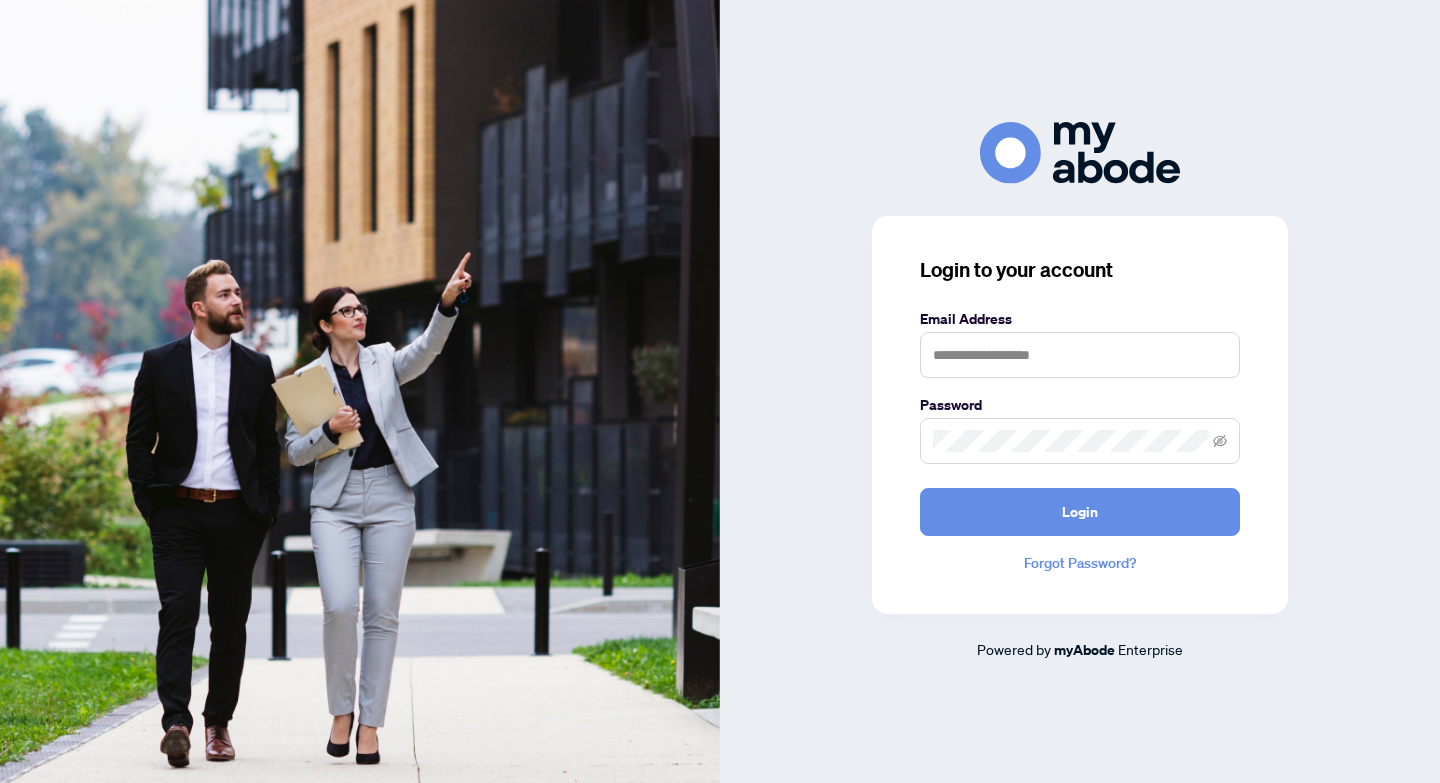 scroll, scrollTop: 0, scrollLeft: 0, axis: both 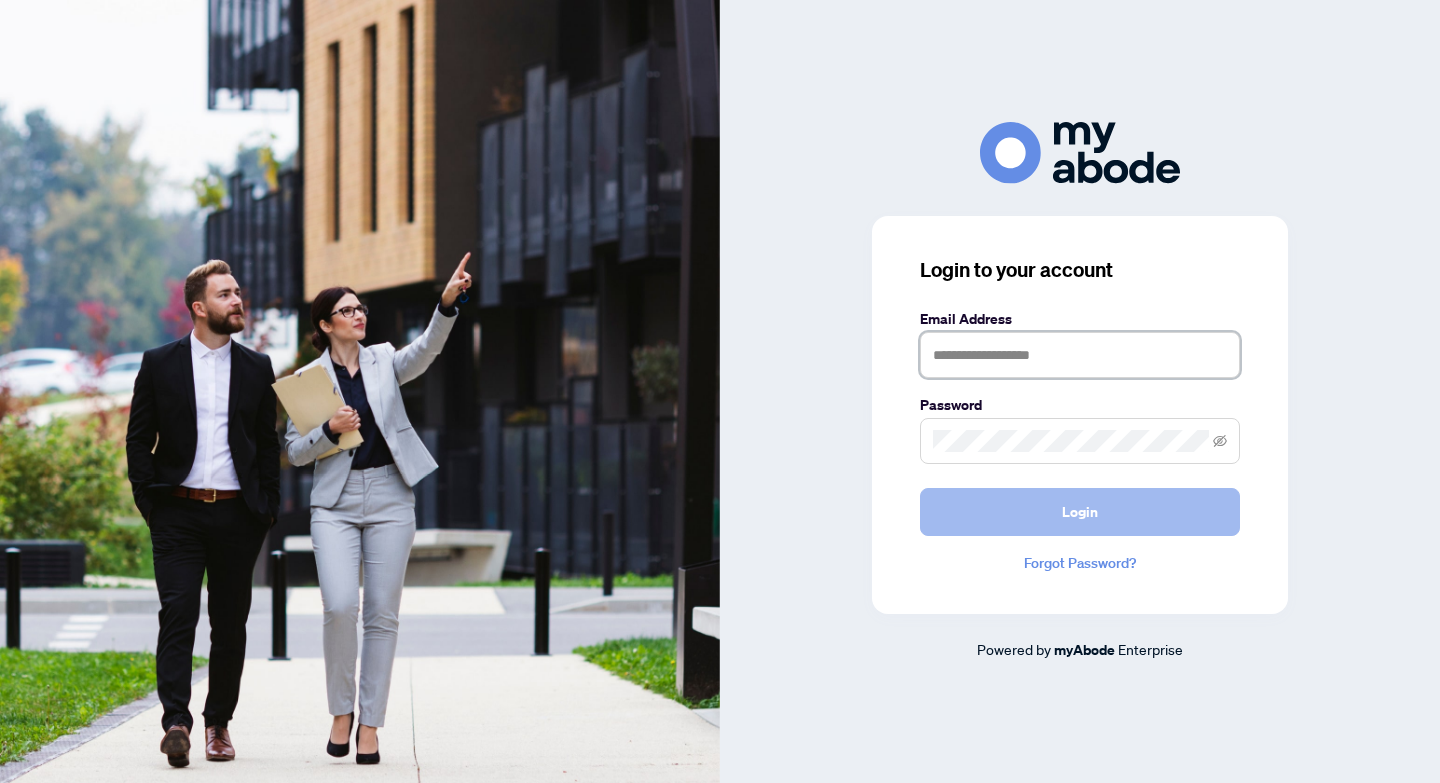 type on "**********" 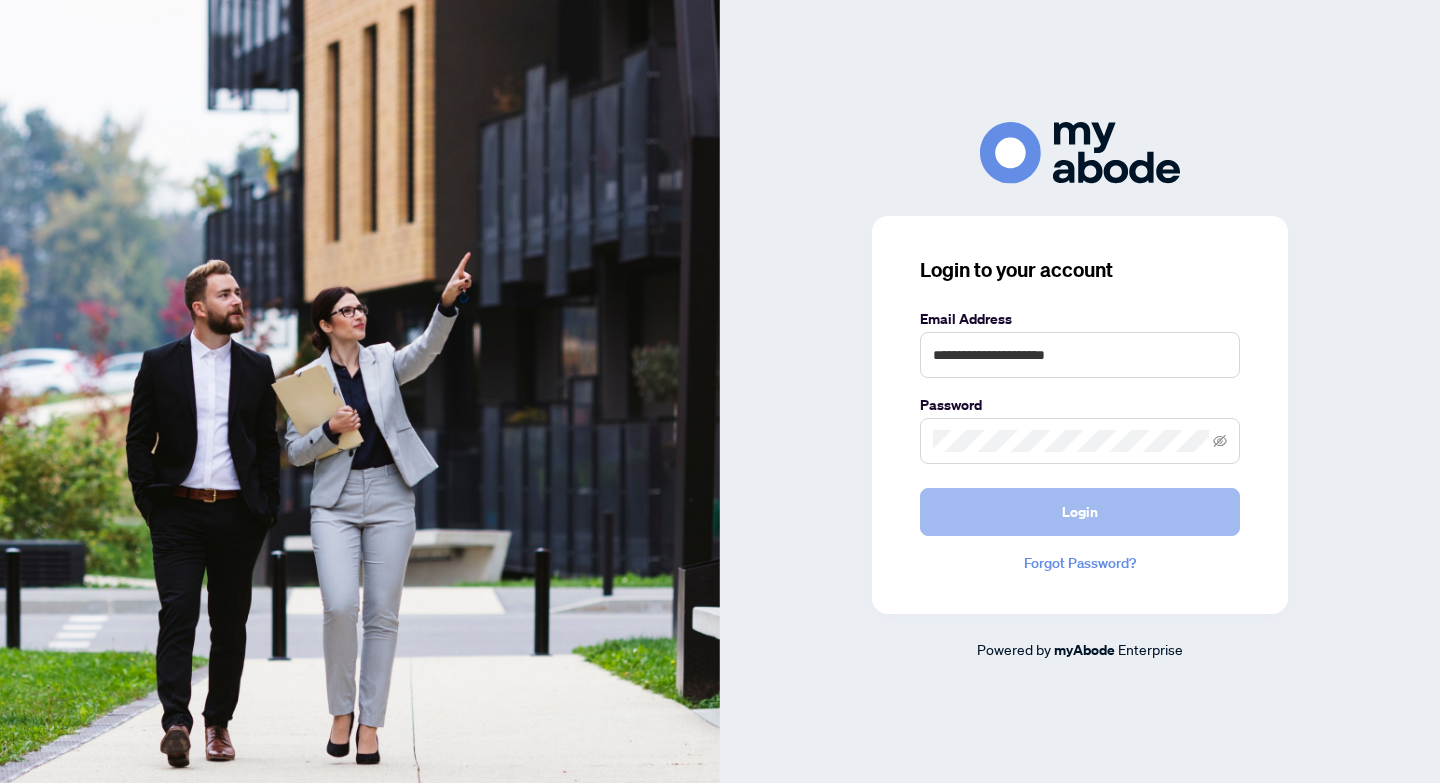 click on "Login" at bounding box center [1080, 512] 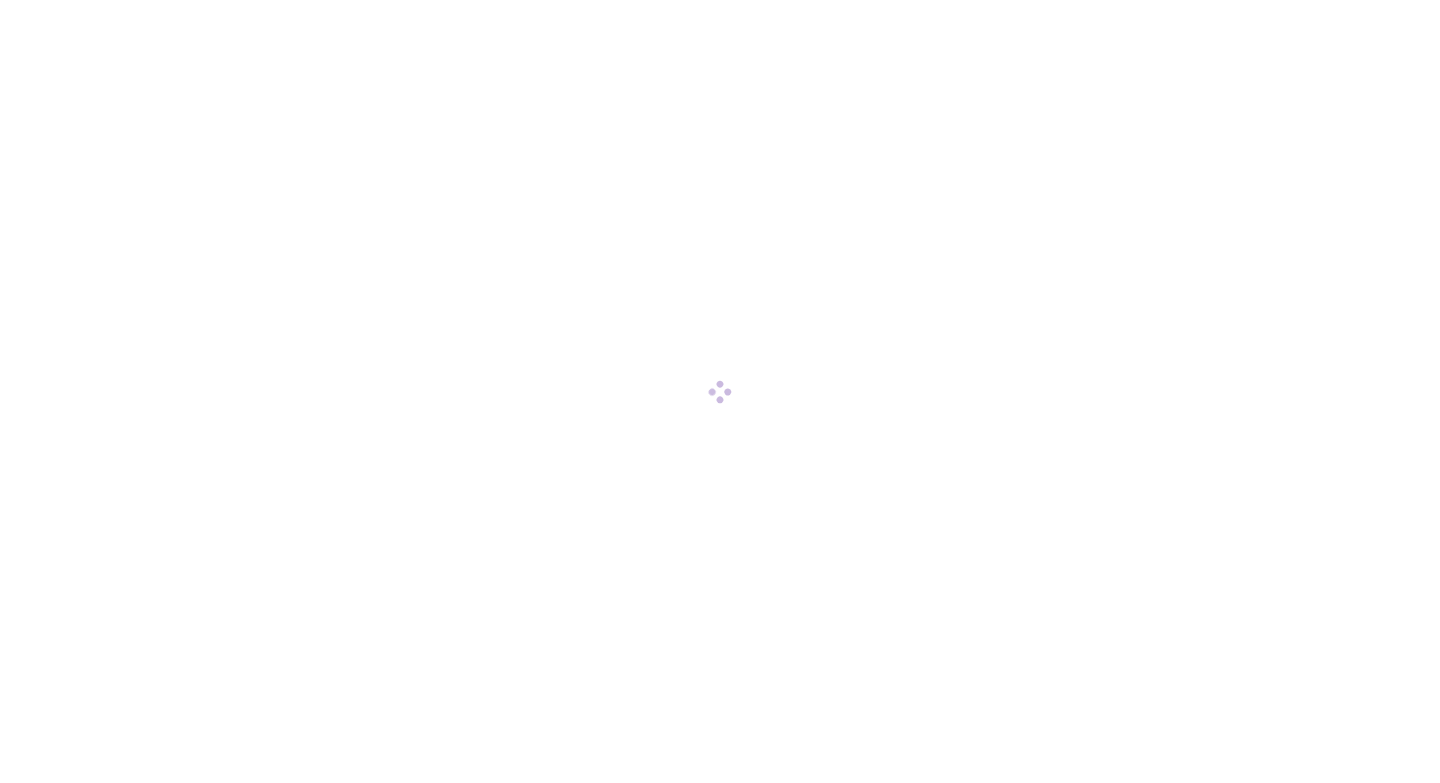 scroll, scrollTop: 0, scrollLeft: 0, axis: both 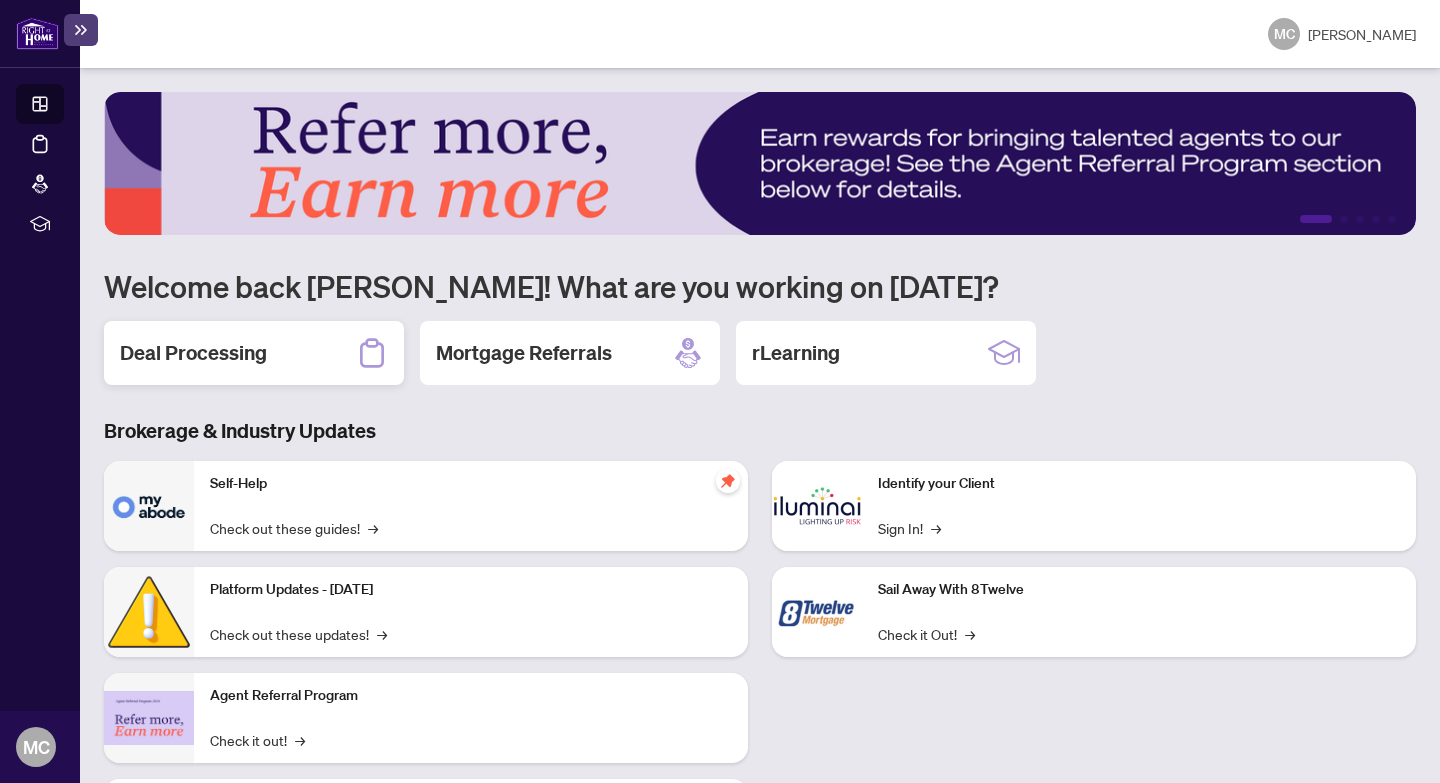 click on "Deal Processing" at bounding box center (193, 353) 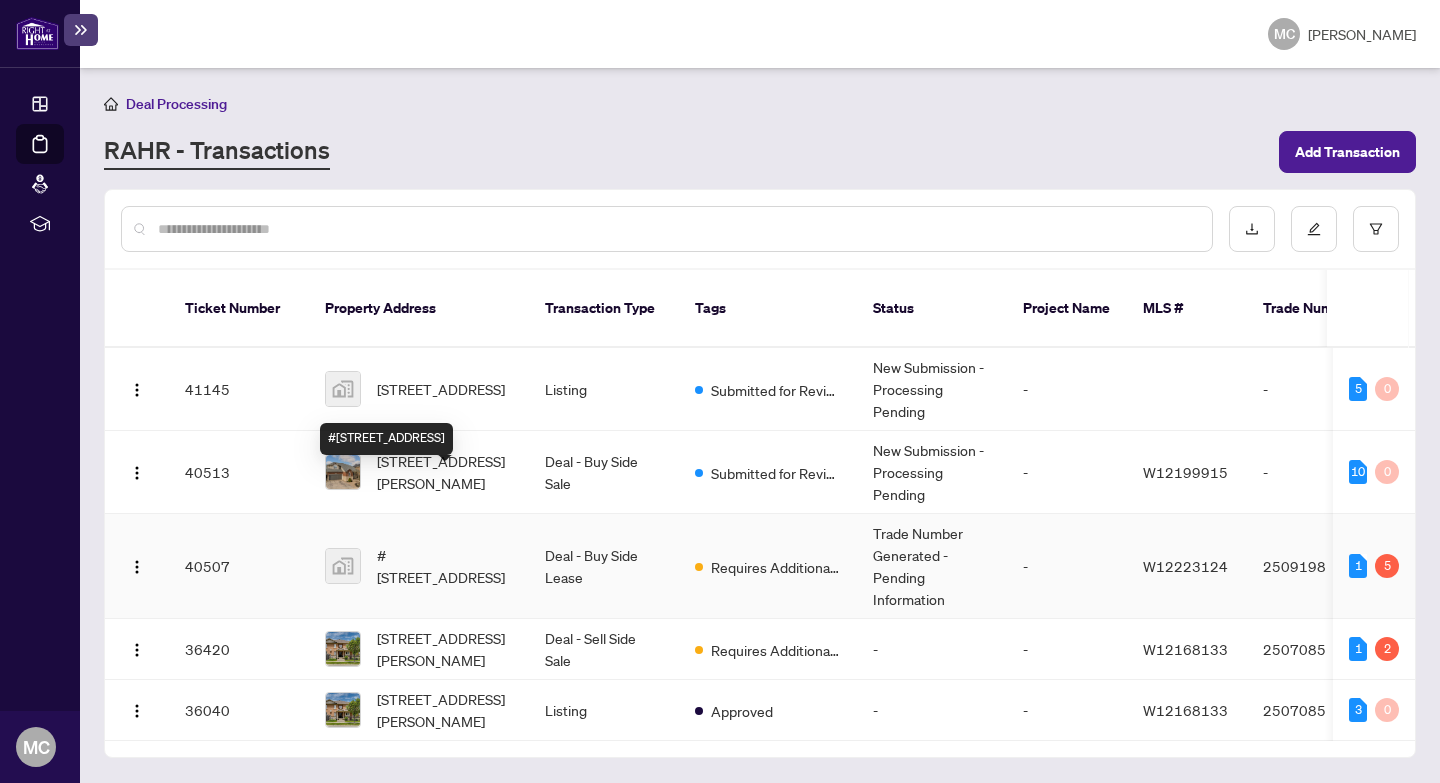 click on "#[STREET_ADDRESS]" at bounding box center (445, 566) 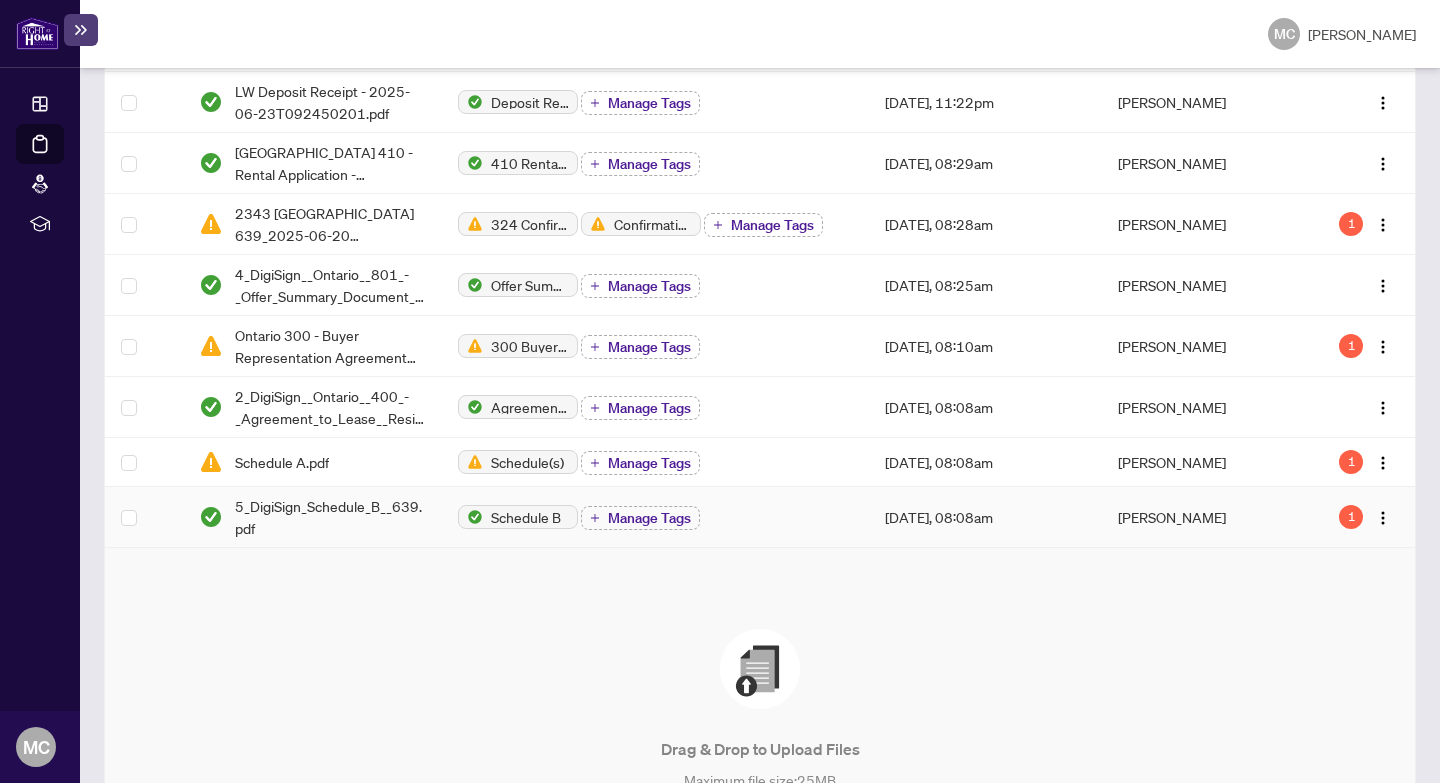 scroll, scrollTop: 630, scrollLeft: 0, axis: vertical 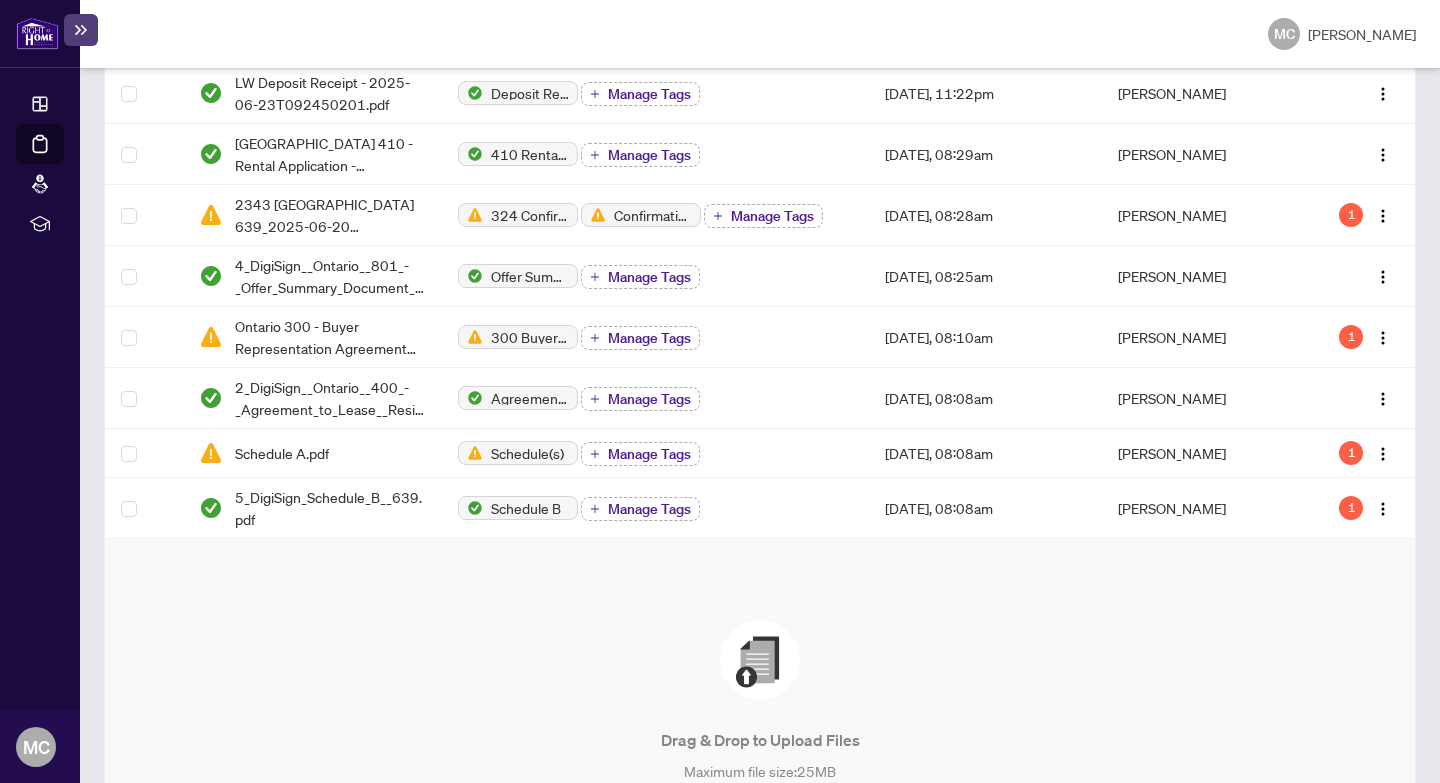 click at bounding box center (760, 660) 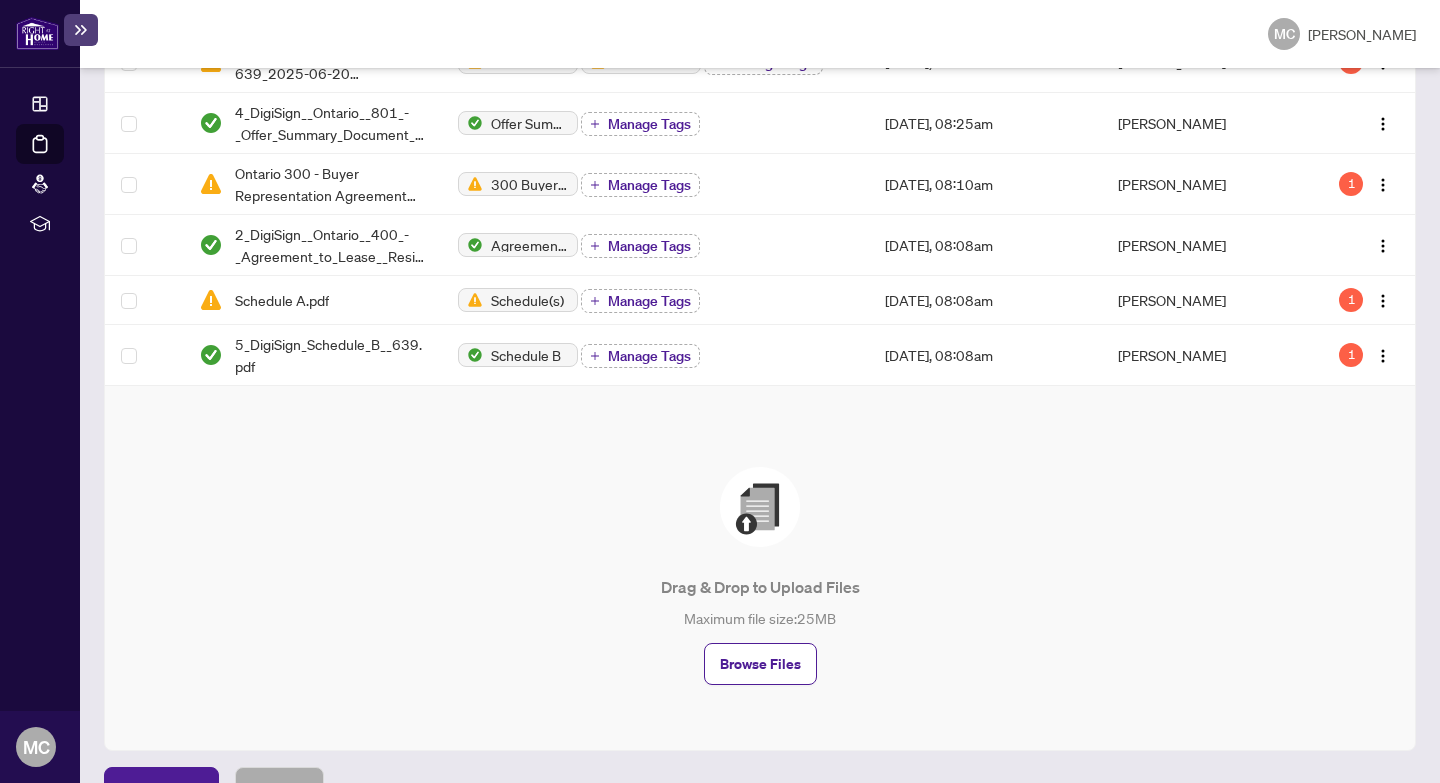 scroll, scrollTop: 786, scrollLeft: 0, axis: vertical 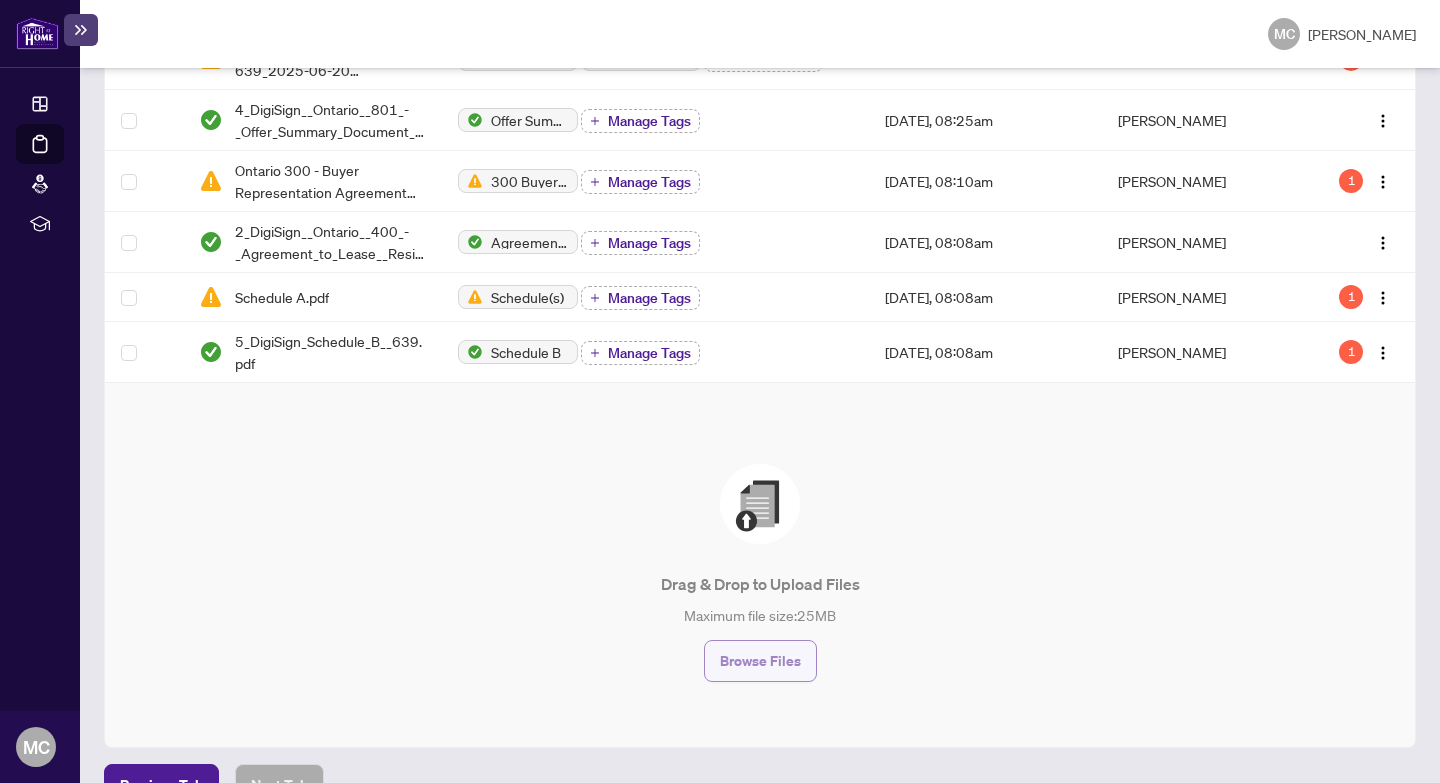 click on "Browse Files" at bounding box center (760, 661) 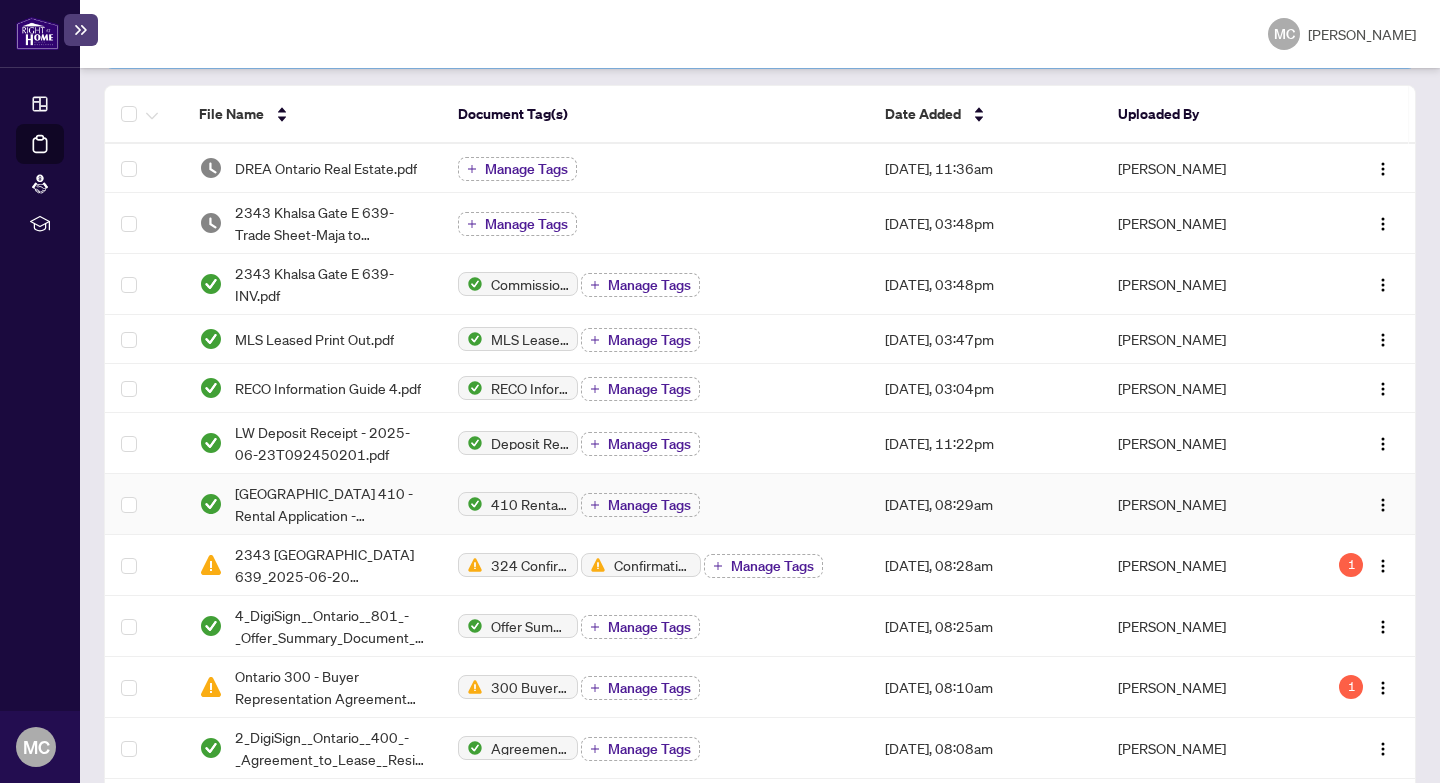 scroll, scrollTop: 328, scrollLeft: 0, axis: vertical 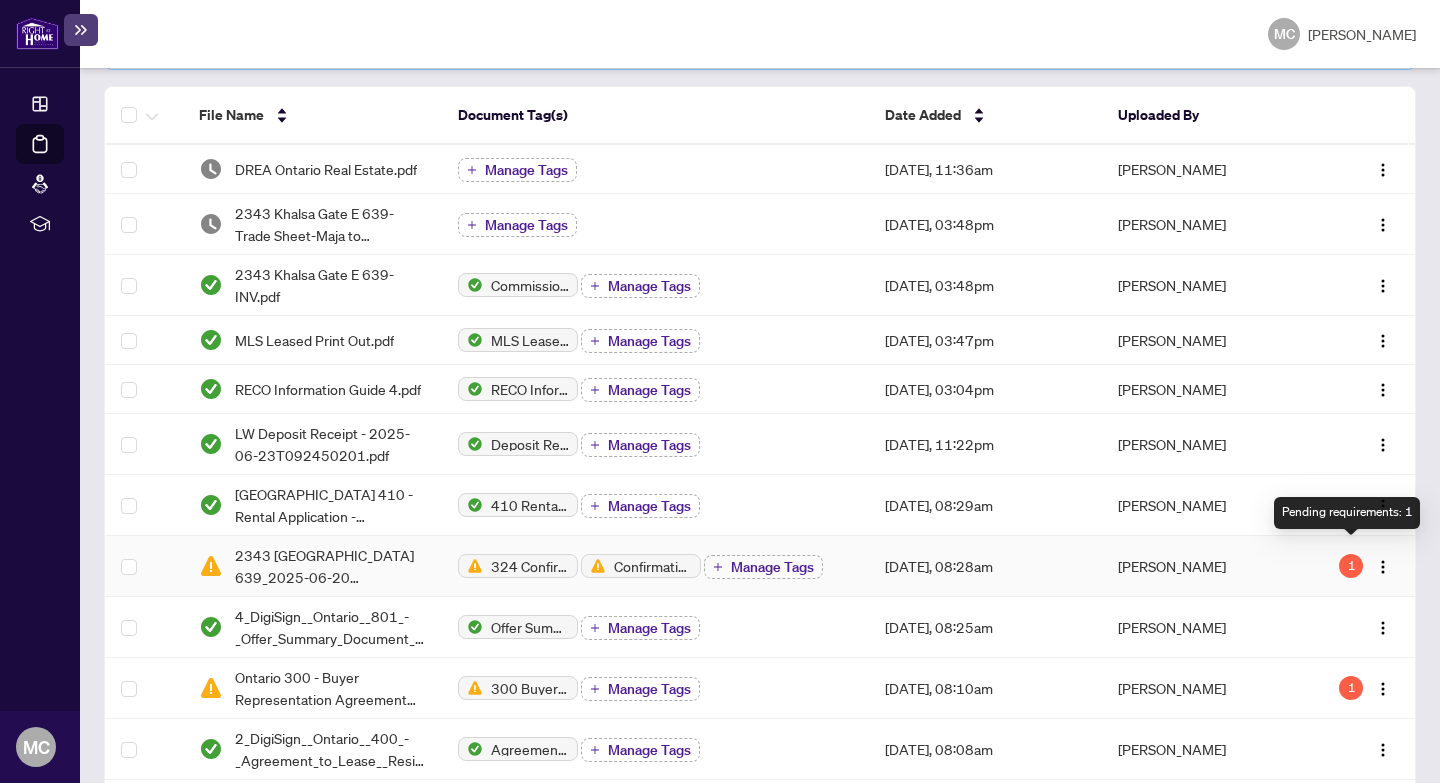 click on "1" at bounding box center (1351, 566) 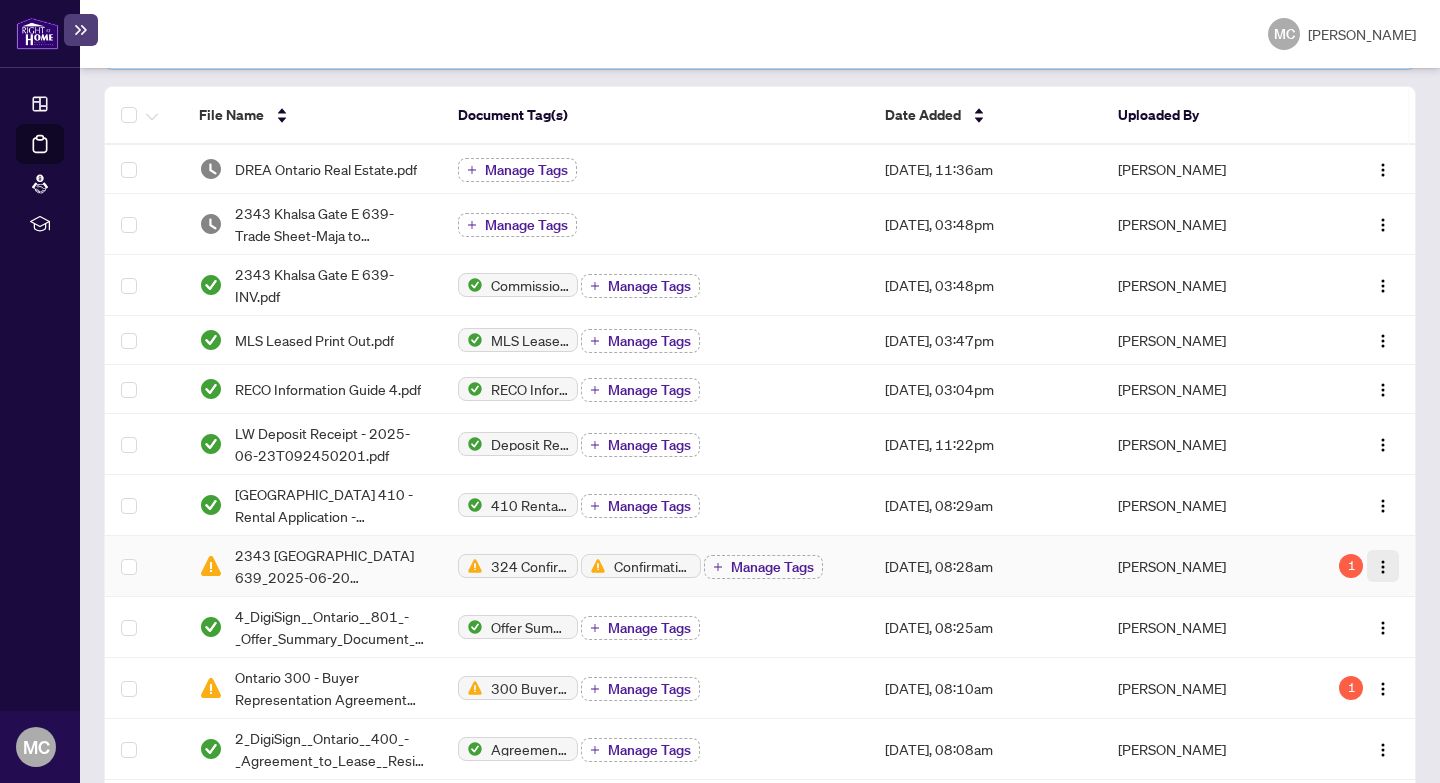 click at bounding box center [1383, 567] 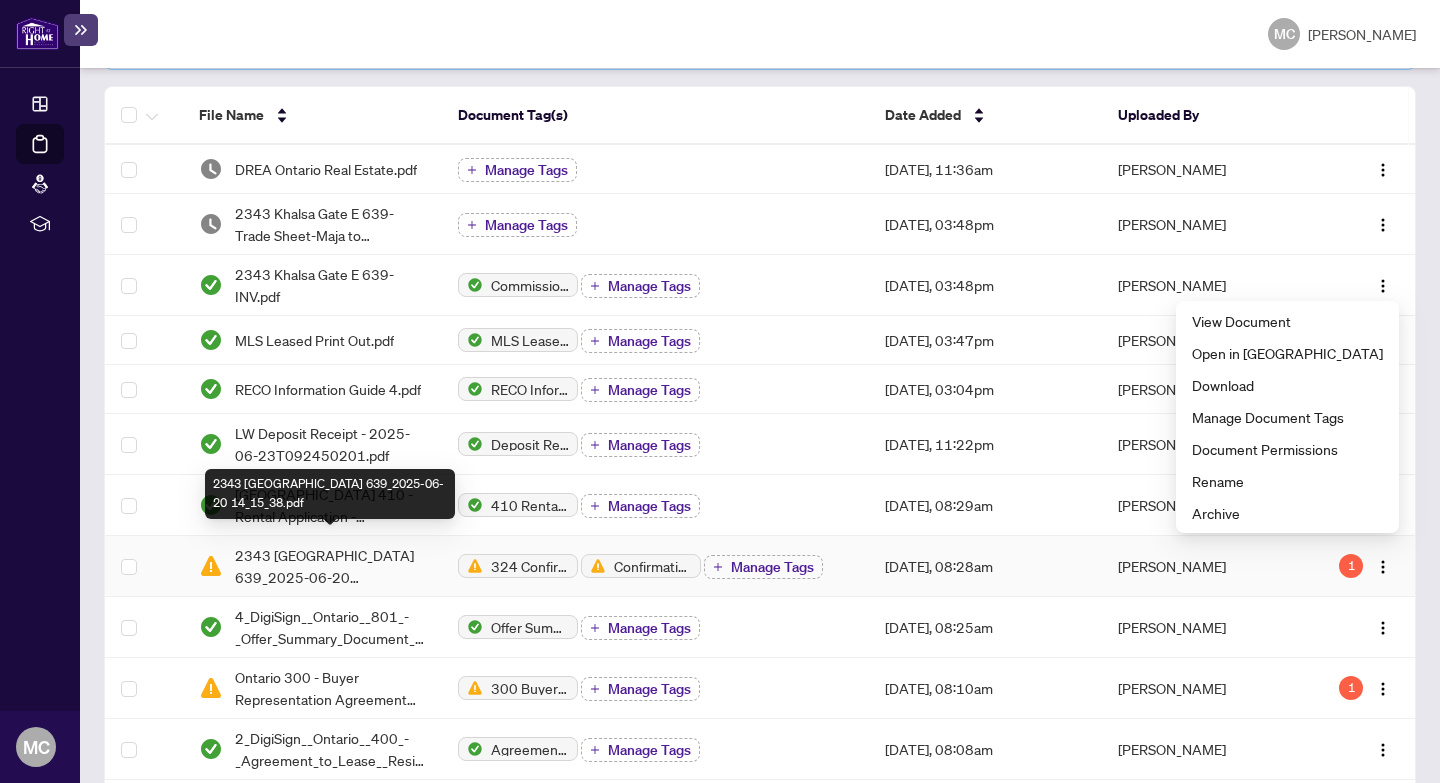 click on "2343 [GEOGRAPHIC_DATA] 639_2025-06-20 14_15_38.pdf" at bounding box center [330, 566] 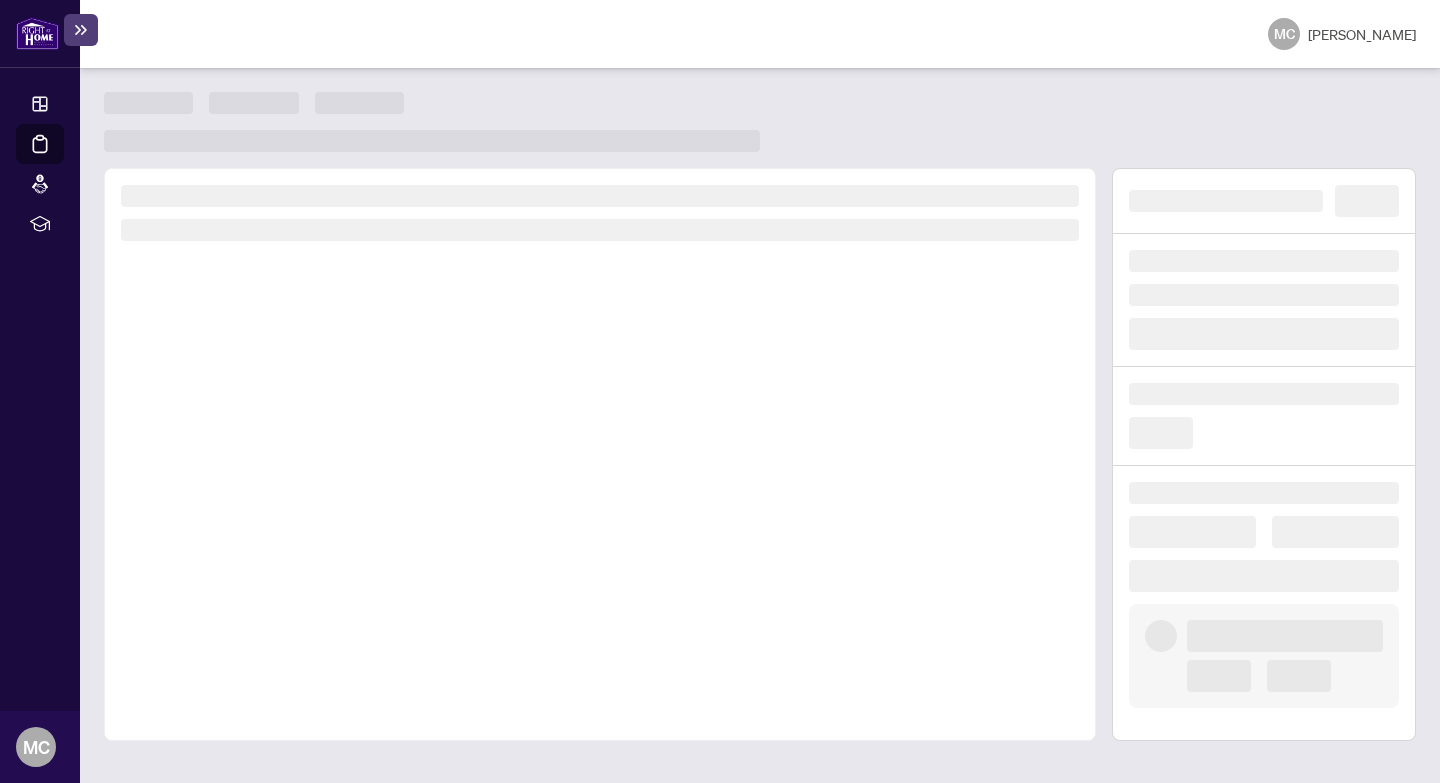 scroll, scrollTop: 0, scrollLeft: 0, axis: both 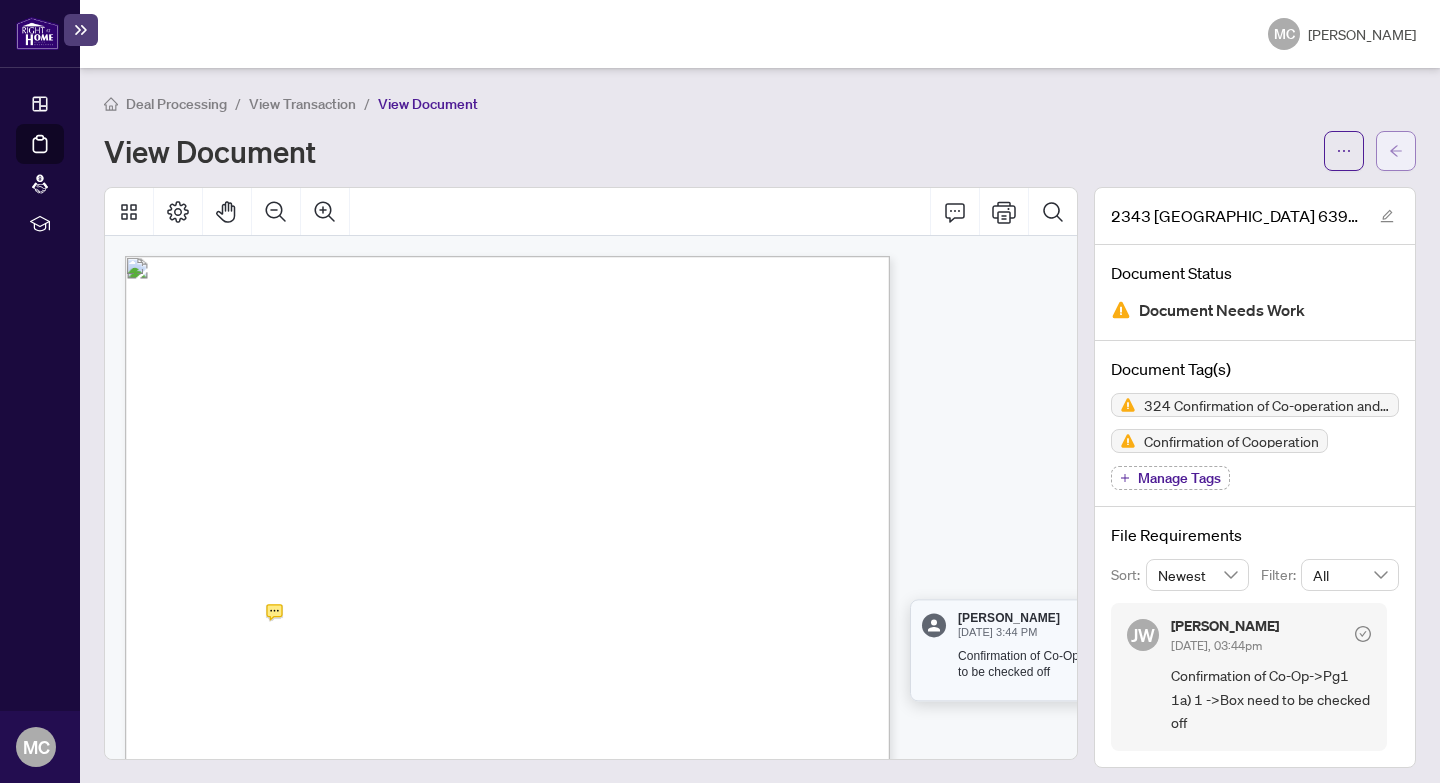 click 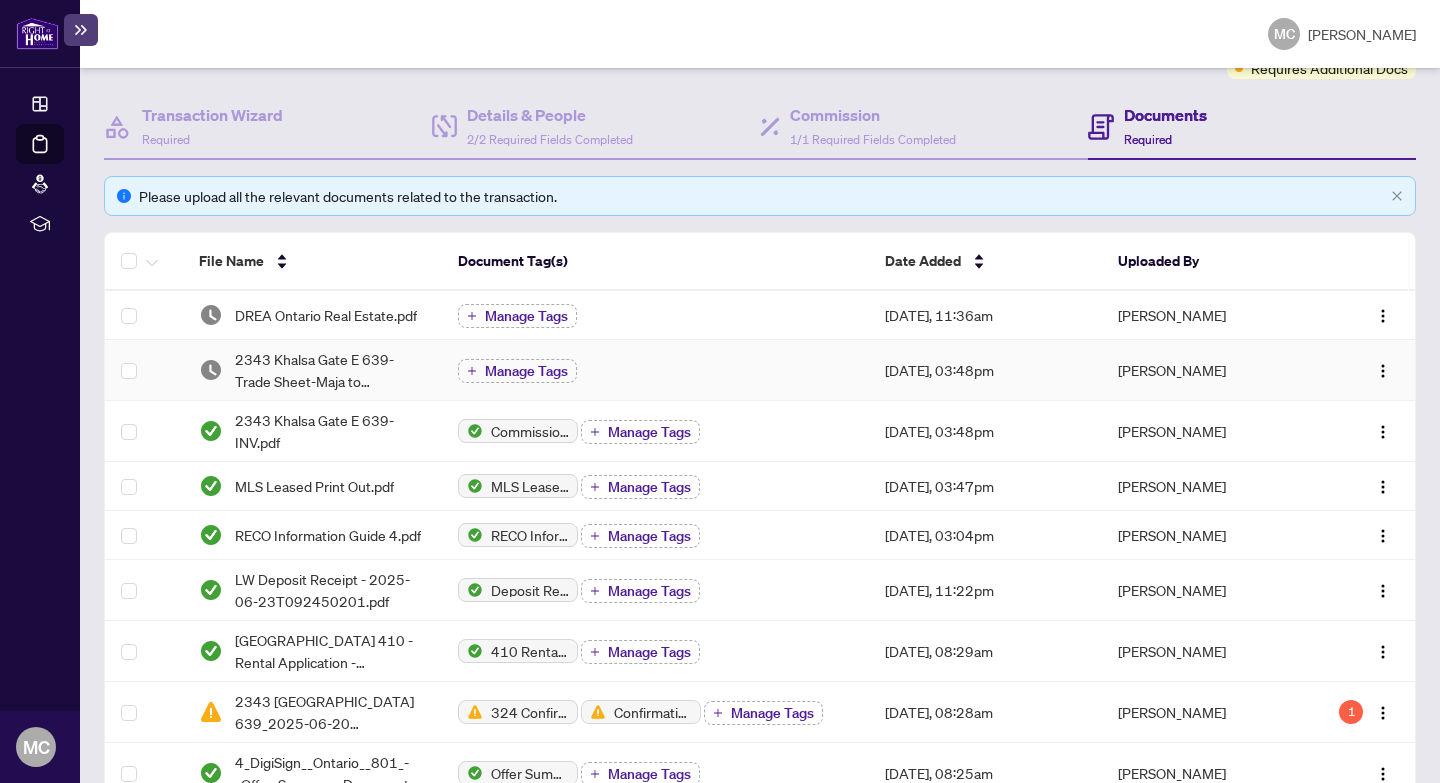 scroll, scrollTop: 186, scrollLeft: 0, axis: vertical 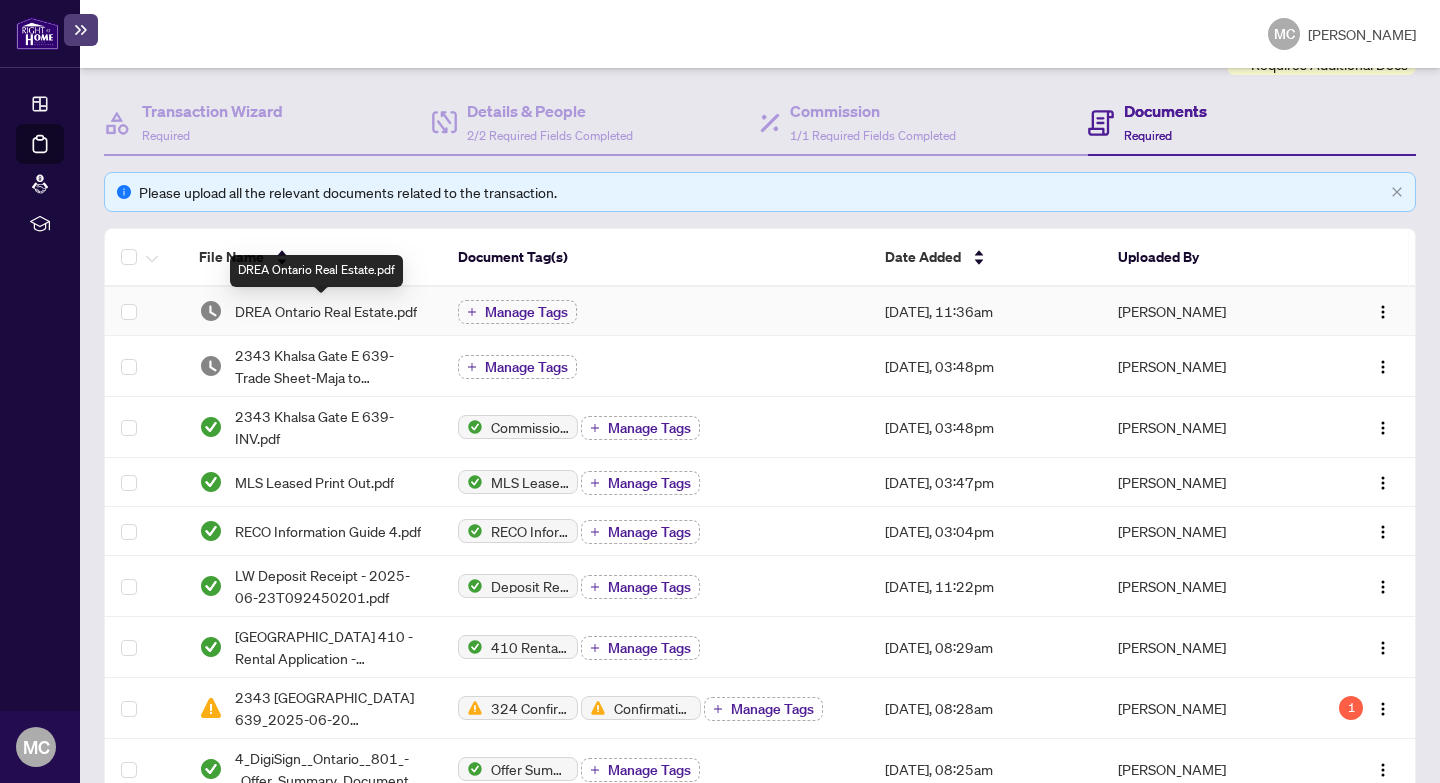 click on "DREA Ontario Real Estate.pdf" at bounding box center (326, 311) 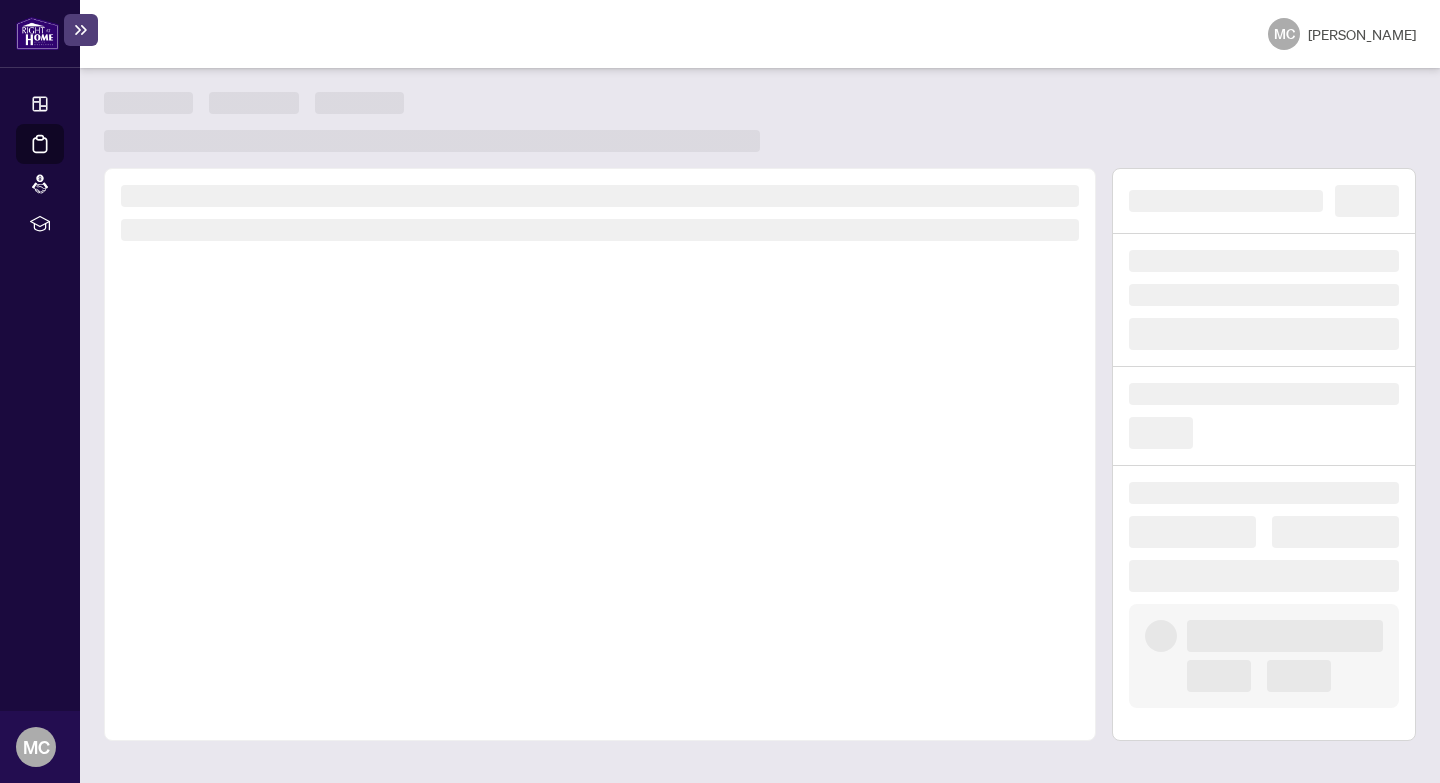 scroll, scrollTop: 0, scrollLeft: 0, axis: both 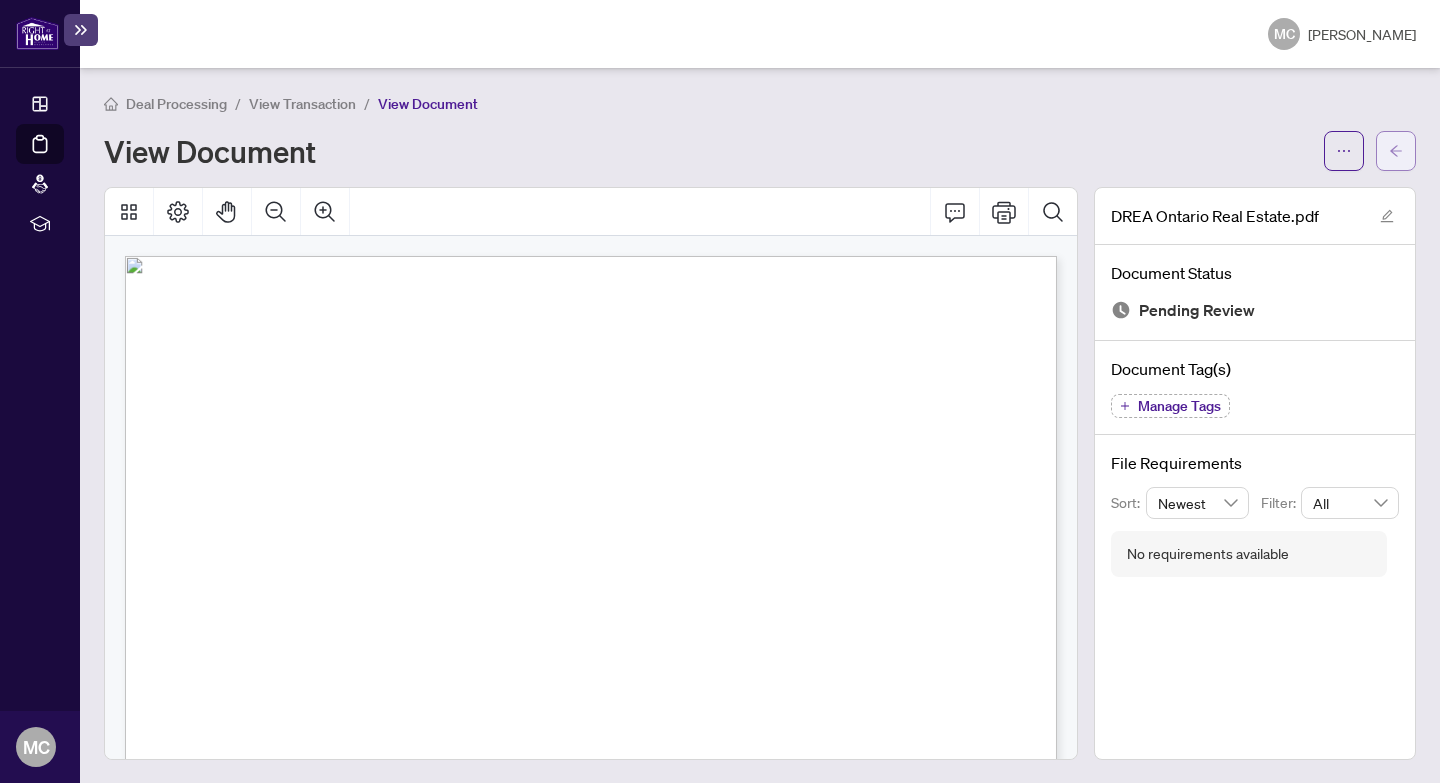 click at bounding box center (1396, 151) 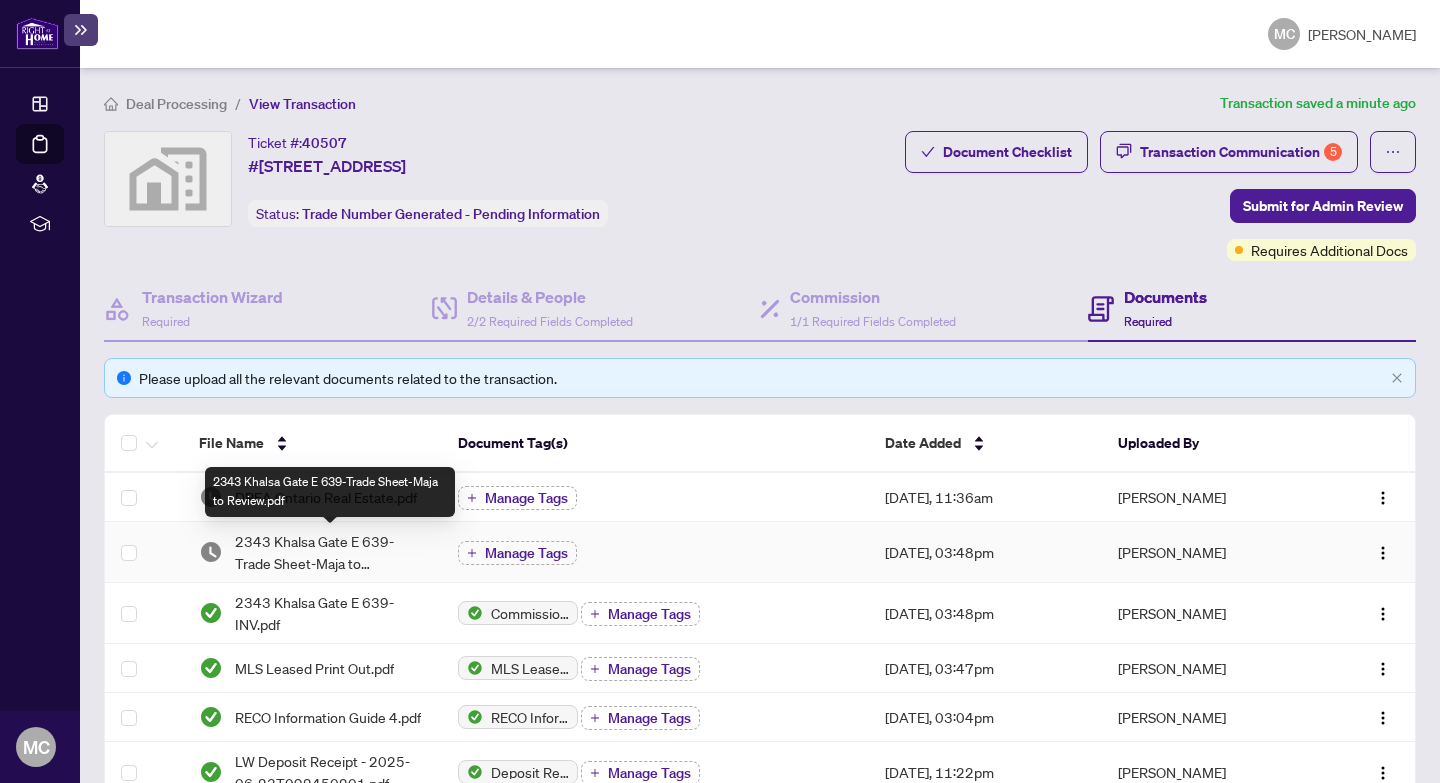 click on "2343 Khalsa Gate E 639-Trade Sheet-Maja to Review.pdf" at bounding box center [330, 552] 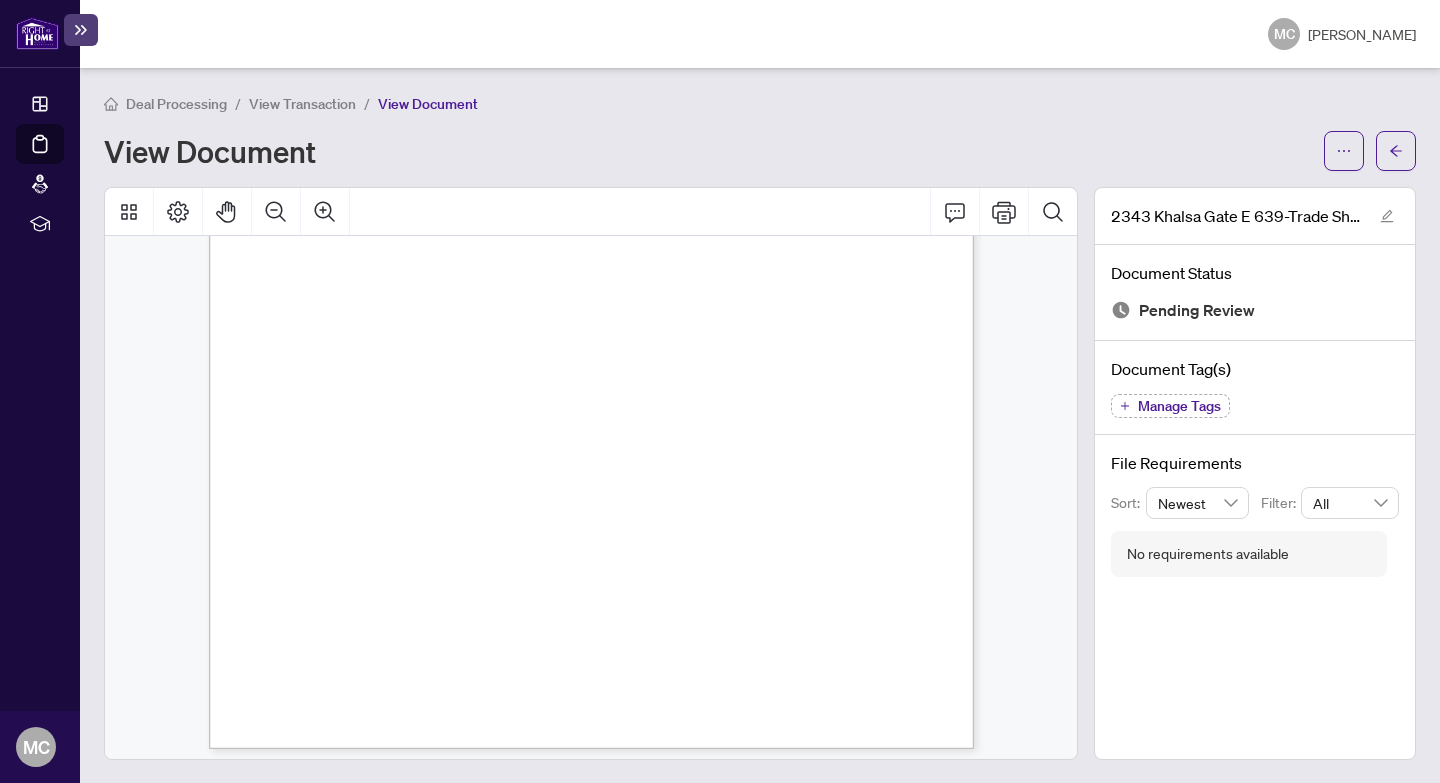 scroll, scrollTop: 507, scrollLeft: 0, axis: vertical 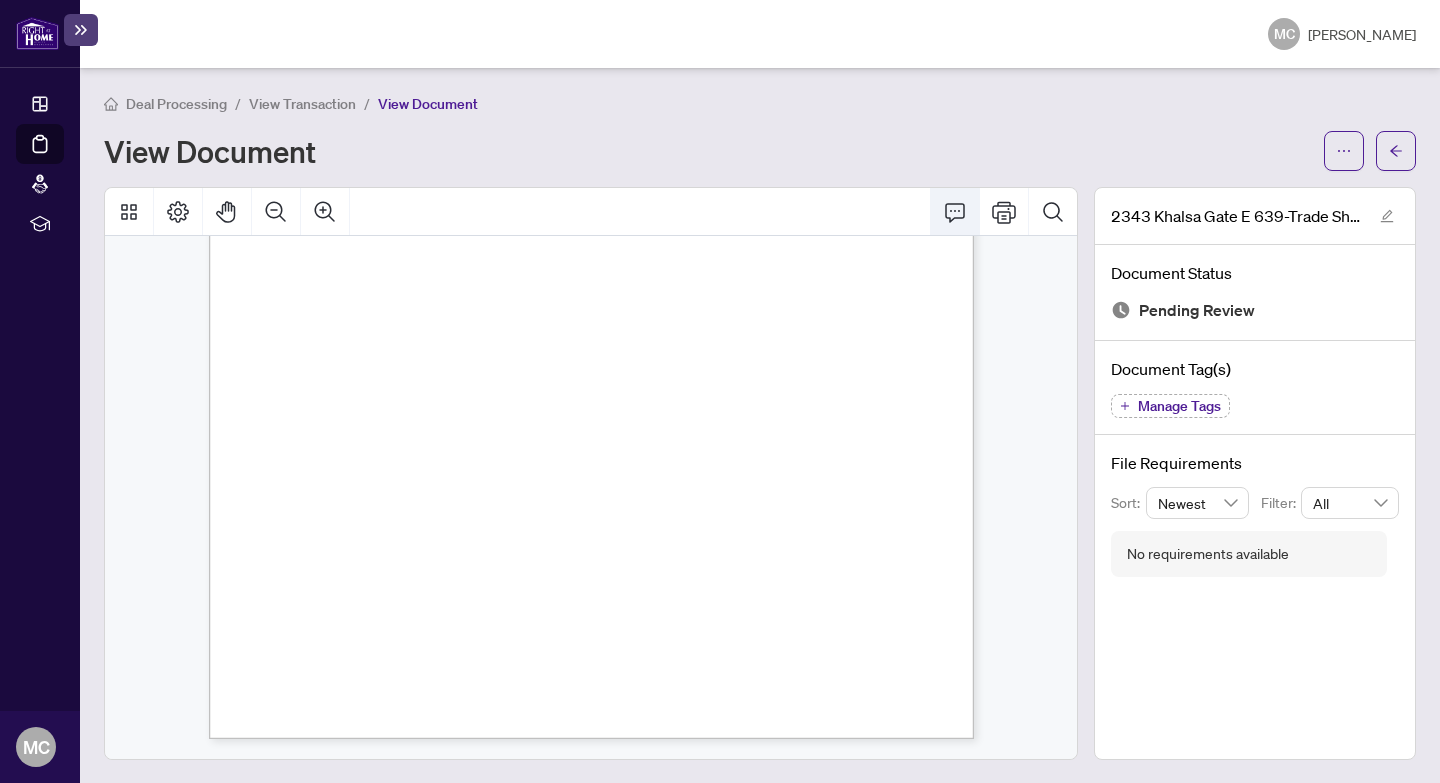 click 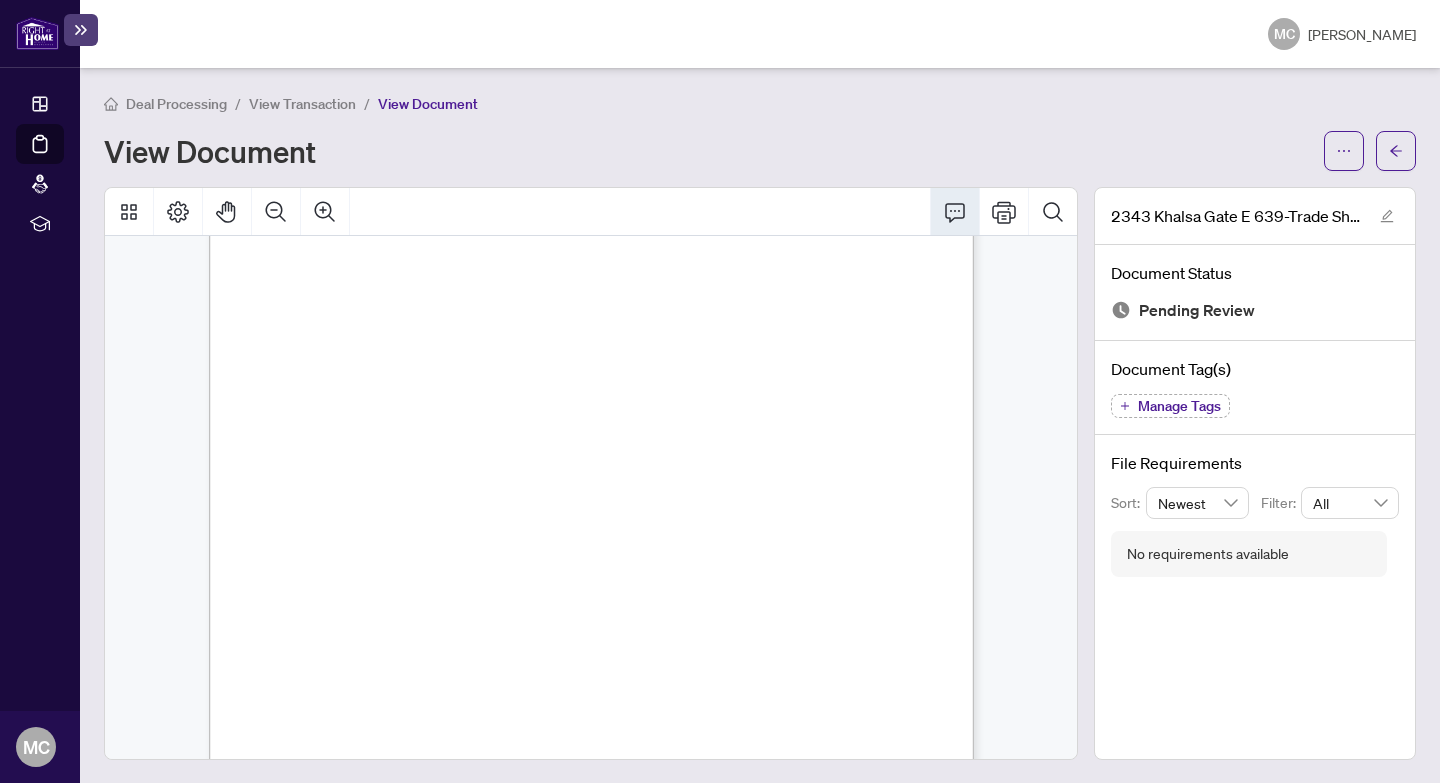 scroll, scrollTop: 420, scrollLeft: 0, axis: vertical 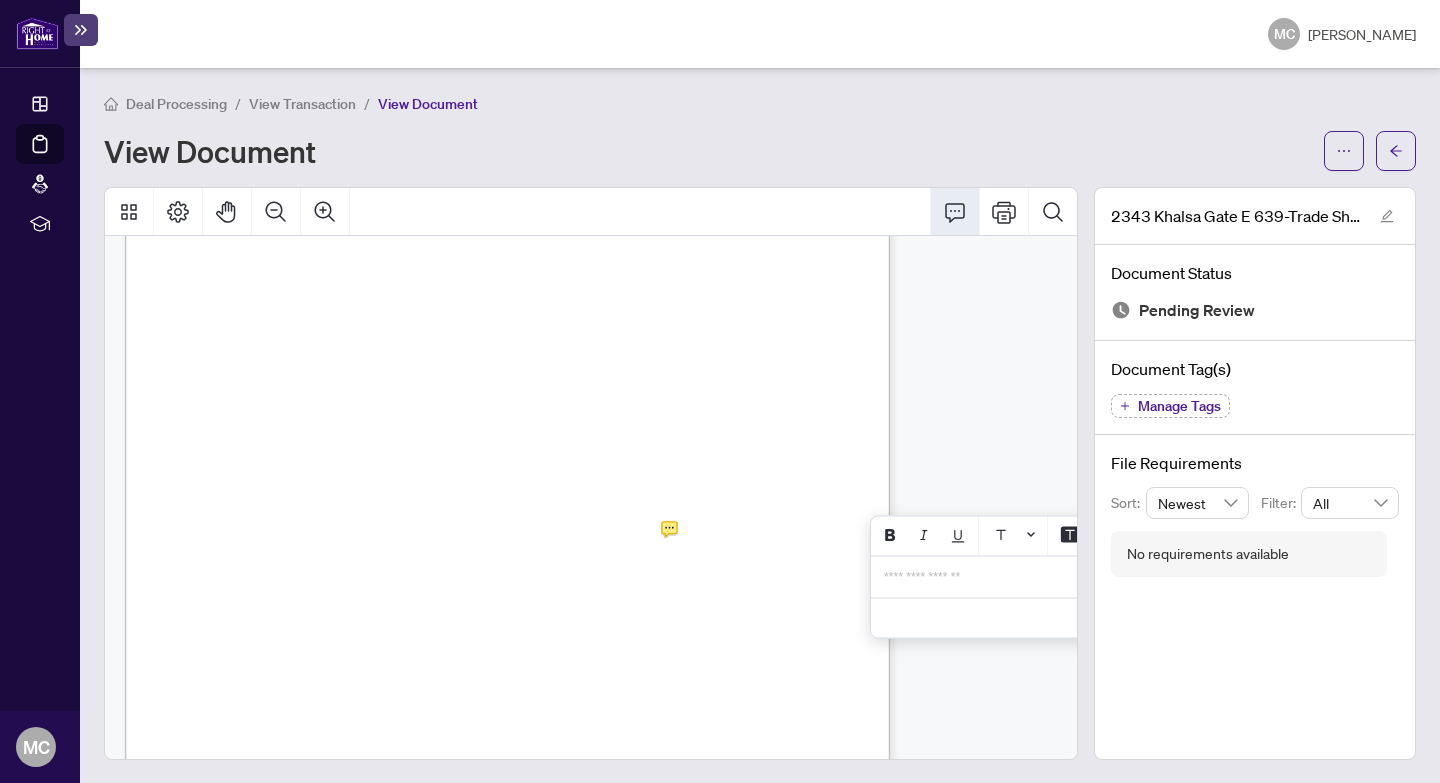 click 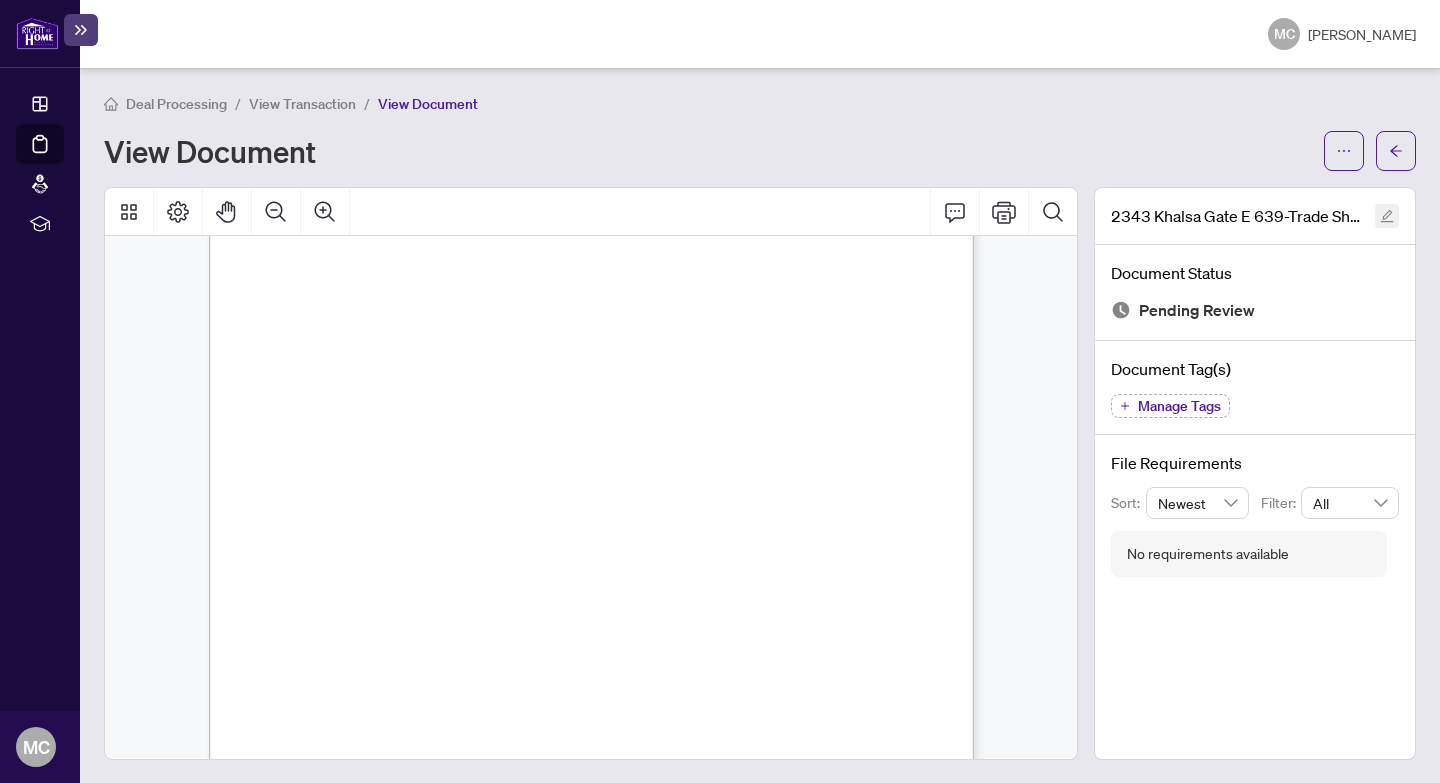 click 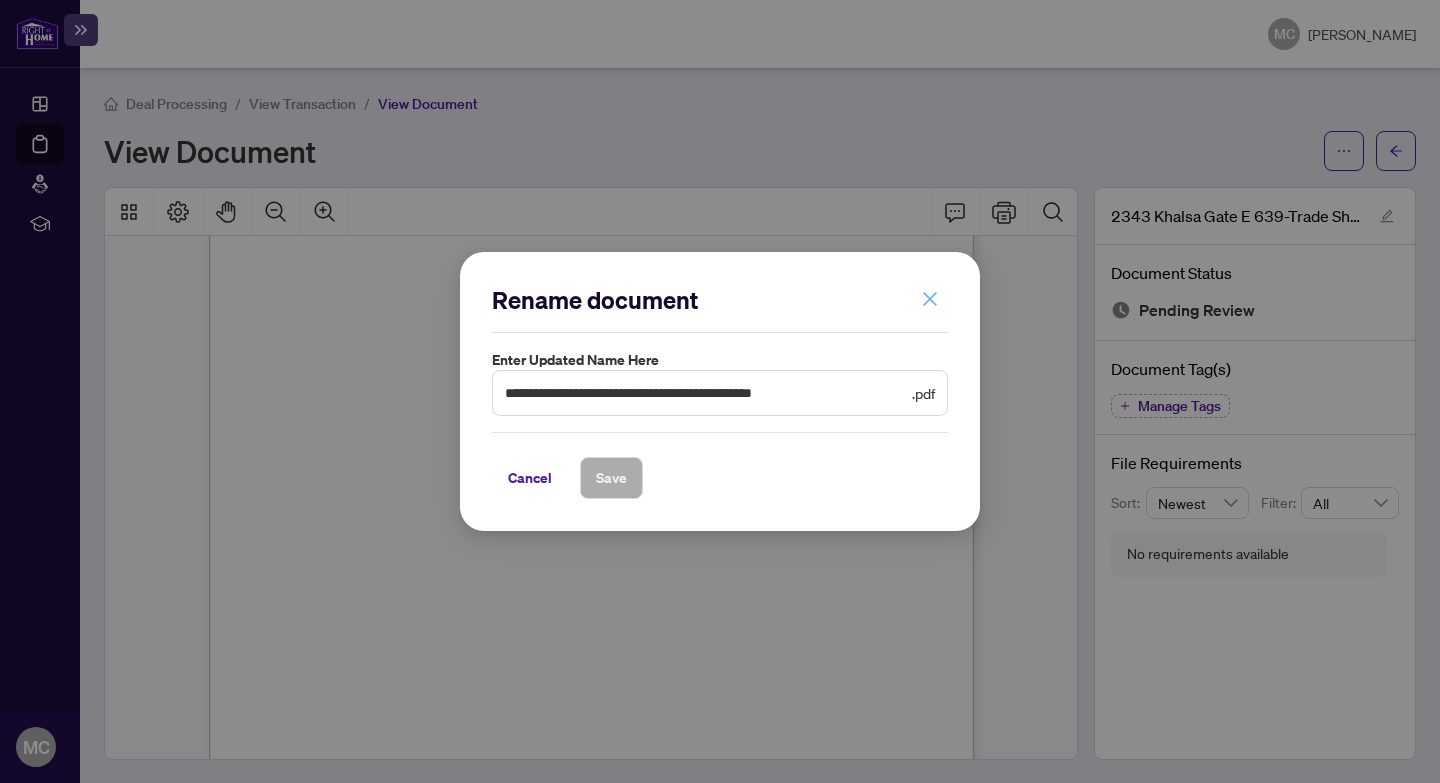 click 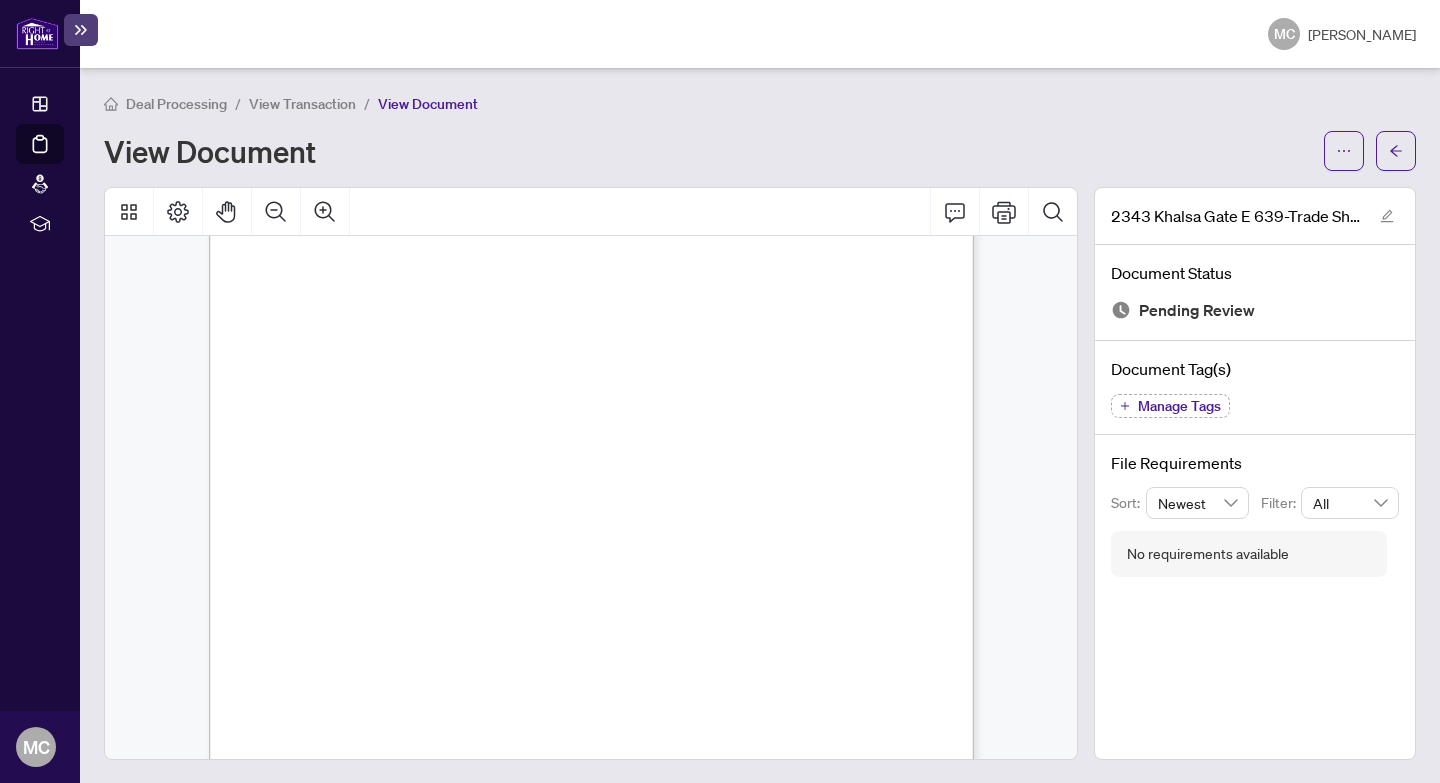 scroll, scrollTop: 0, scrollLeft: 0, axis: both 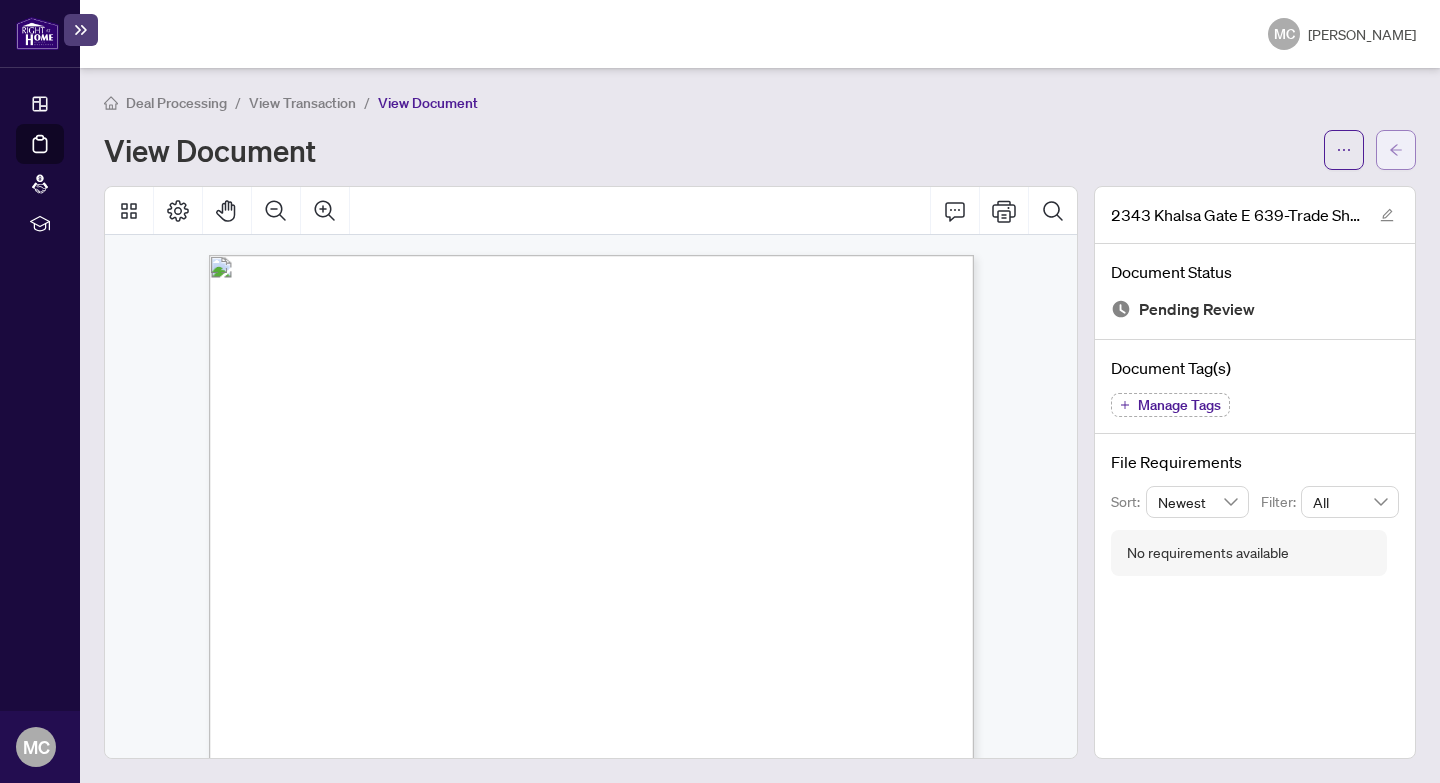 click at bounding box center [1396, 150] 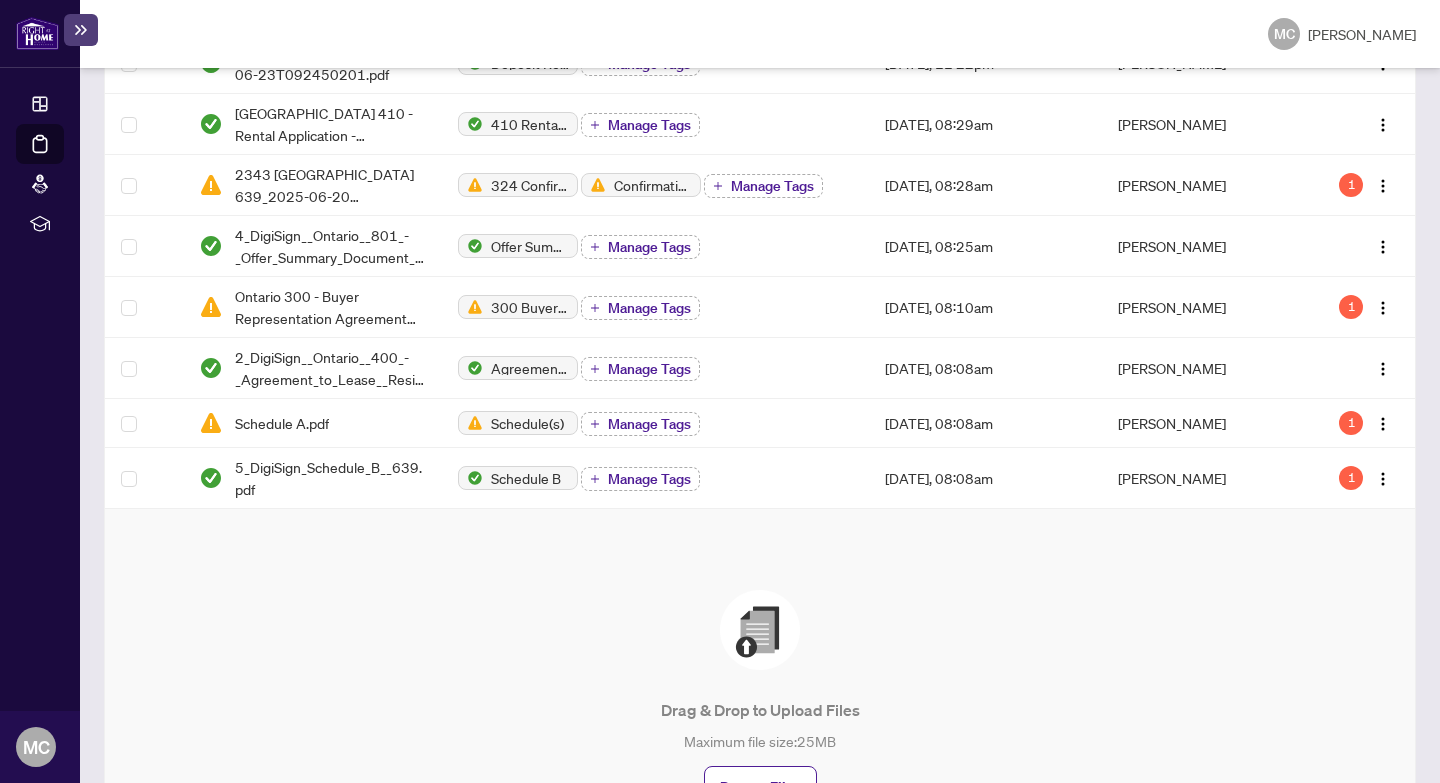 scroll, scrollTop: 647, scrollLeft: 0, axis: vertical 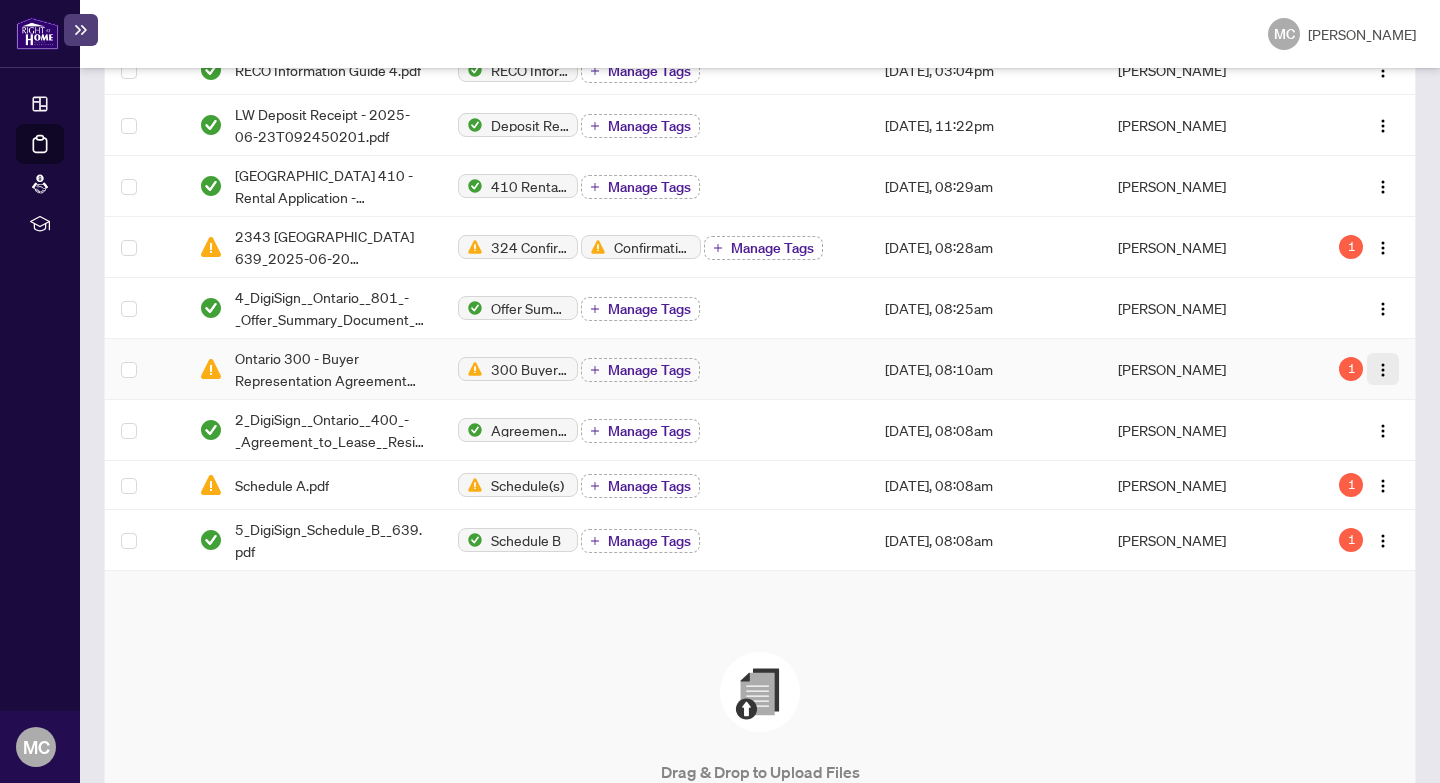 click at bounding box center (1383, 370) 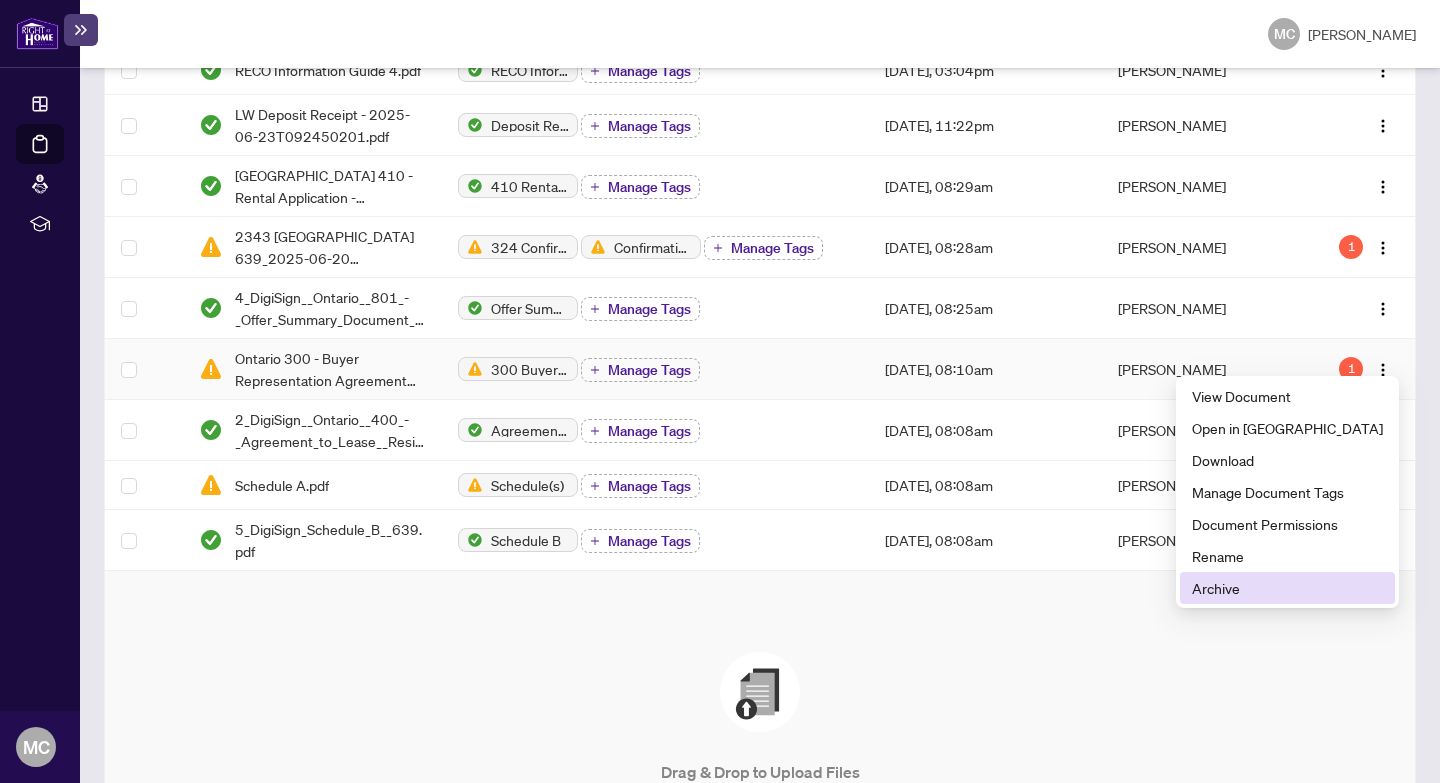 click on "Archive" at bounding box center [1287, 588] 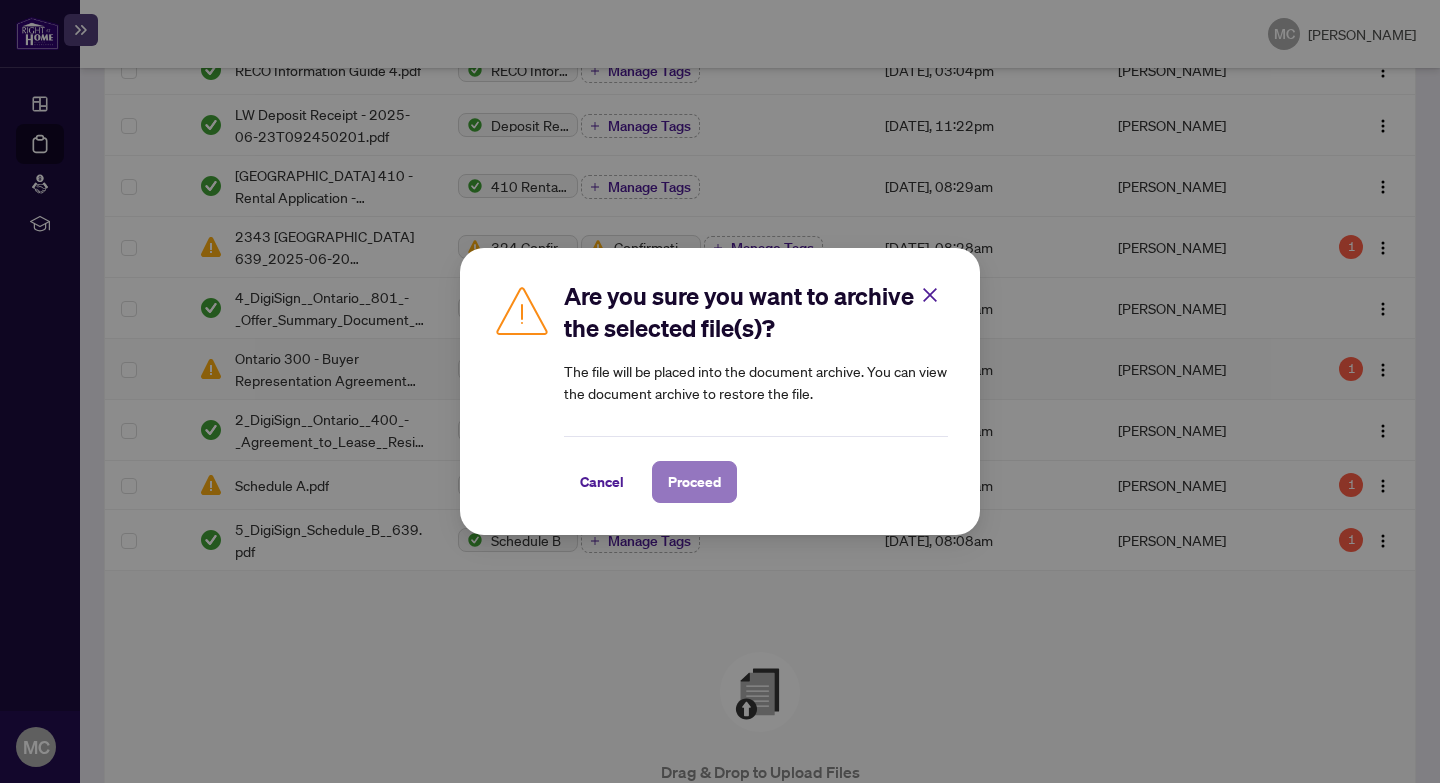 click on "Proceed" at bounding box center (694, 482) 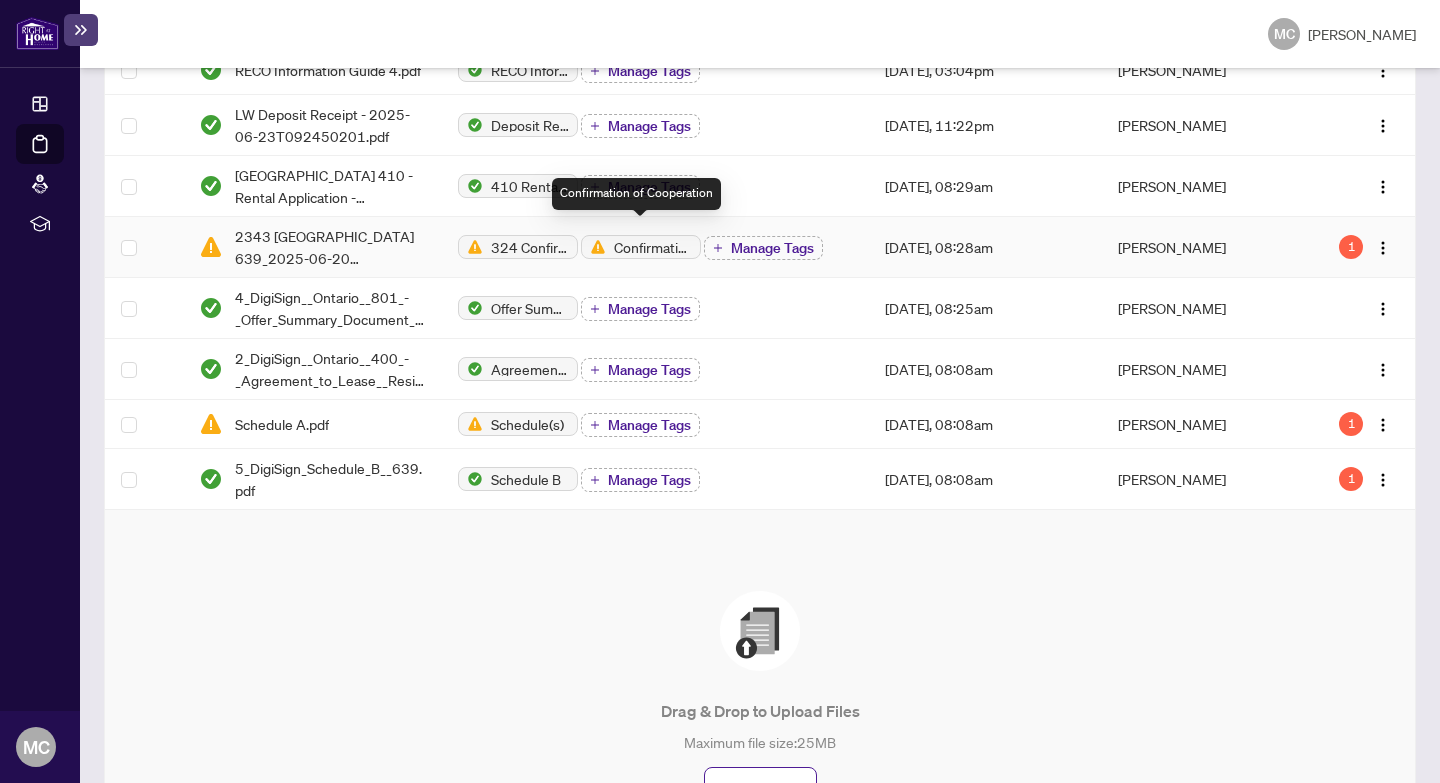 click on "Confirmation of Cooperation" at bounding box center [653, 247] 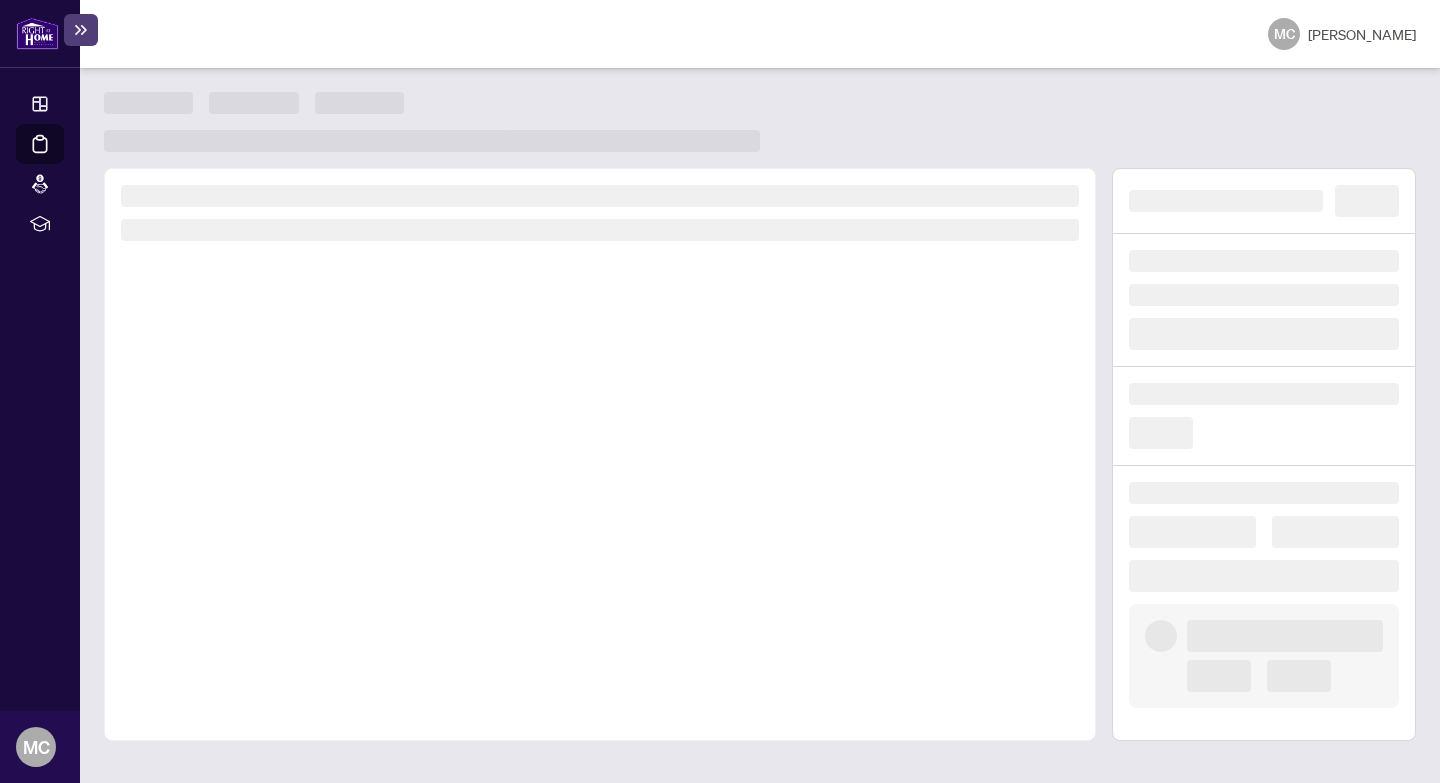 scroll, scrollTop: 0, scrollLeft: 0, axis: both 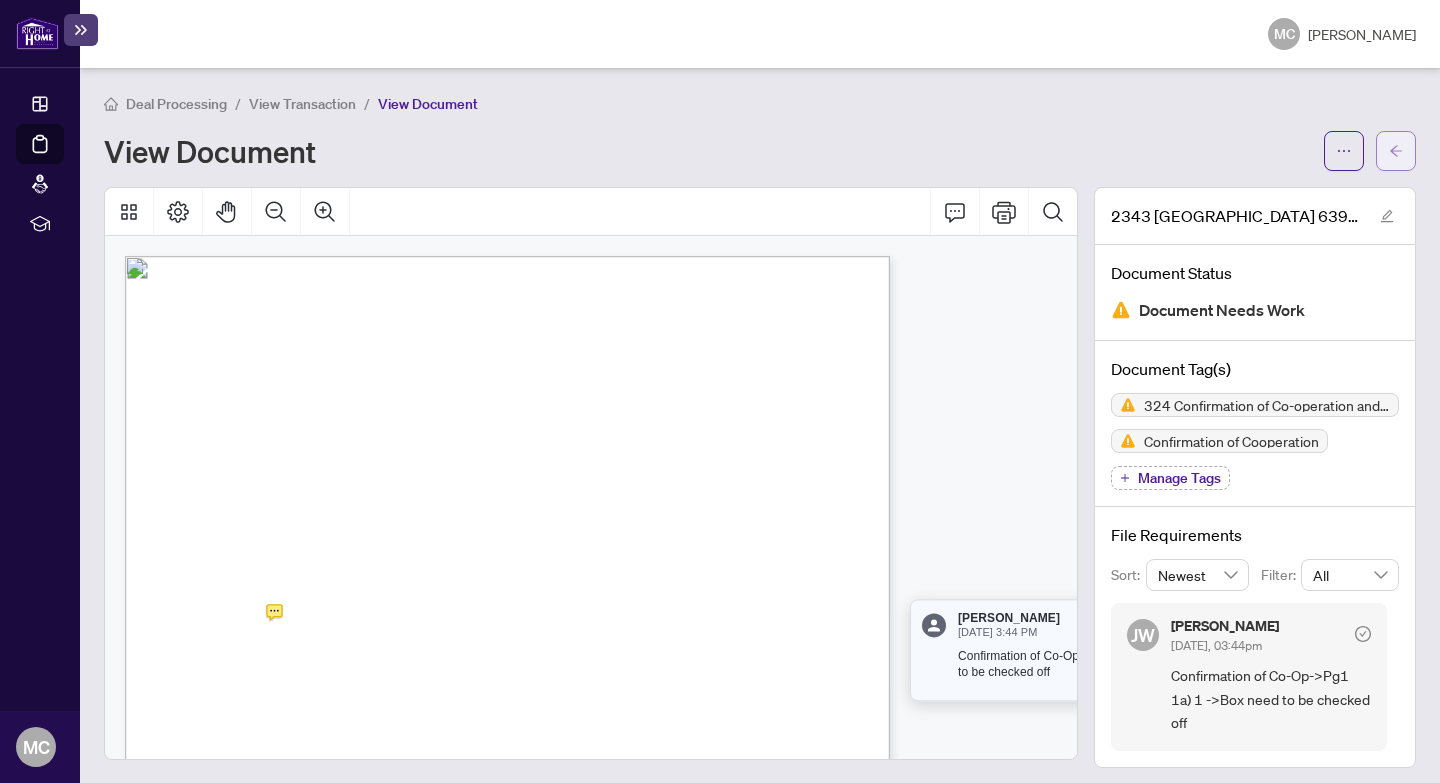 click 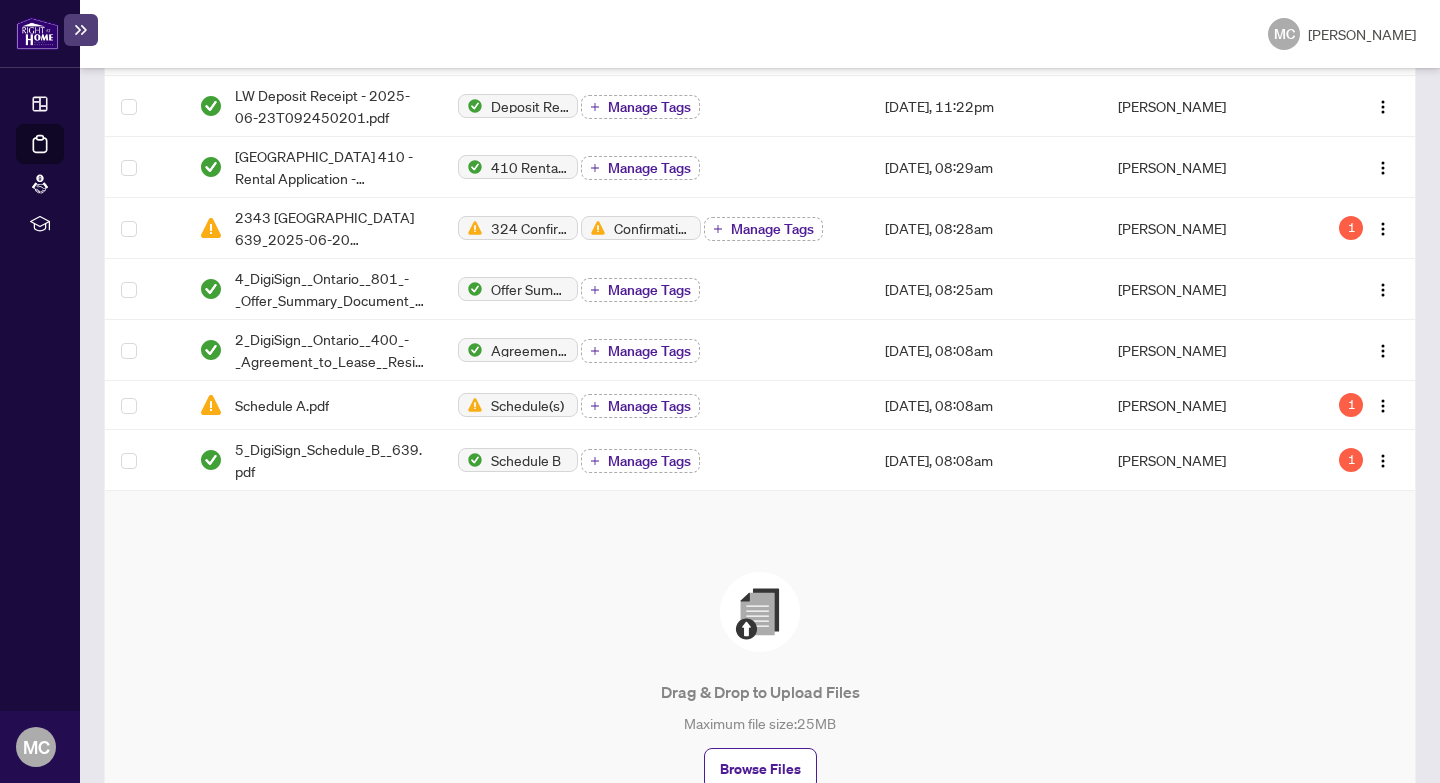 scroll, scrollTop: 672, scrollLeft: 0, axis: vertical 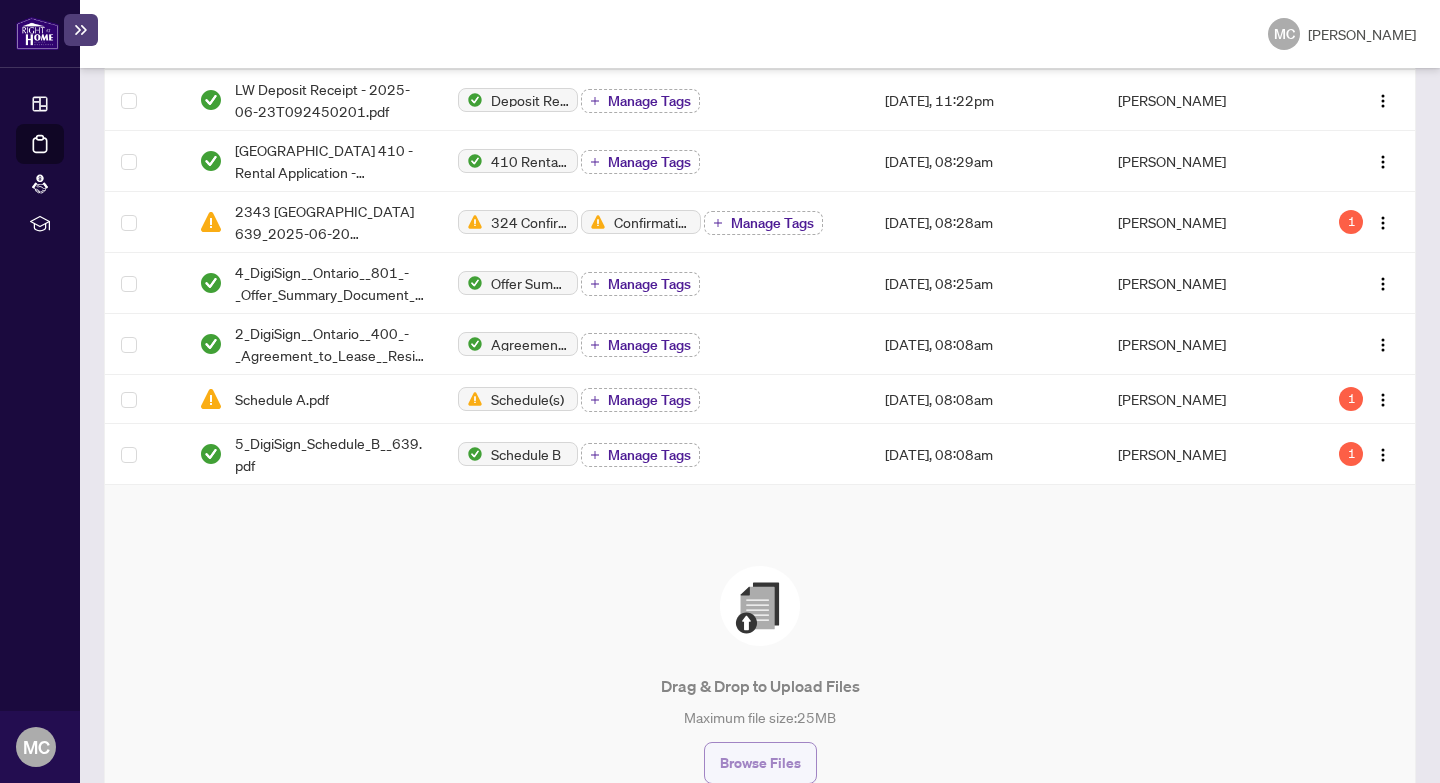 click on "Browse Files" at bounding box center (760, 763) 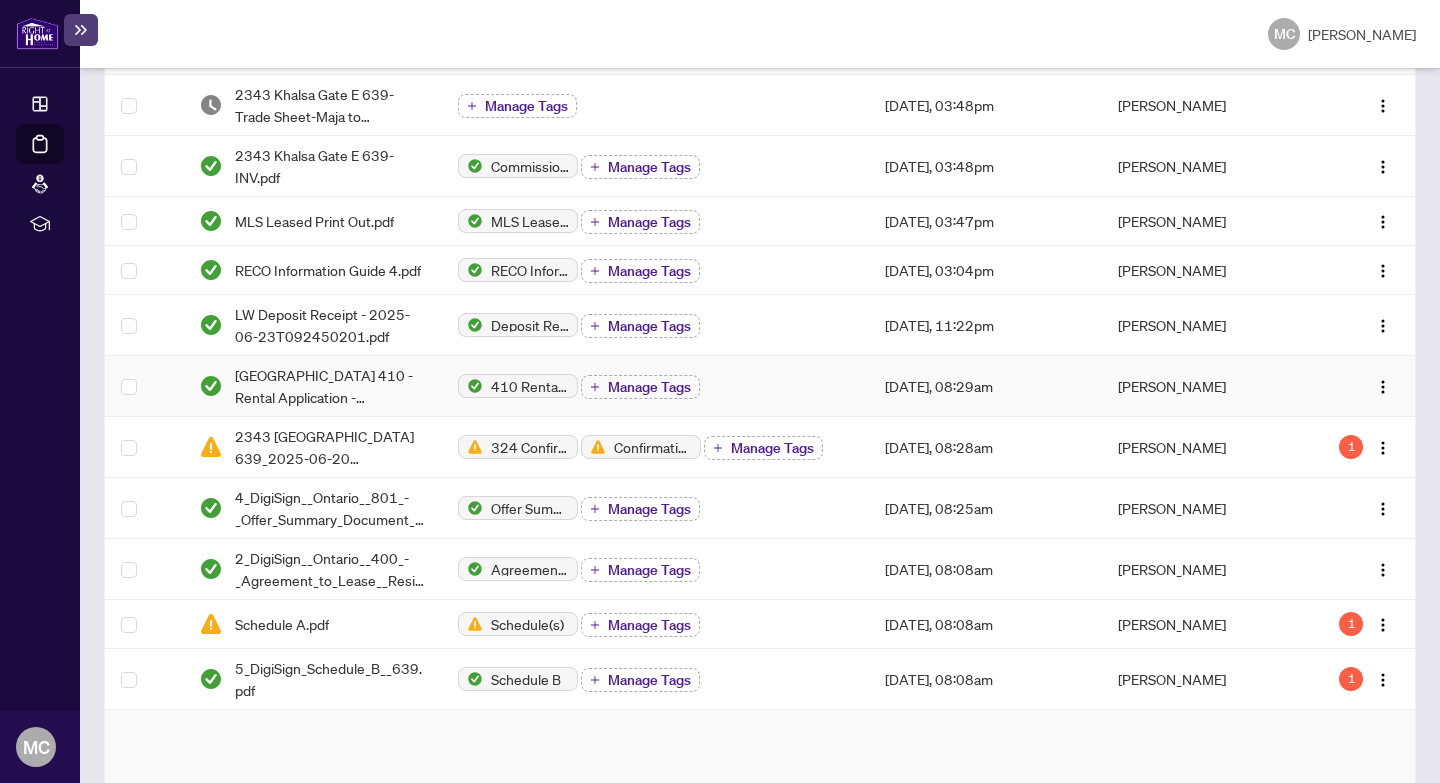 scroll, scrollTop: 544, scrollLeft: 0, axis: vertical 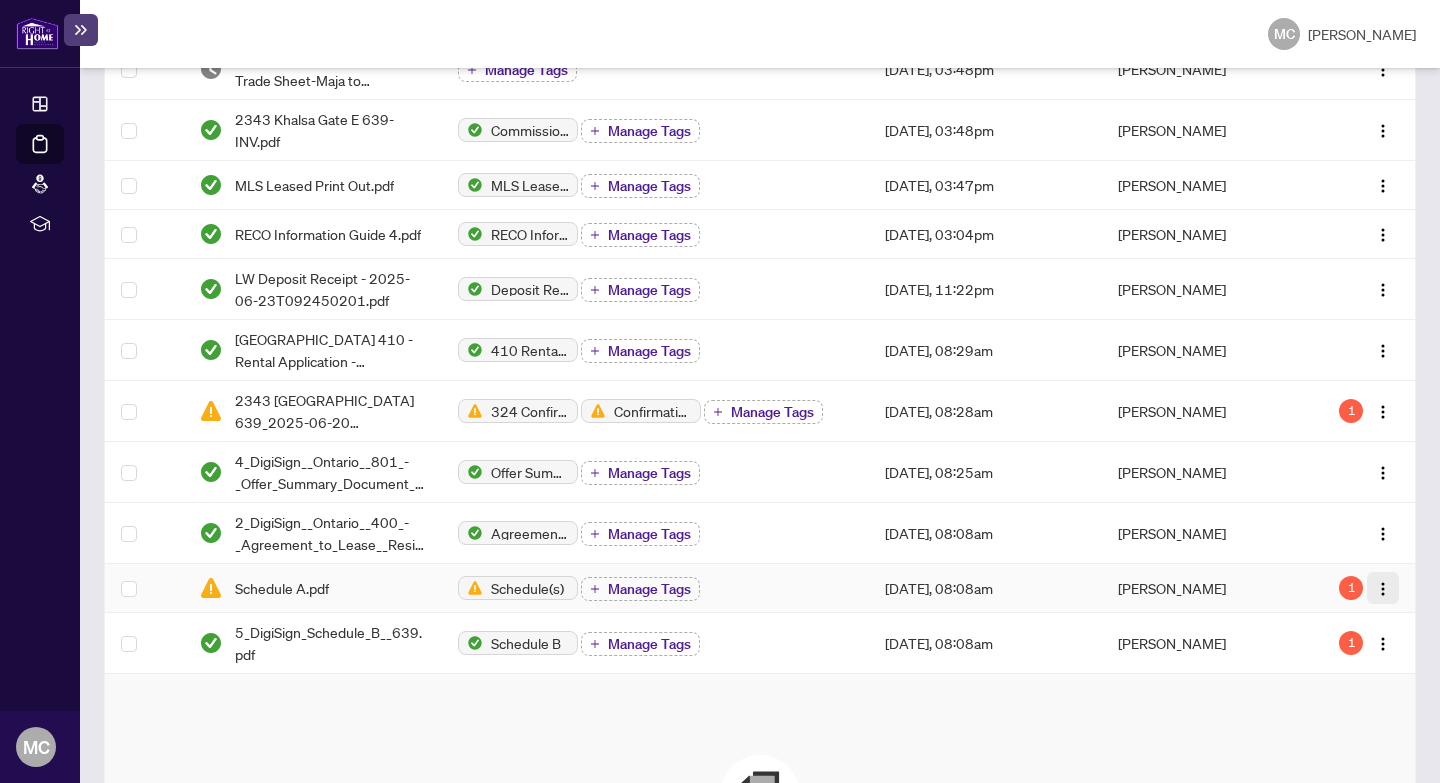 click at bounding box center [1383, 589] 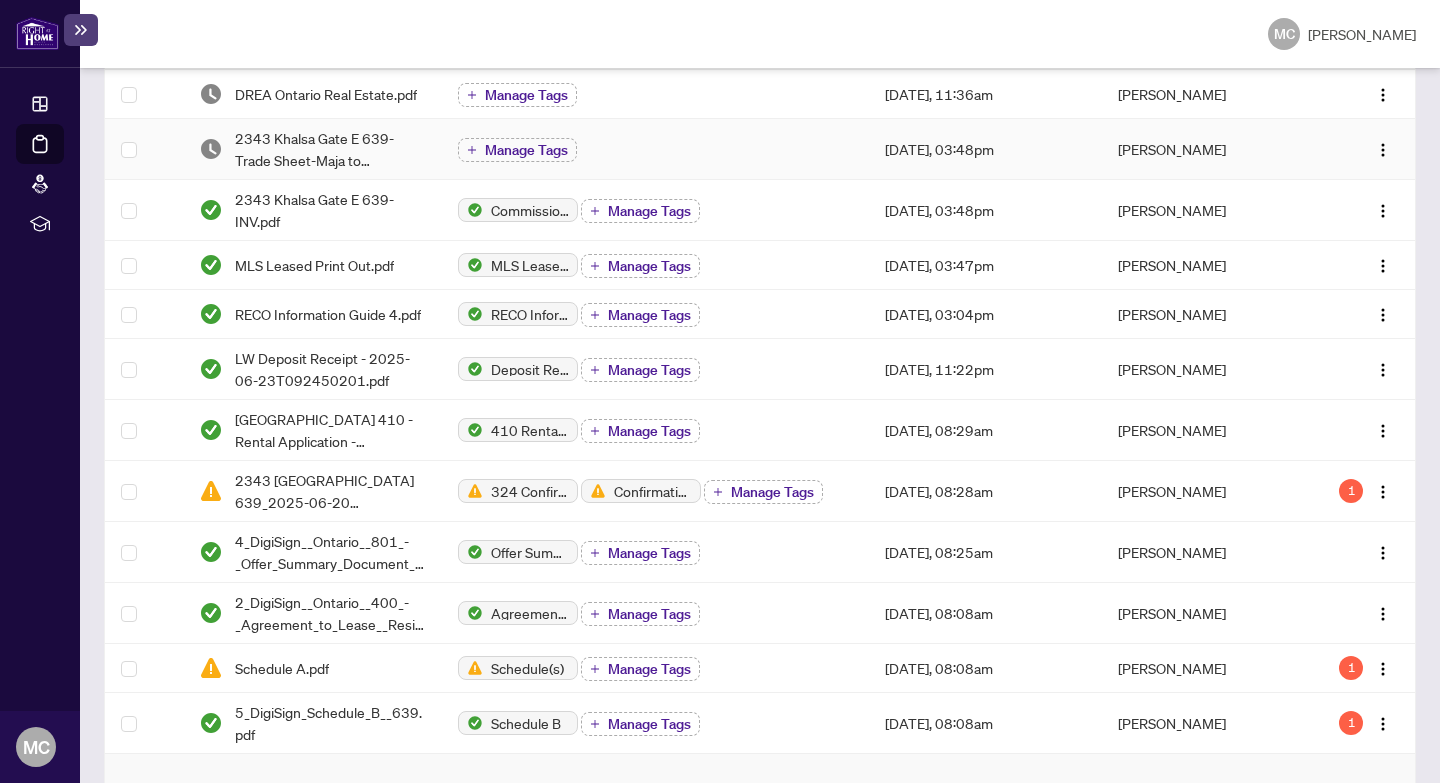 scroll, scrollTop: 0, scrollLeft: 0, axis: both 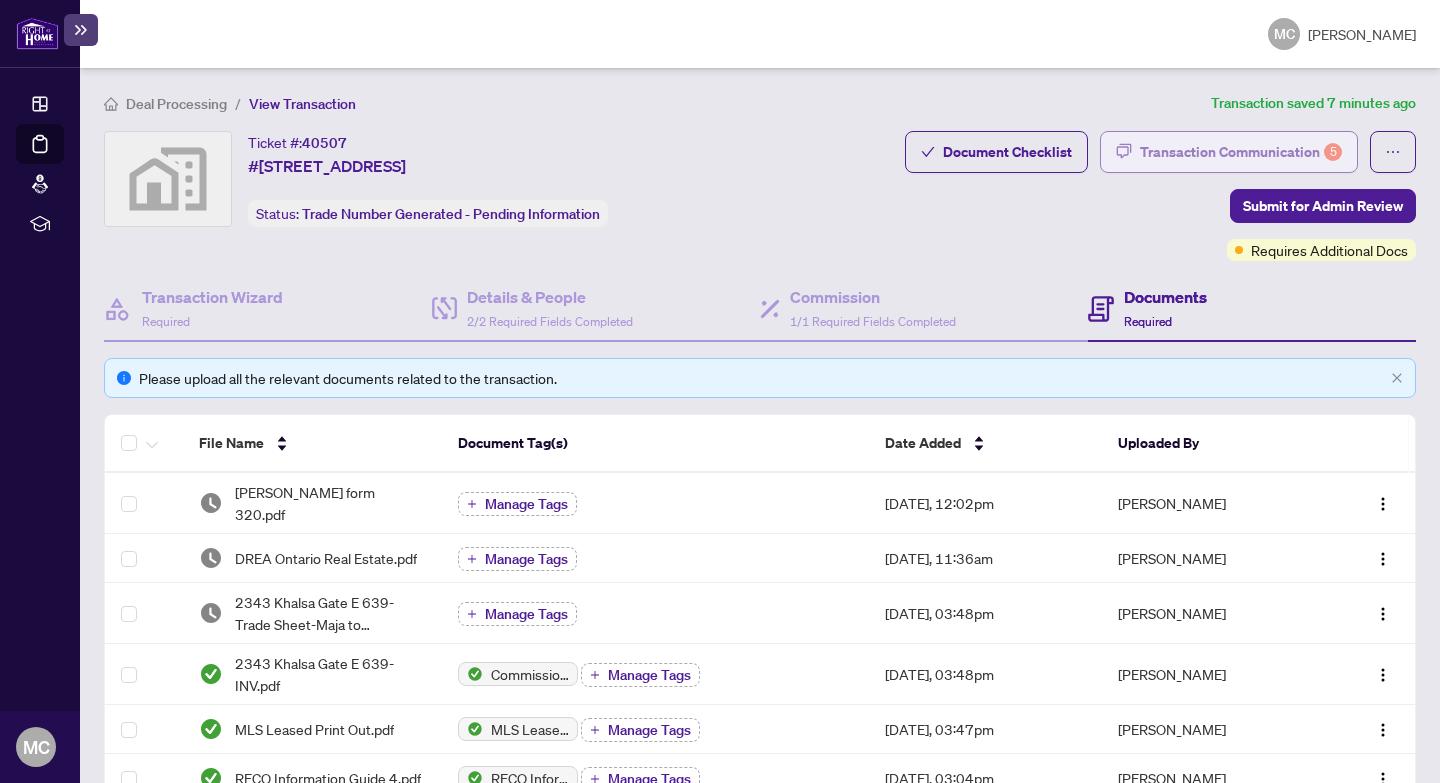 click on "Transaction Communication 5" at bounding box center [1241, 152] 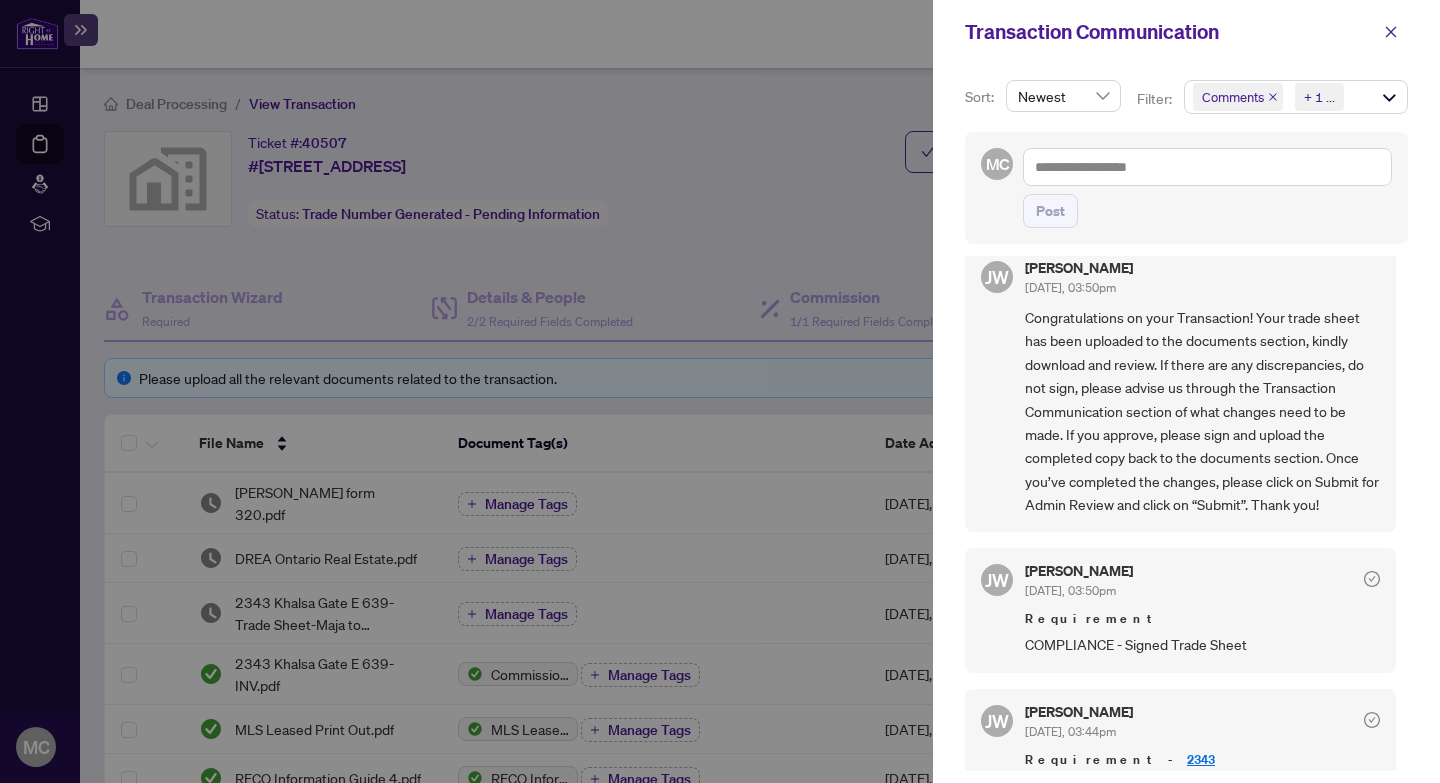 scroll, scrollTop: 0, scrollLeft: 0, axis: both 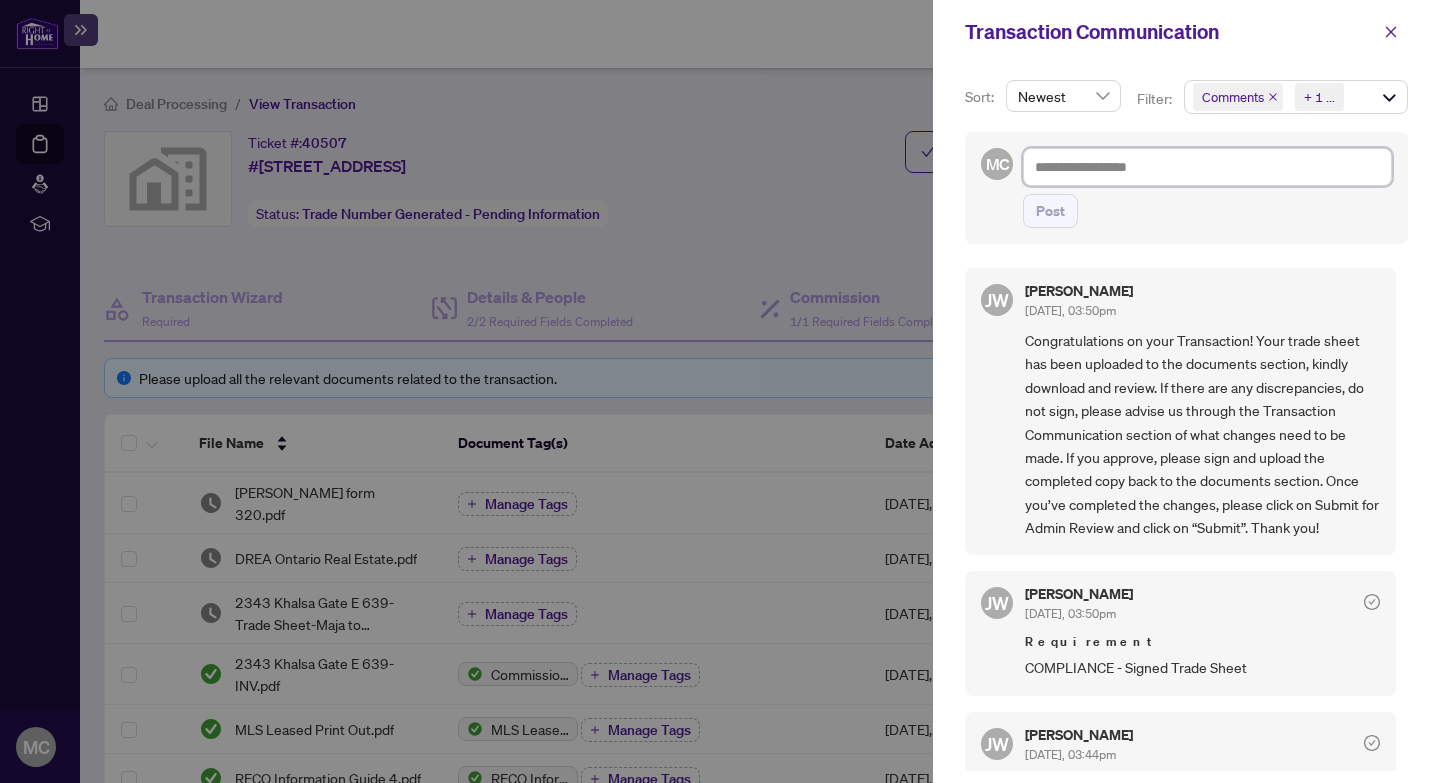click at bounding box center [1207, 167] 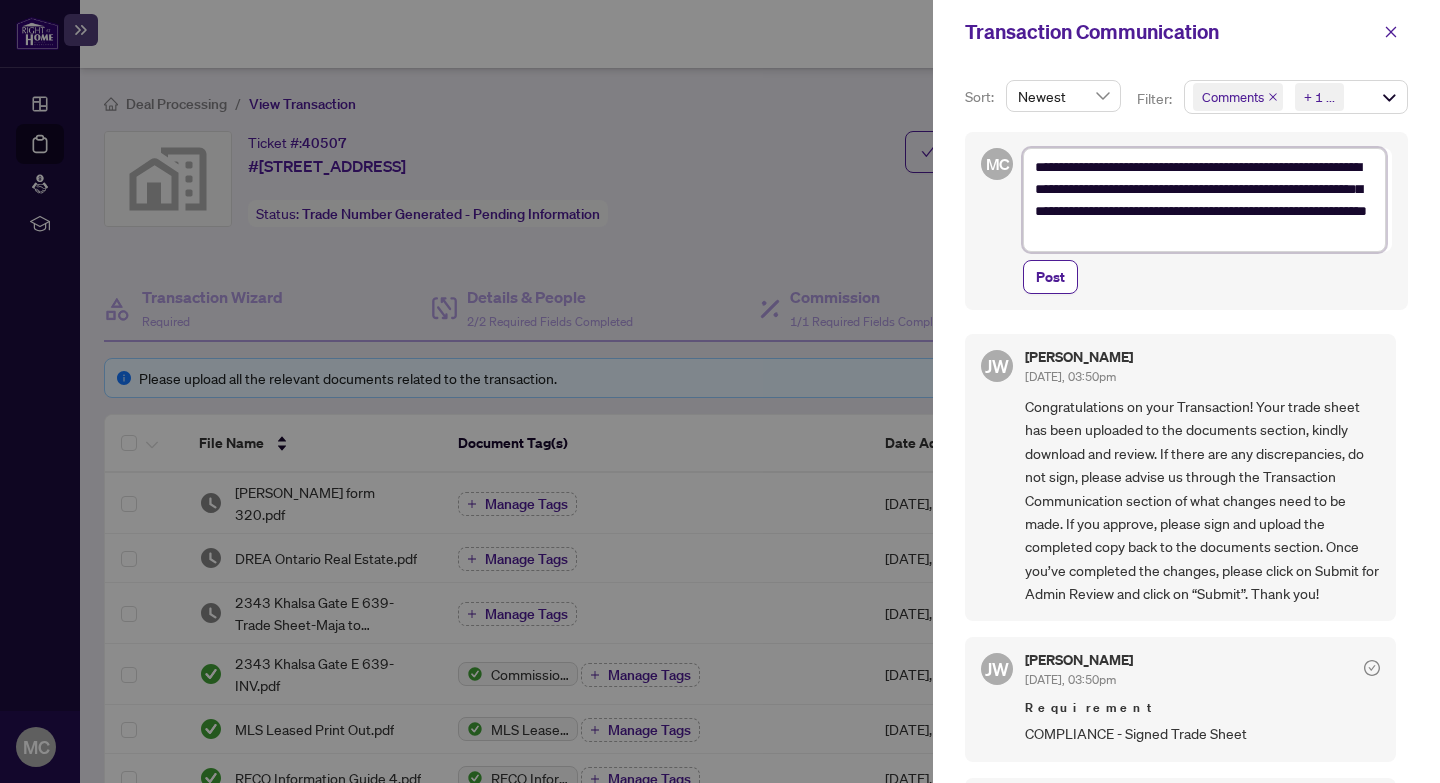 click on "**********" at bounding box center (1204, 200) 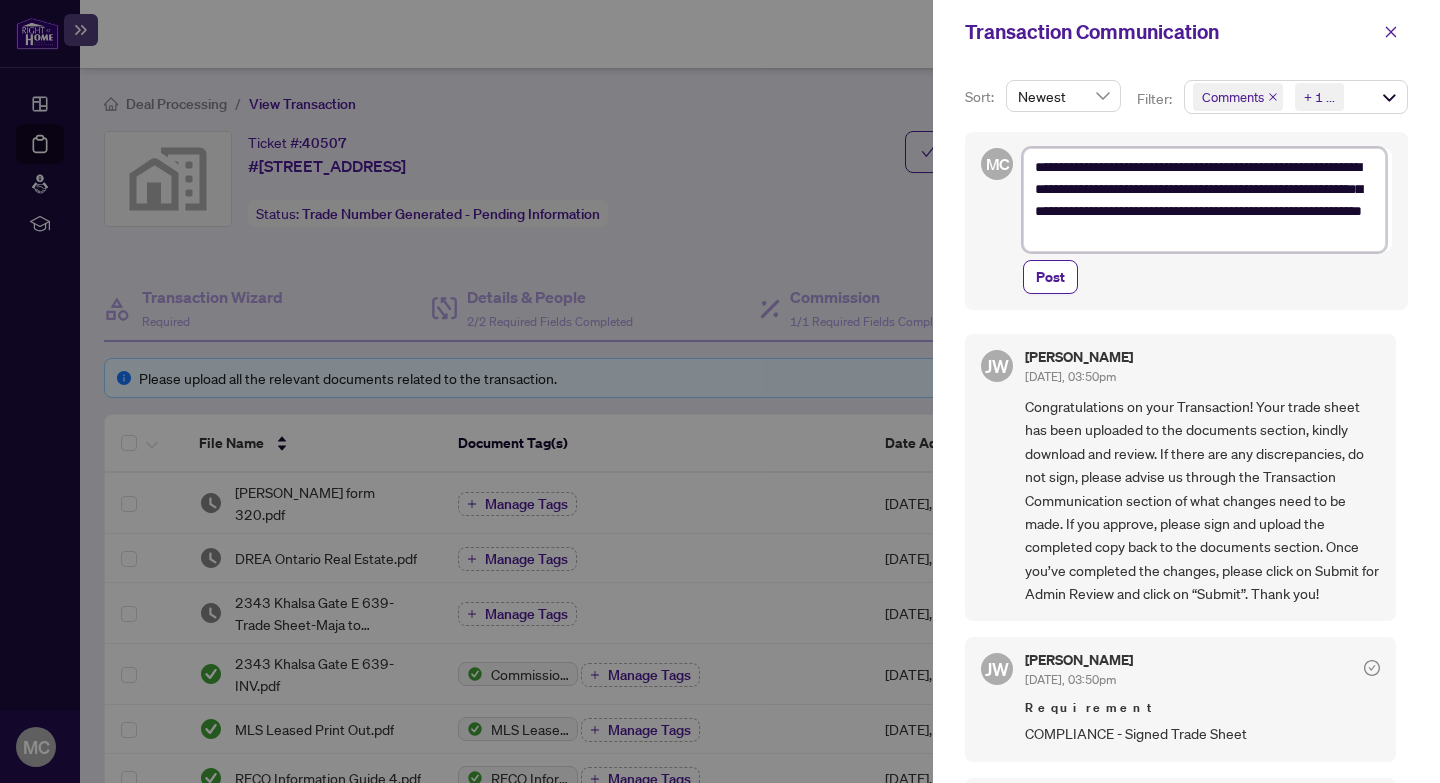 type on "**********" 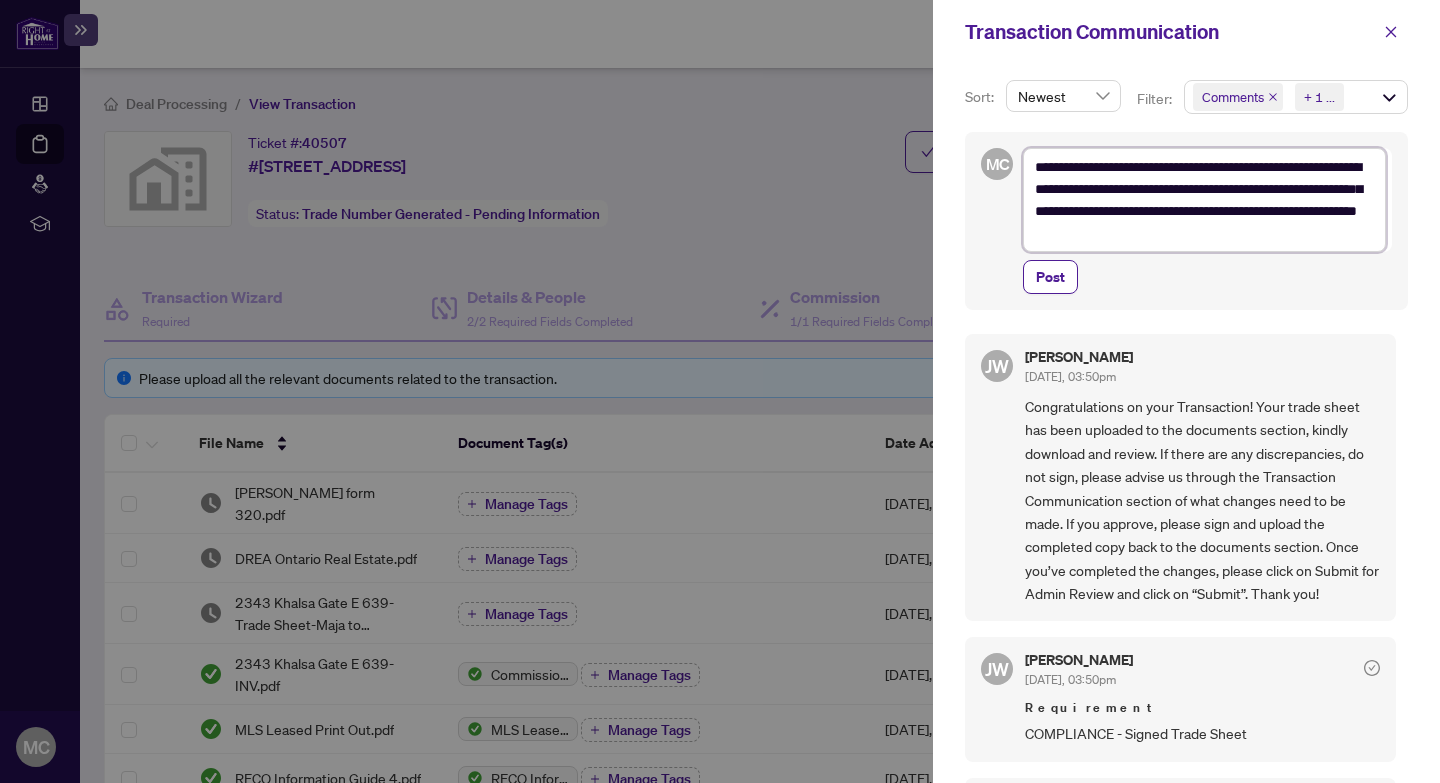 type on "**********" 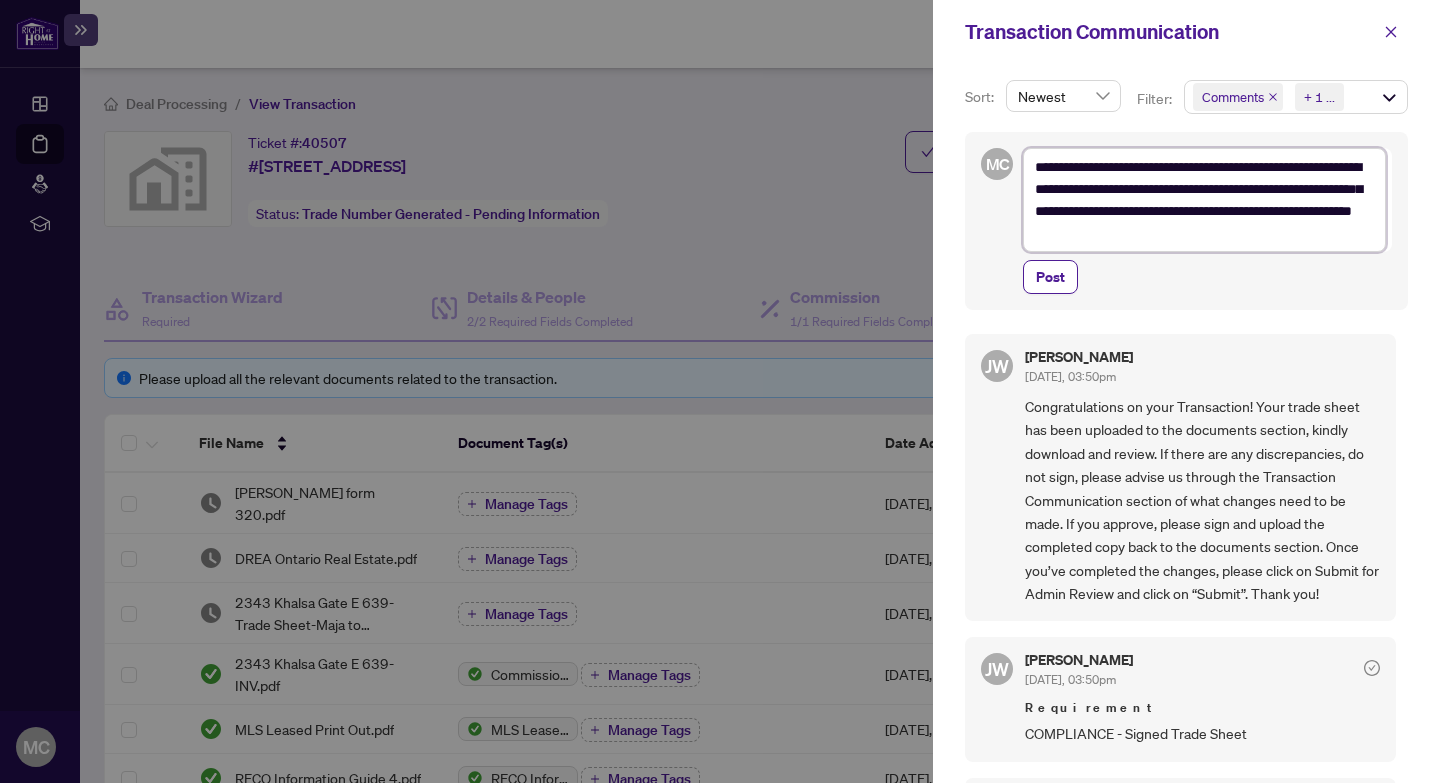 type on "**********" 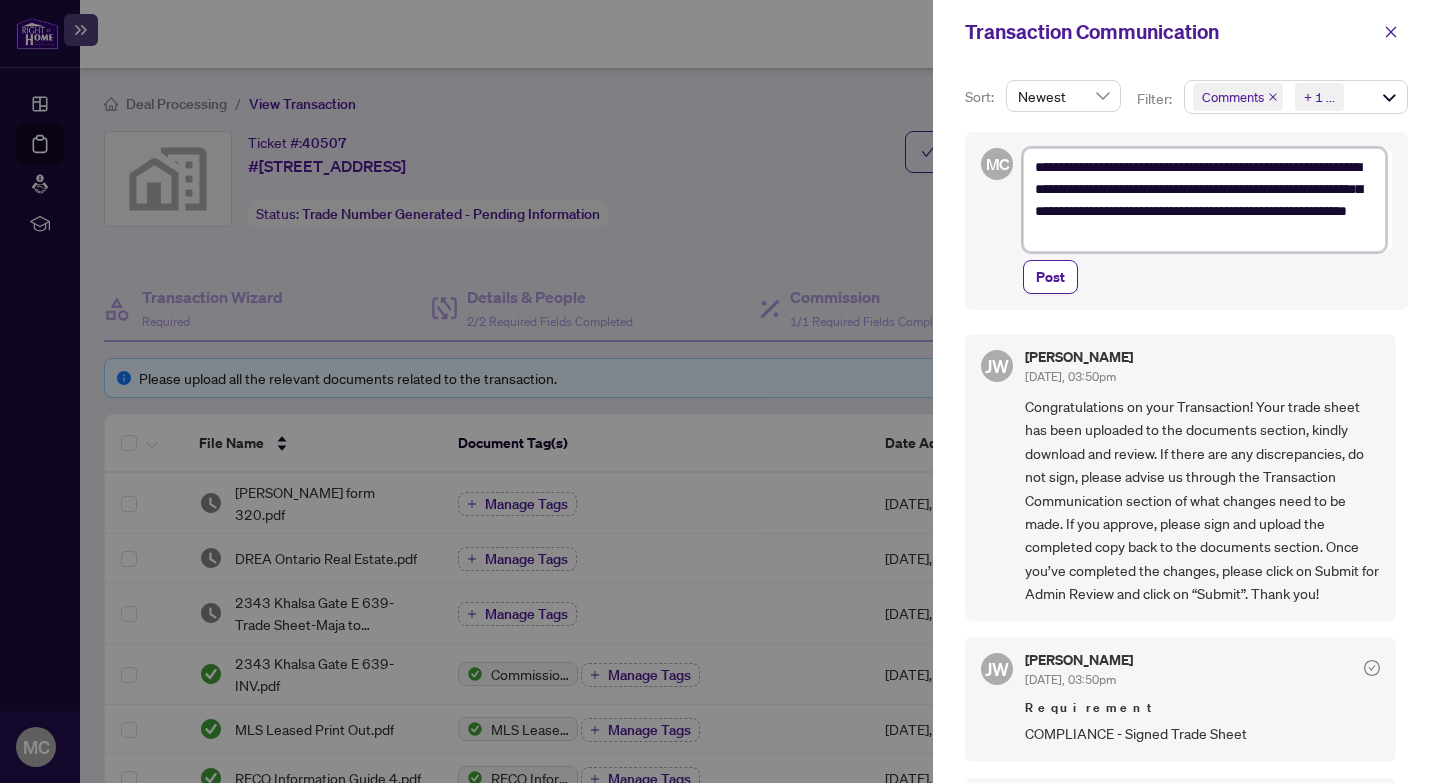 type on "**********" 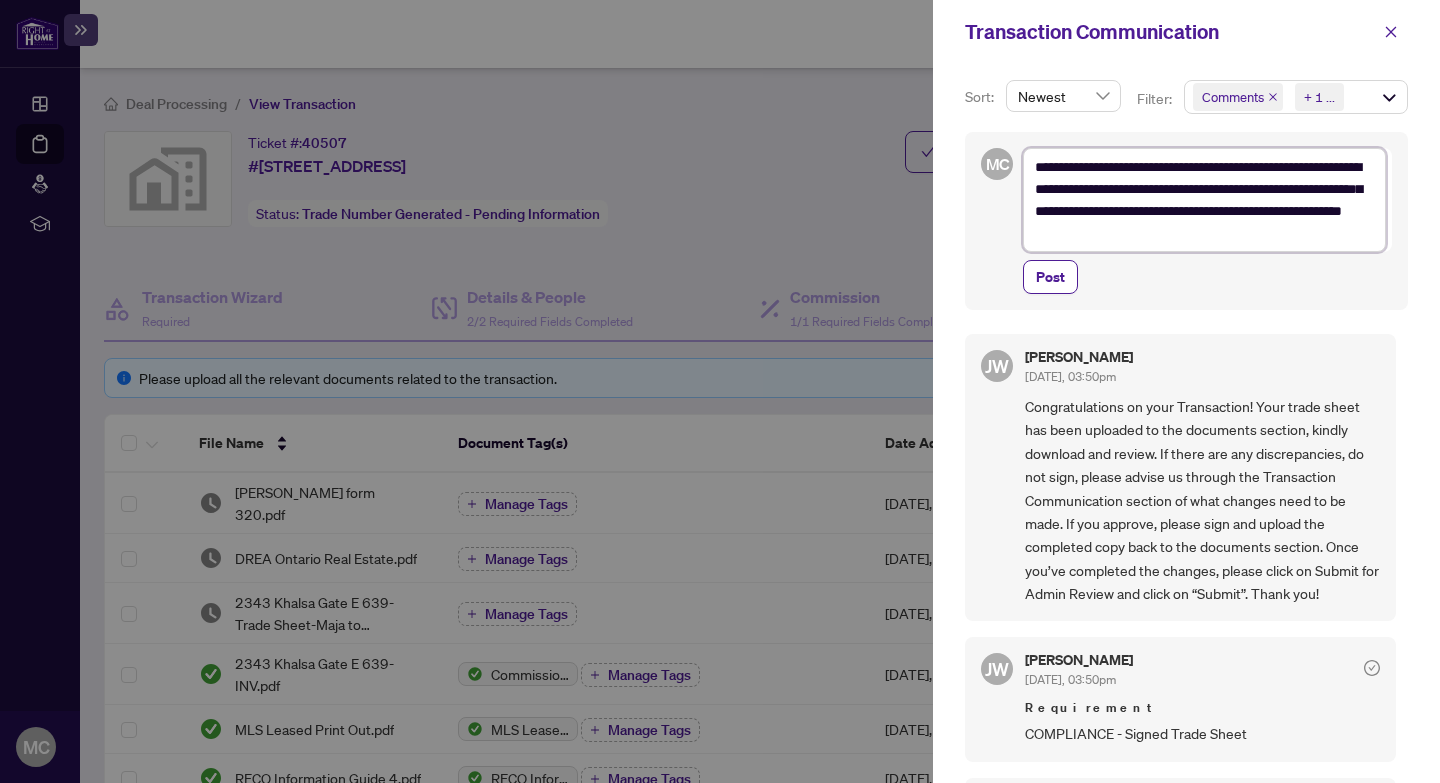 type on "**********" 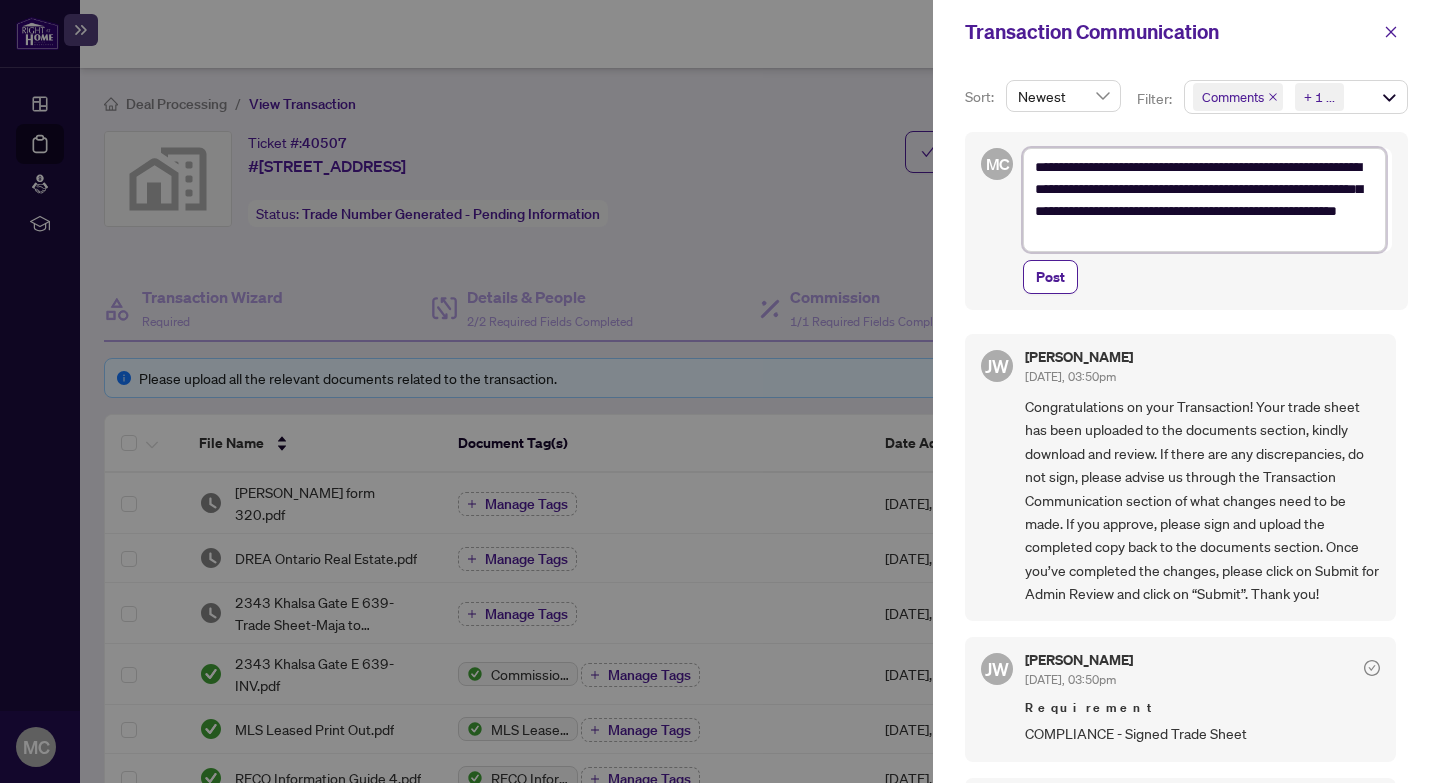 type on "**********" 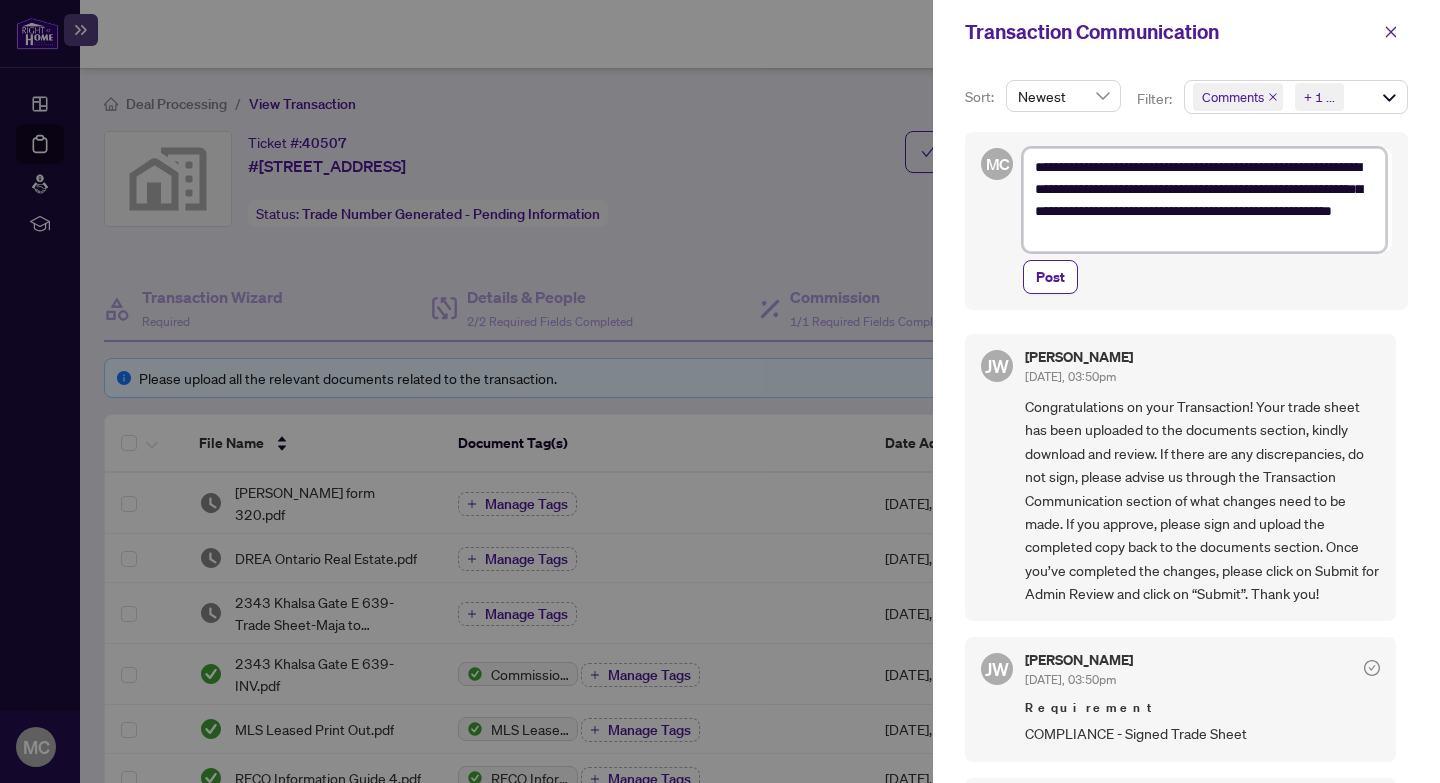 type on "**********" 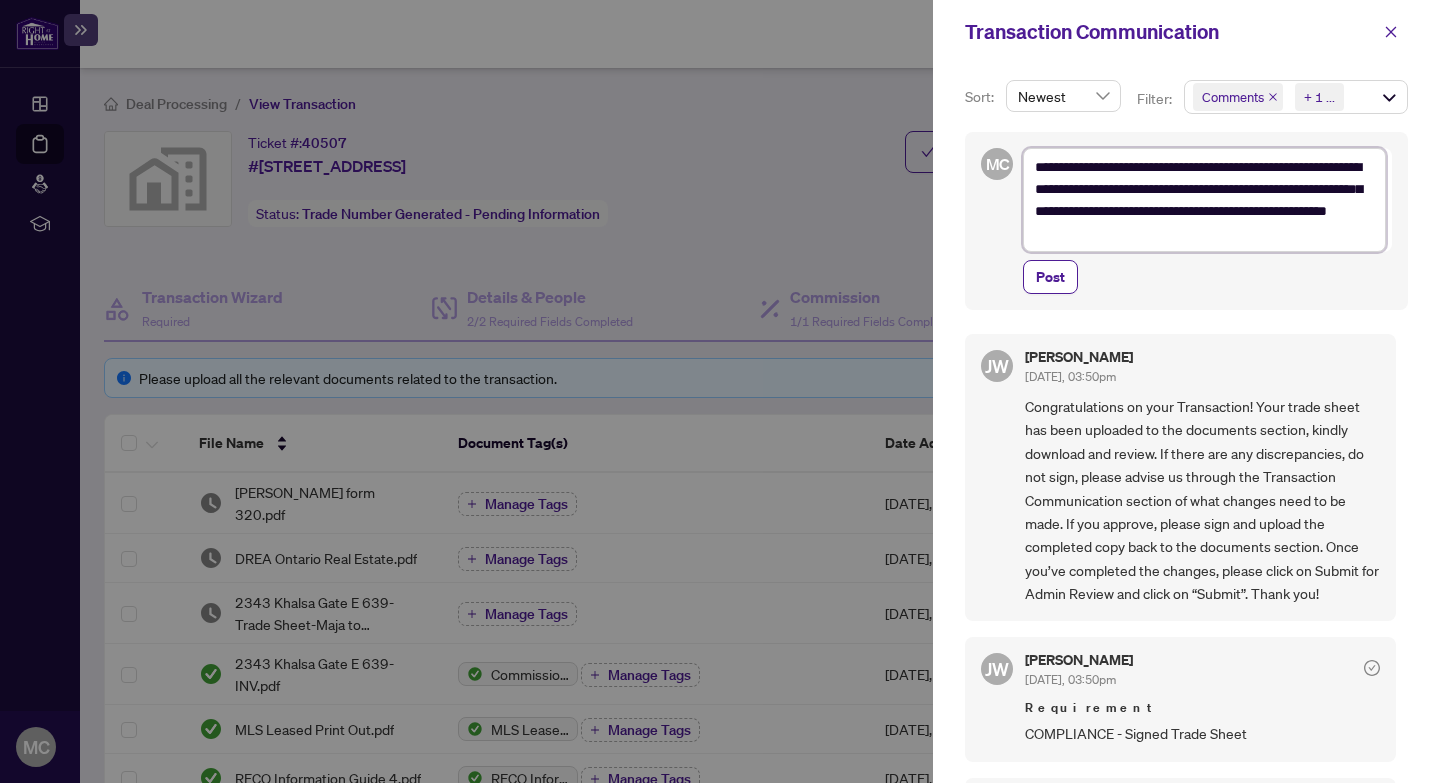 type on "**********" 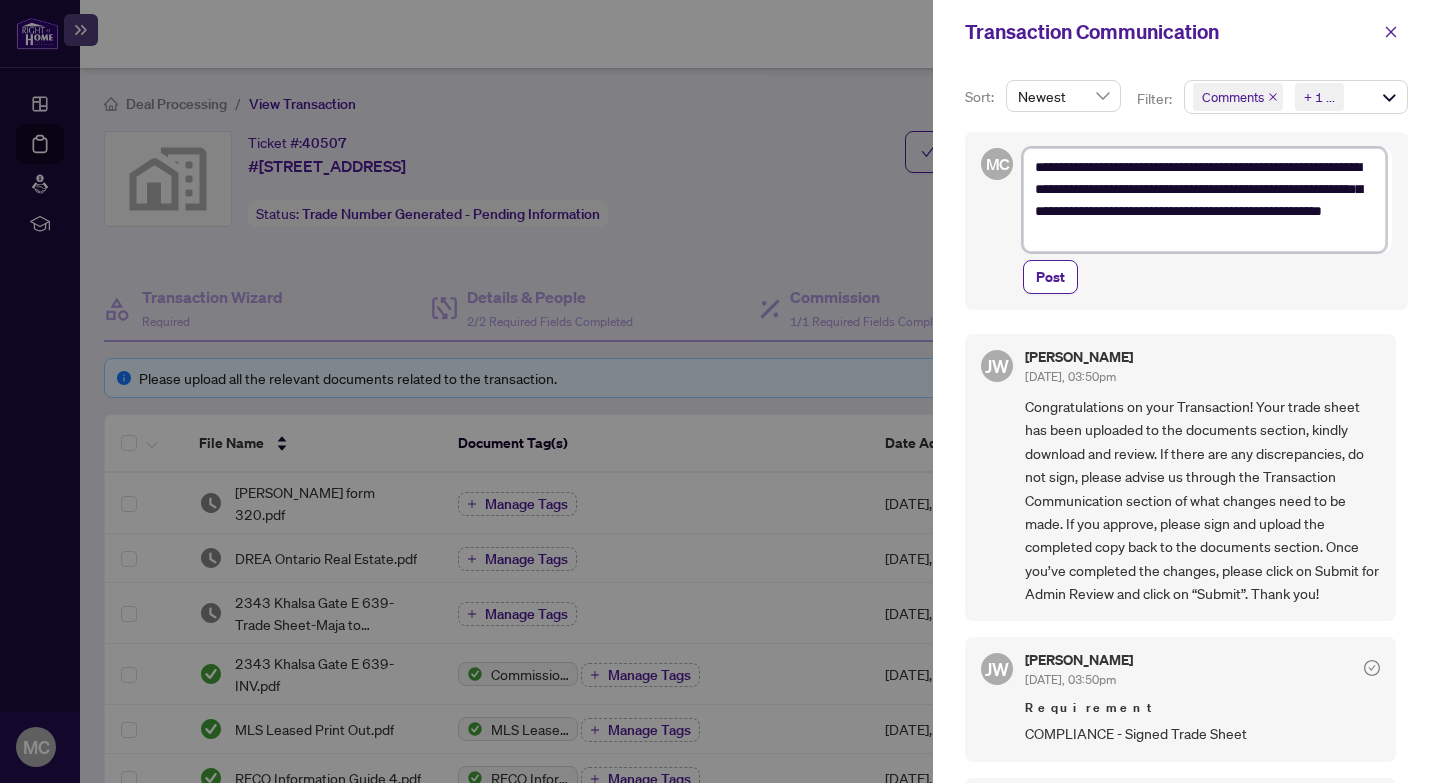 type on "**********" 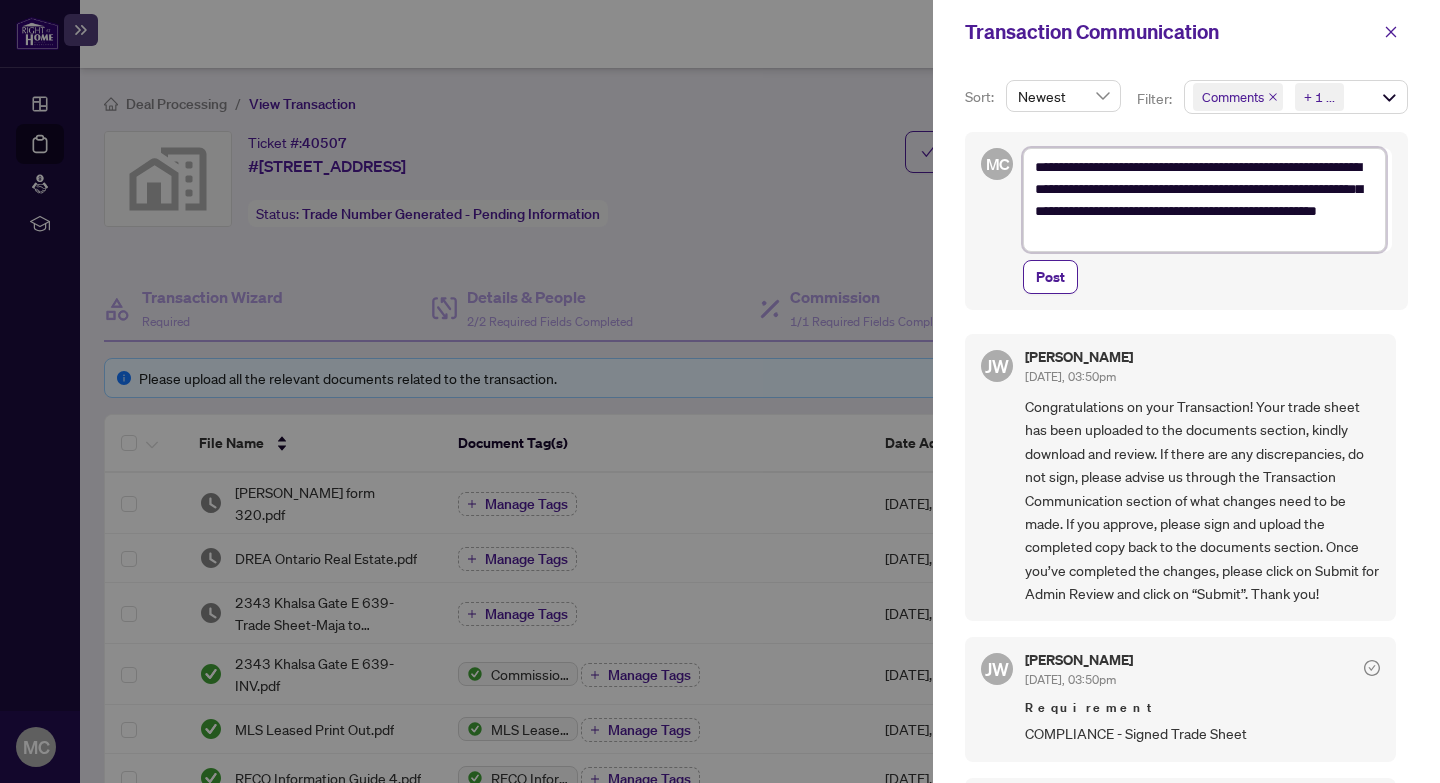 type on "**********" 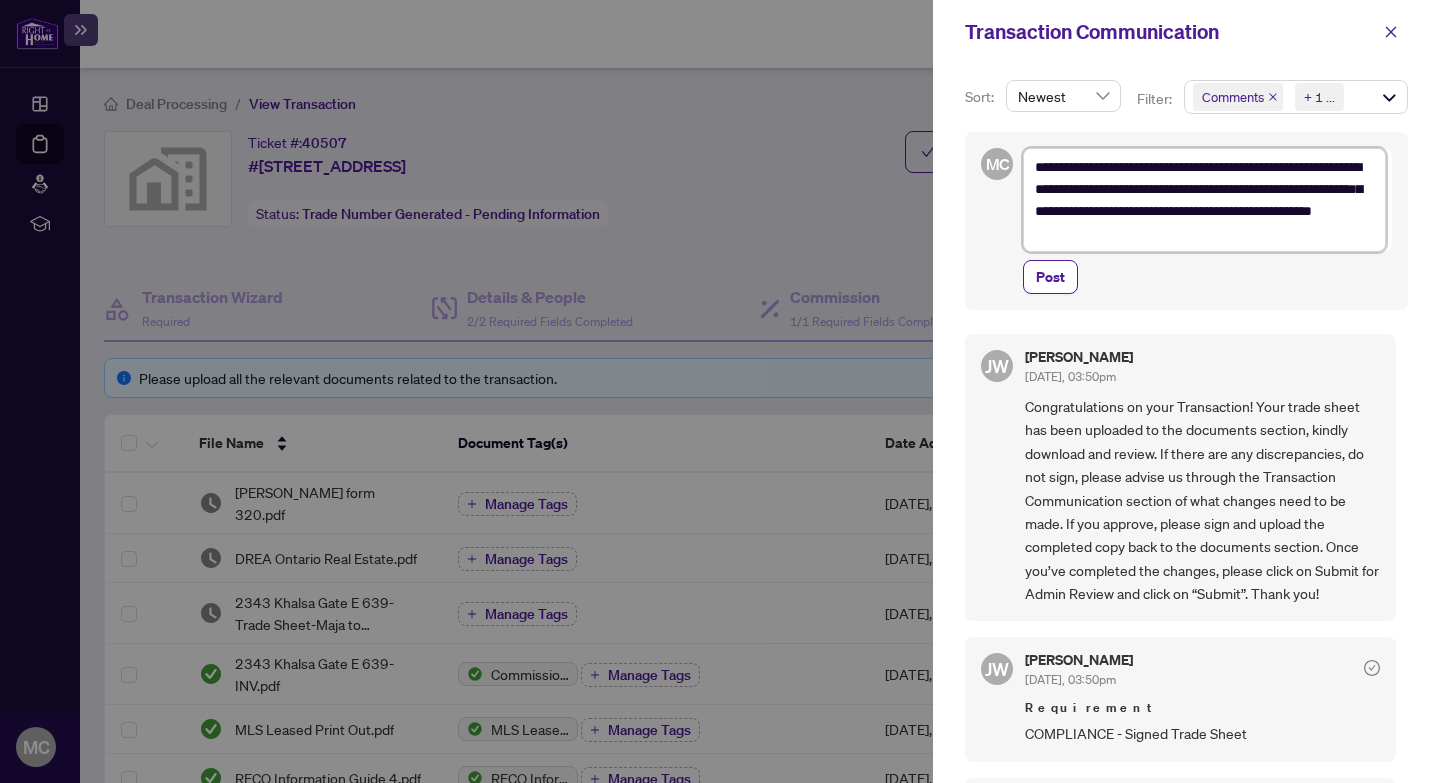type on "**********" 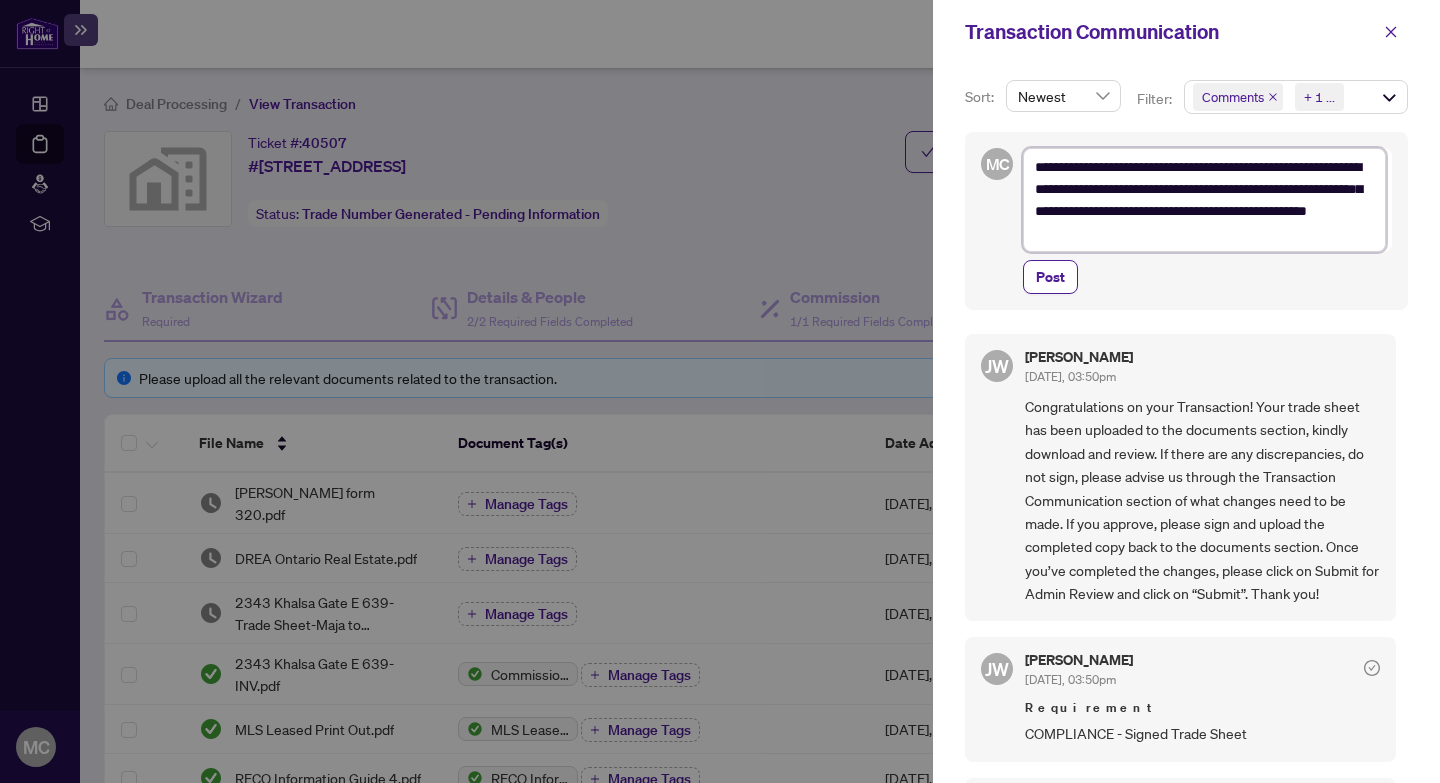 click on "**********" at bounding box center [1204, 200] 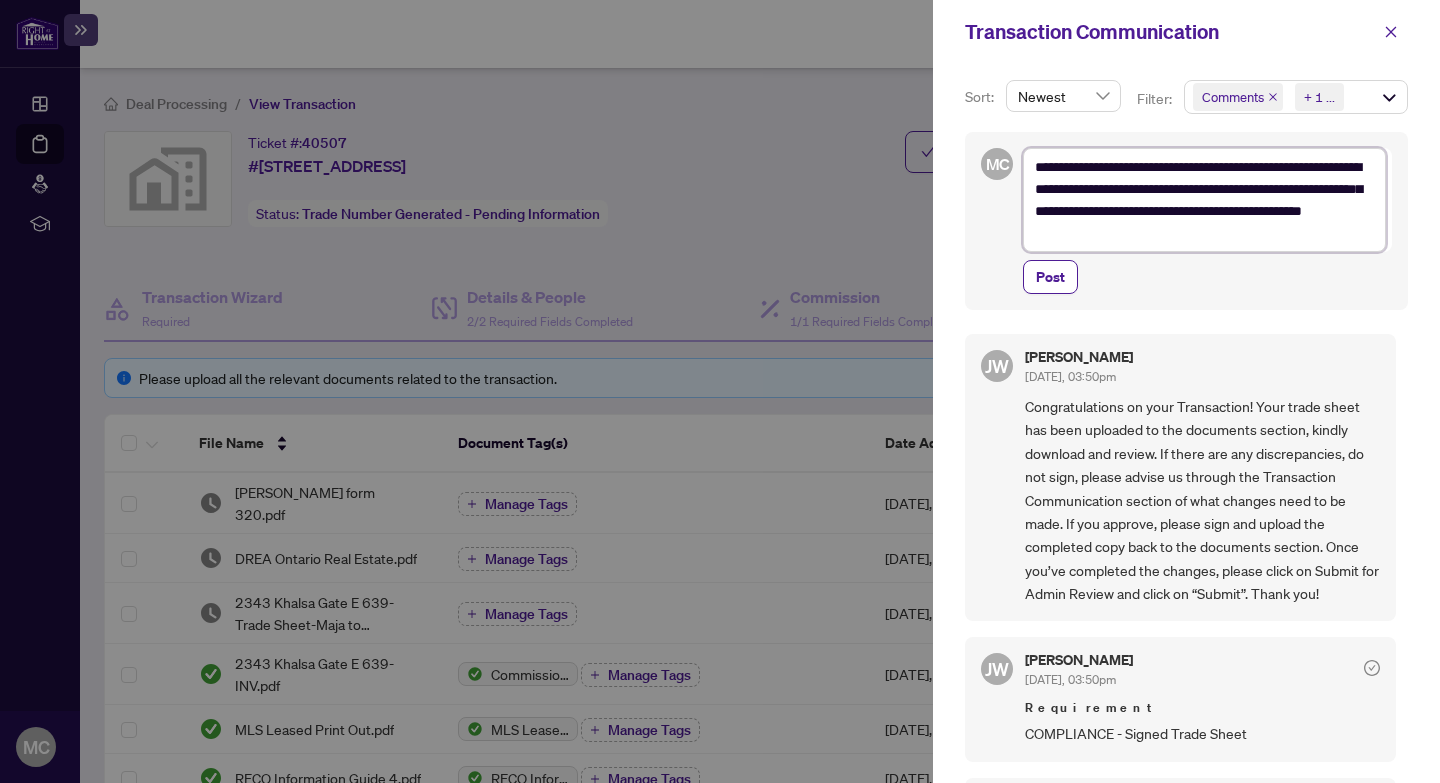 type on "**********" 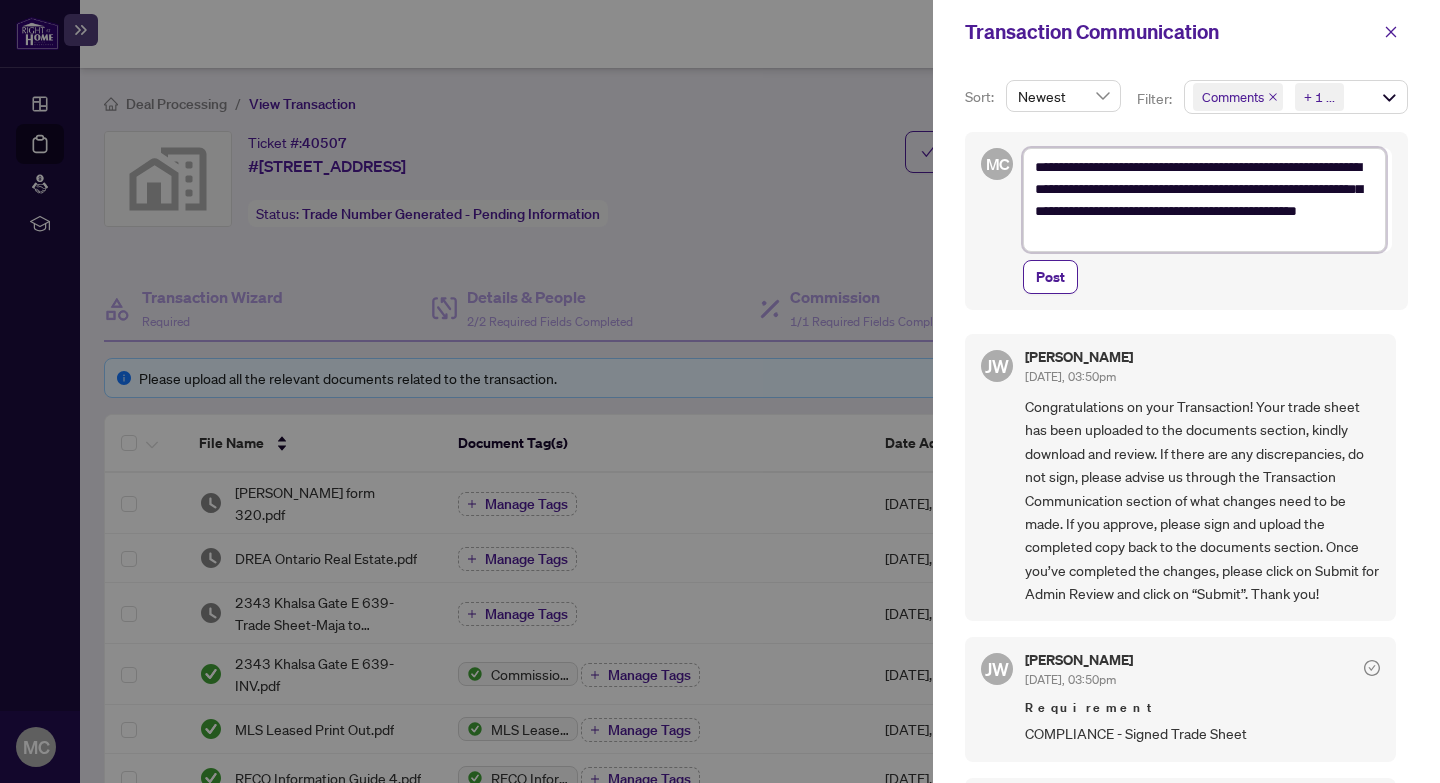type on "**********" 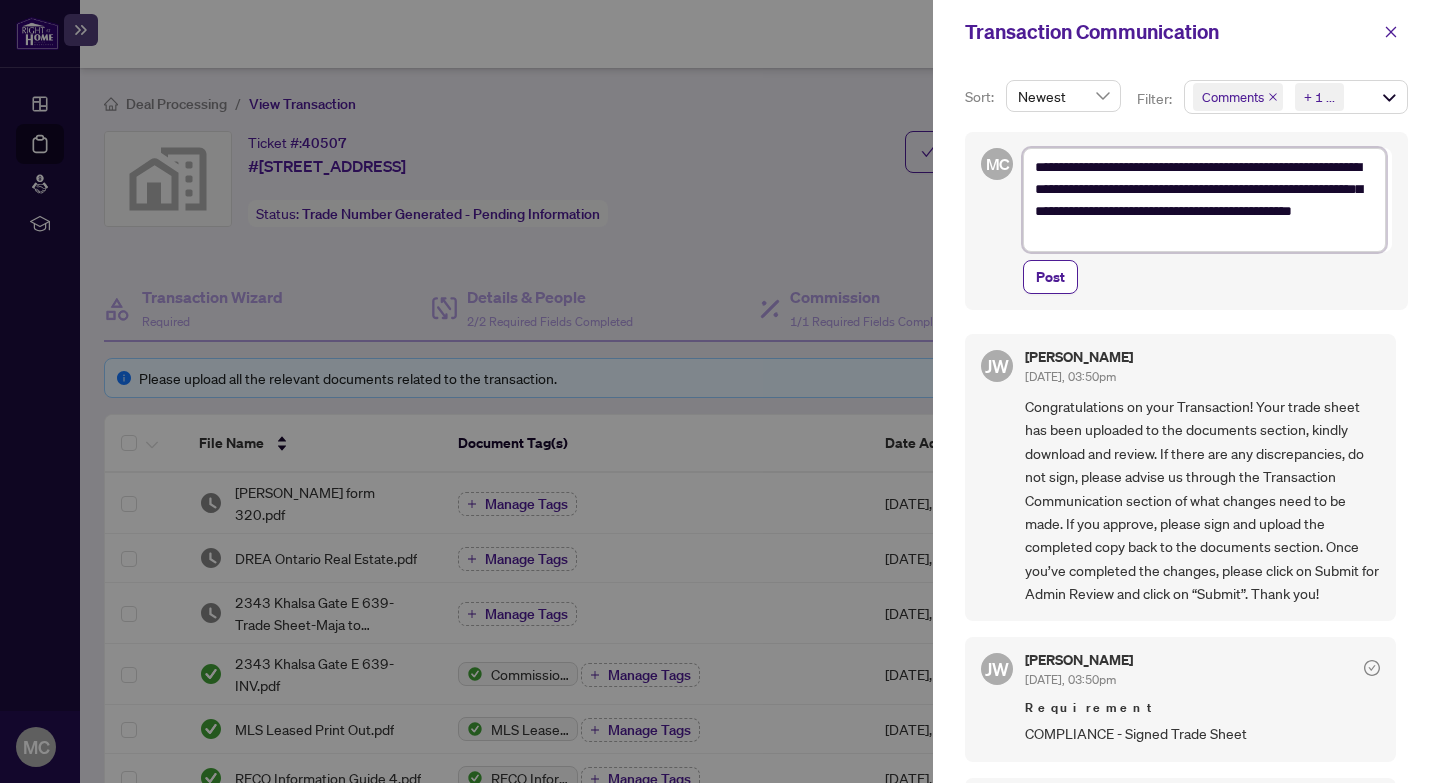 type on "**********" 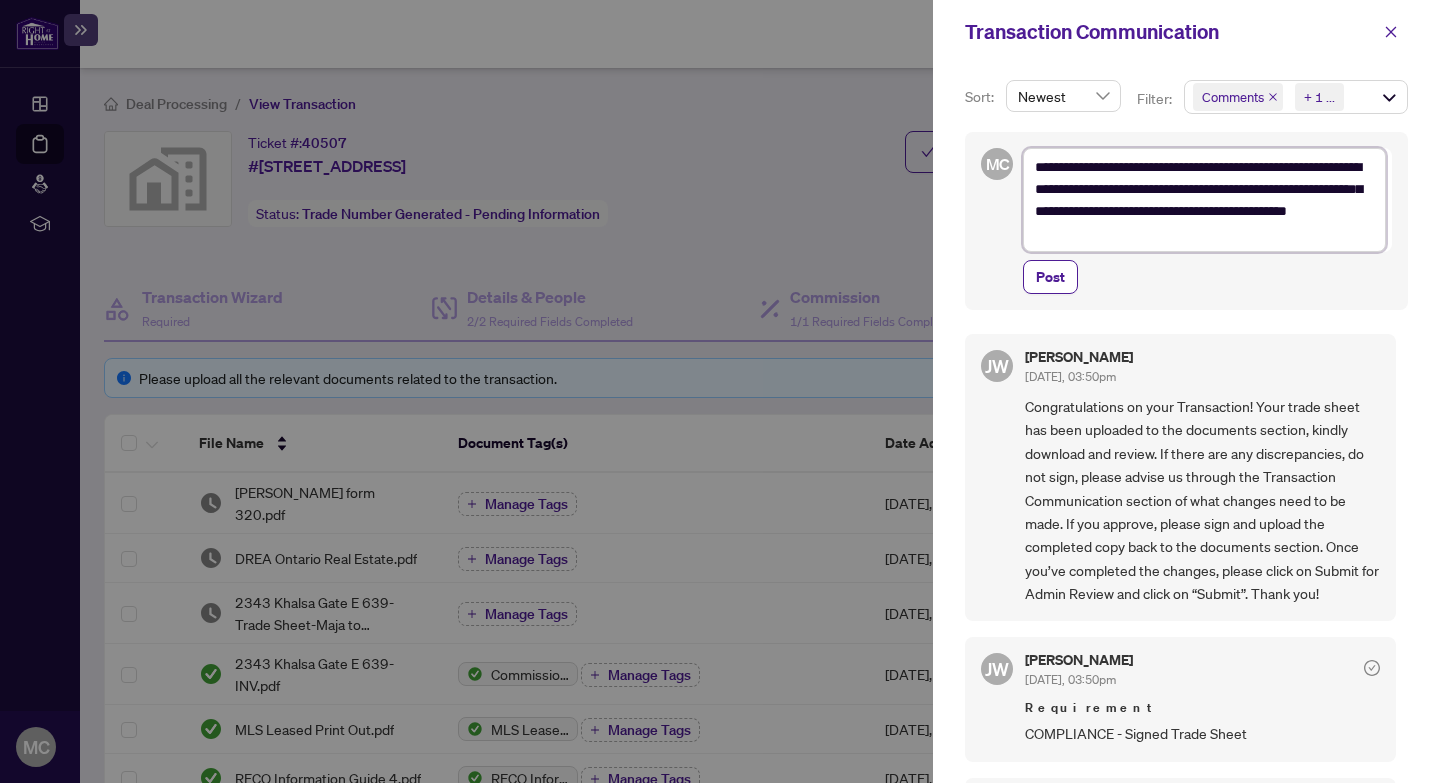 type on "**********" 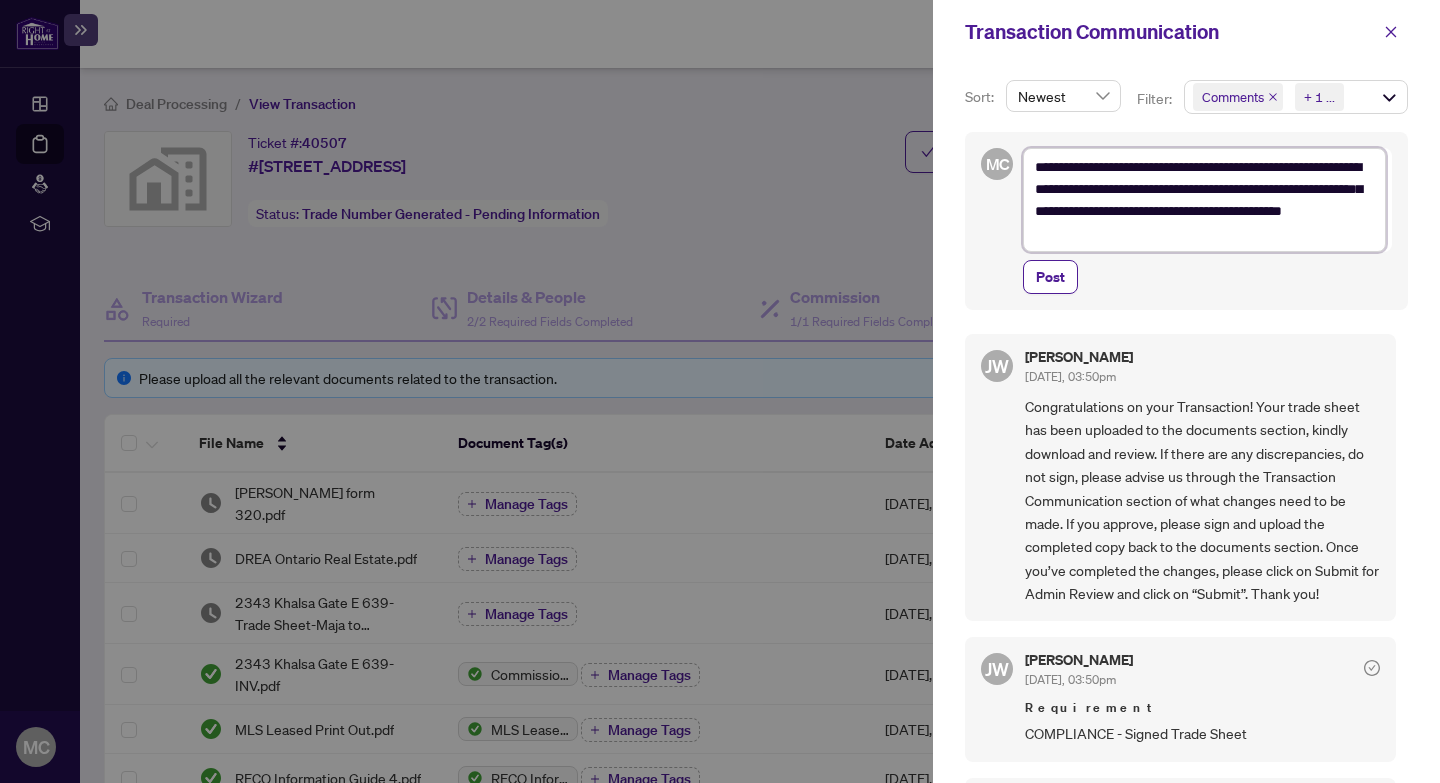 type on "**********" 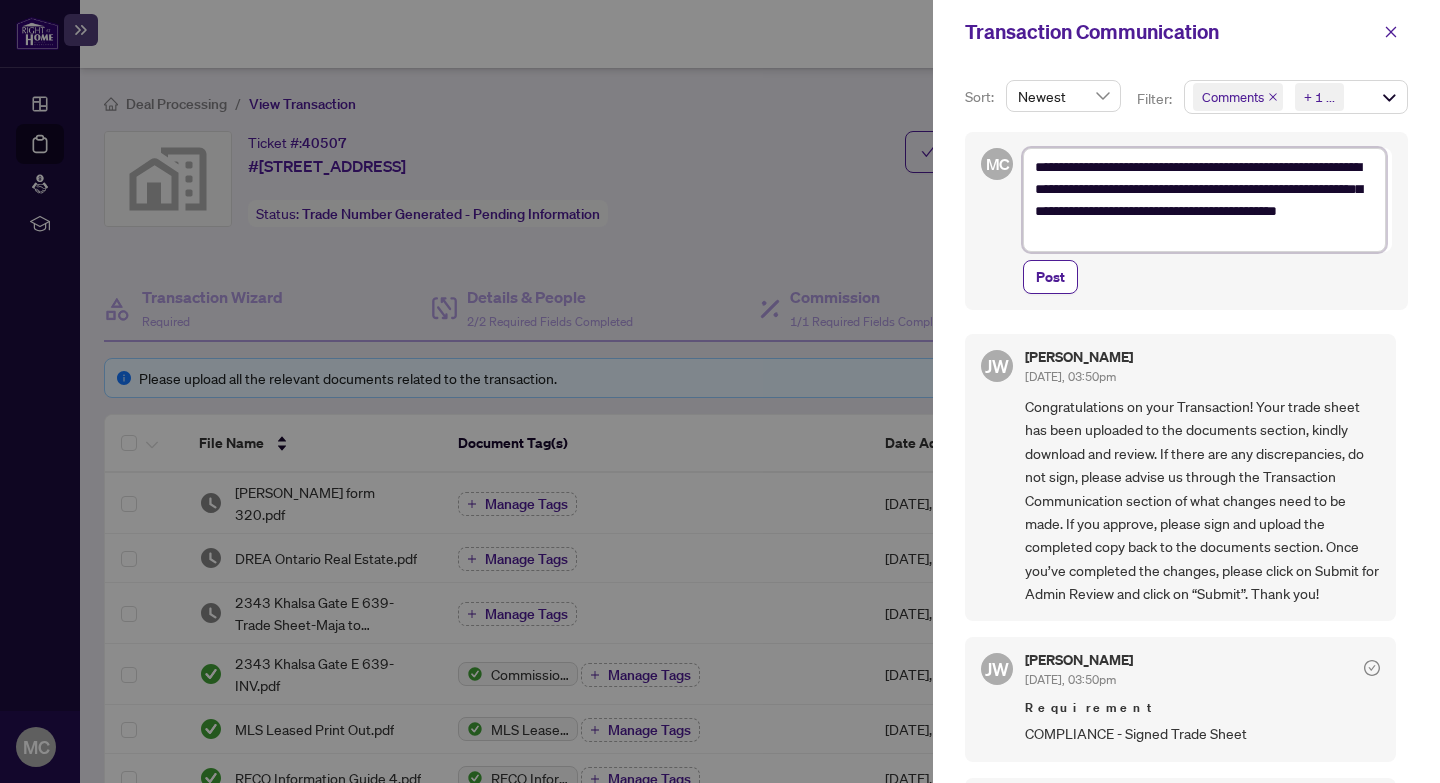 type on "**********" 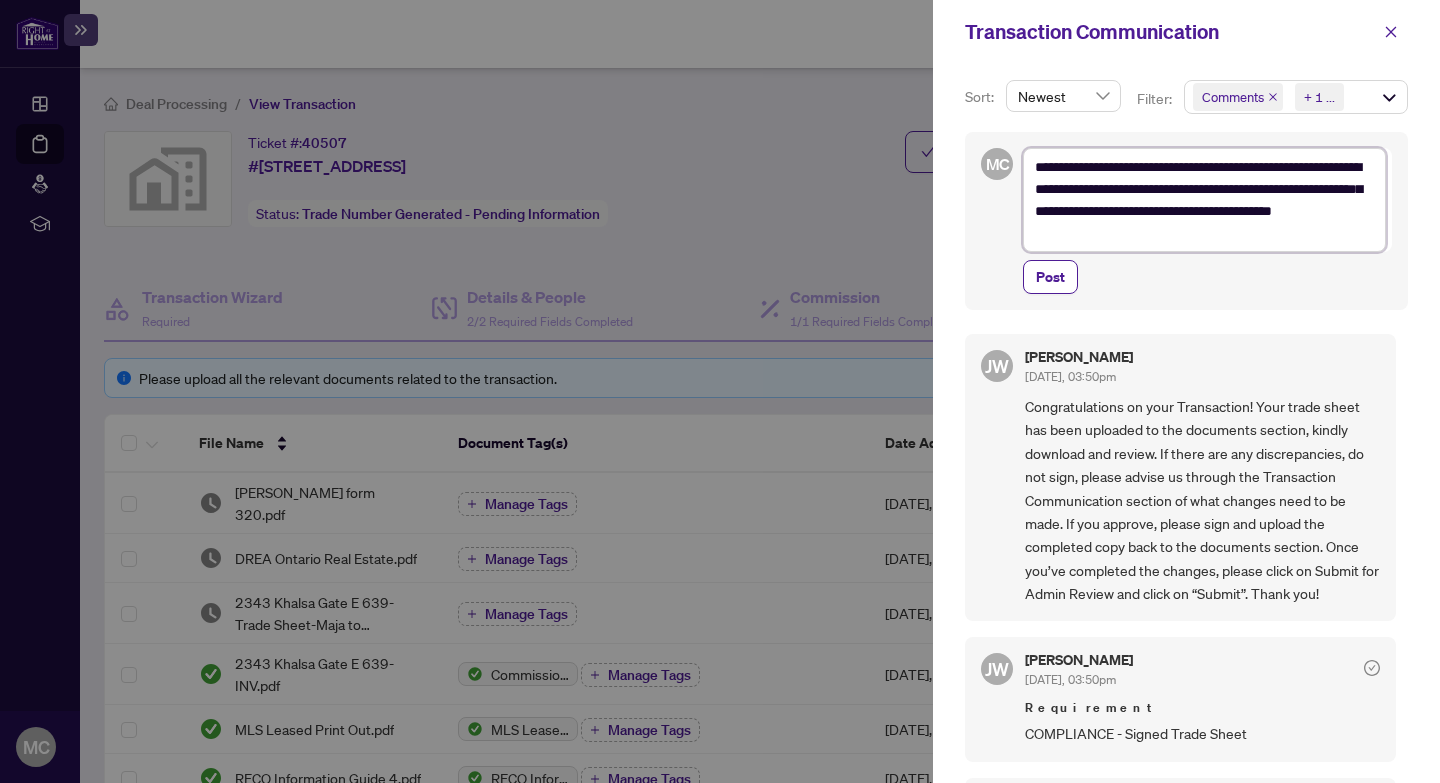 type on "**********" 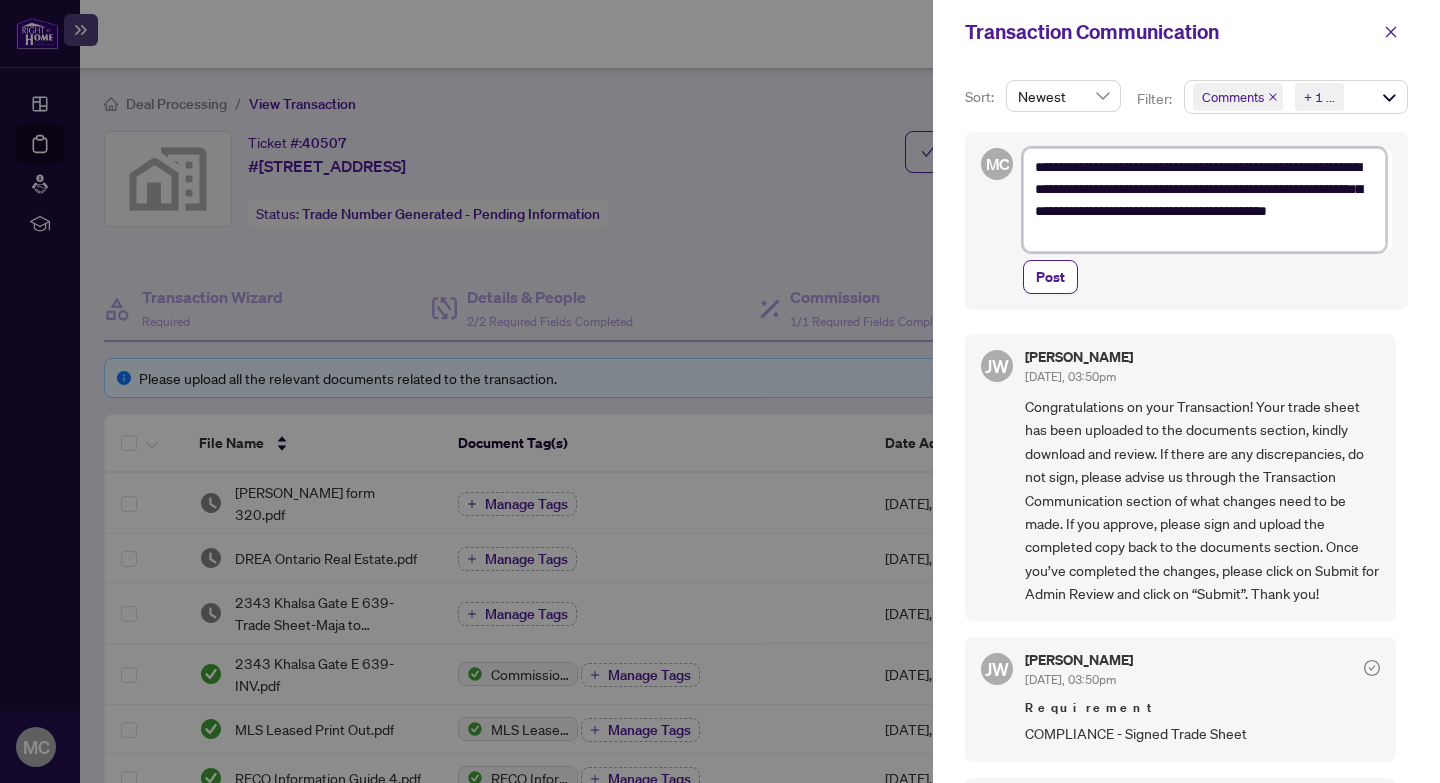 type on "**********" 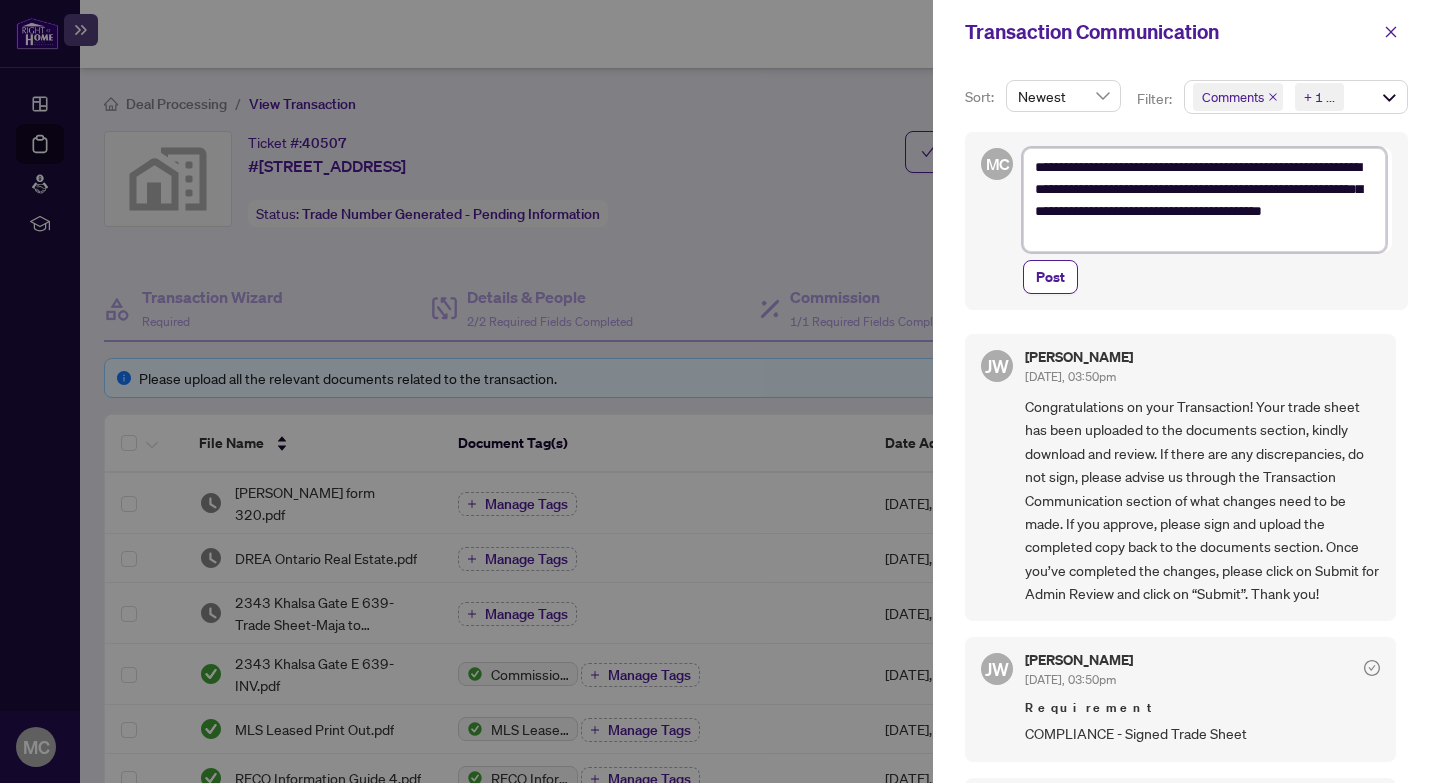 type on "**********" 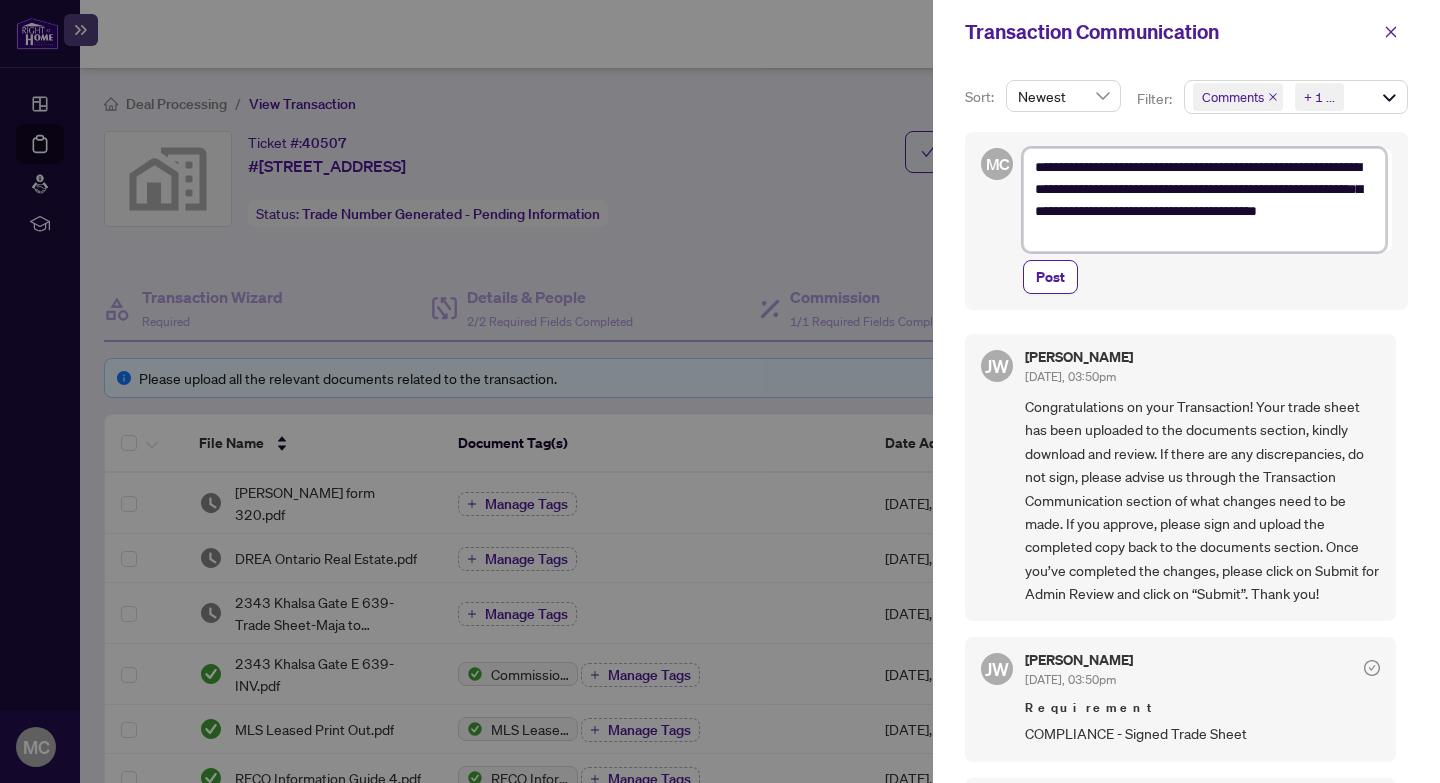 type on "**********" 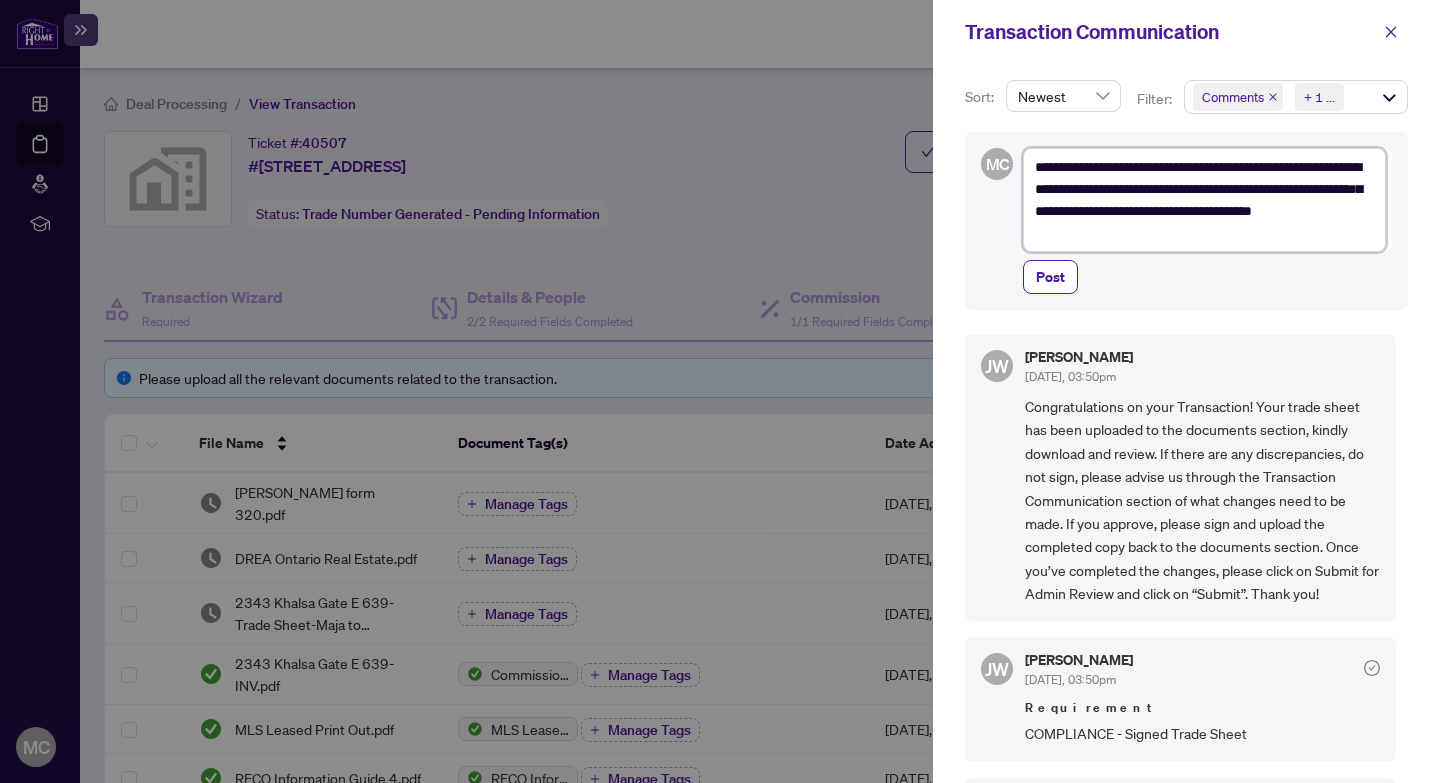 type on "**********" 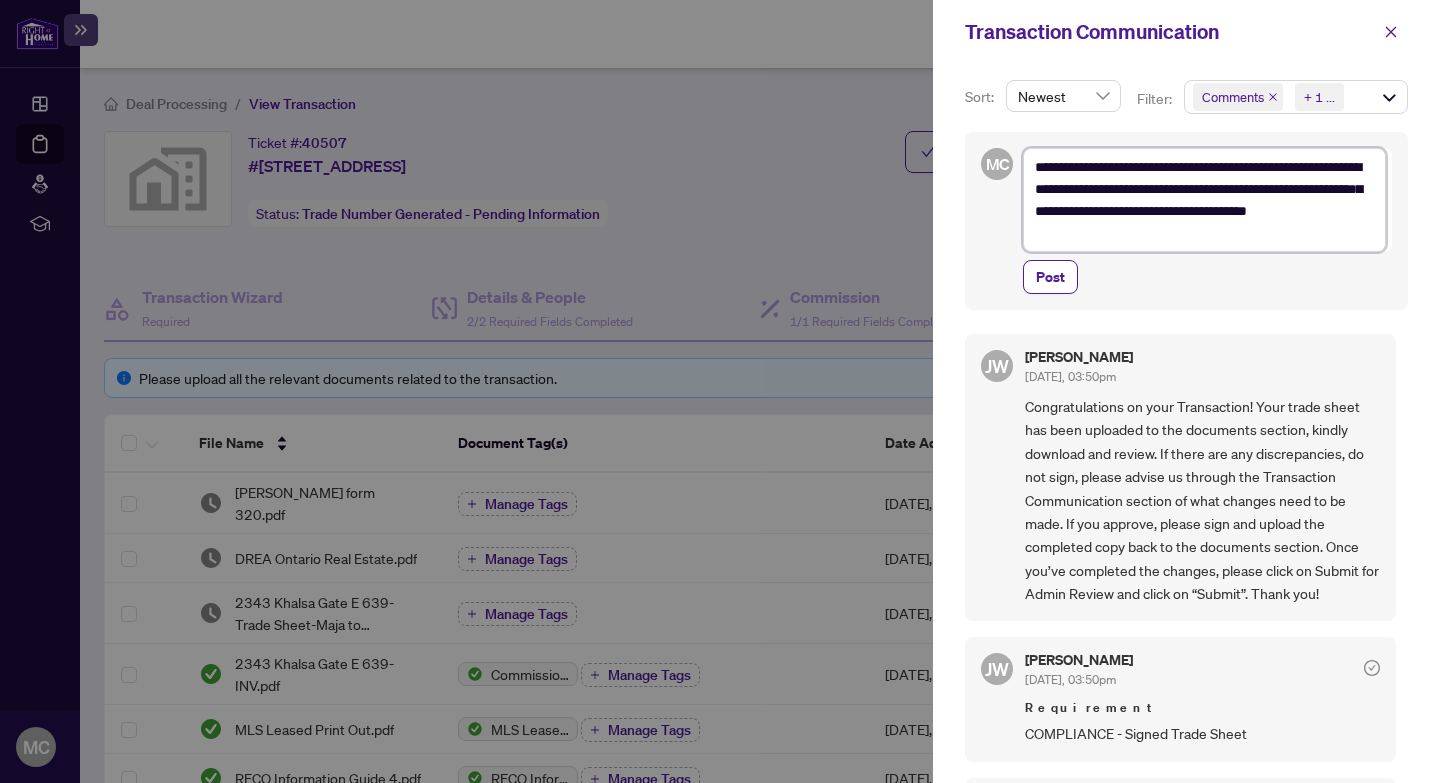 type on "**********" 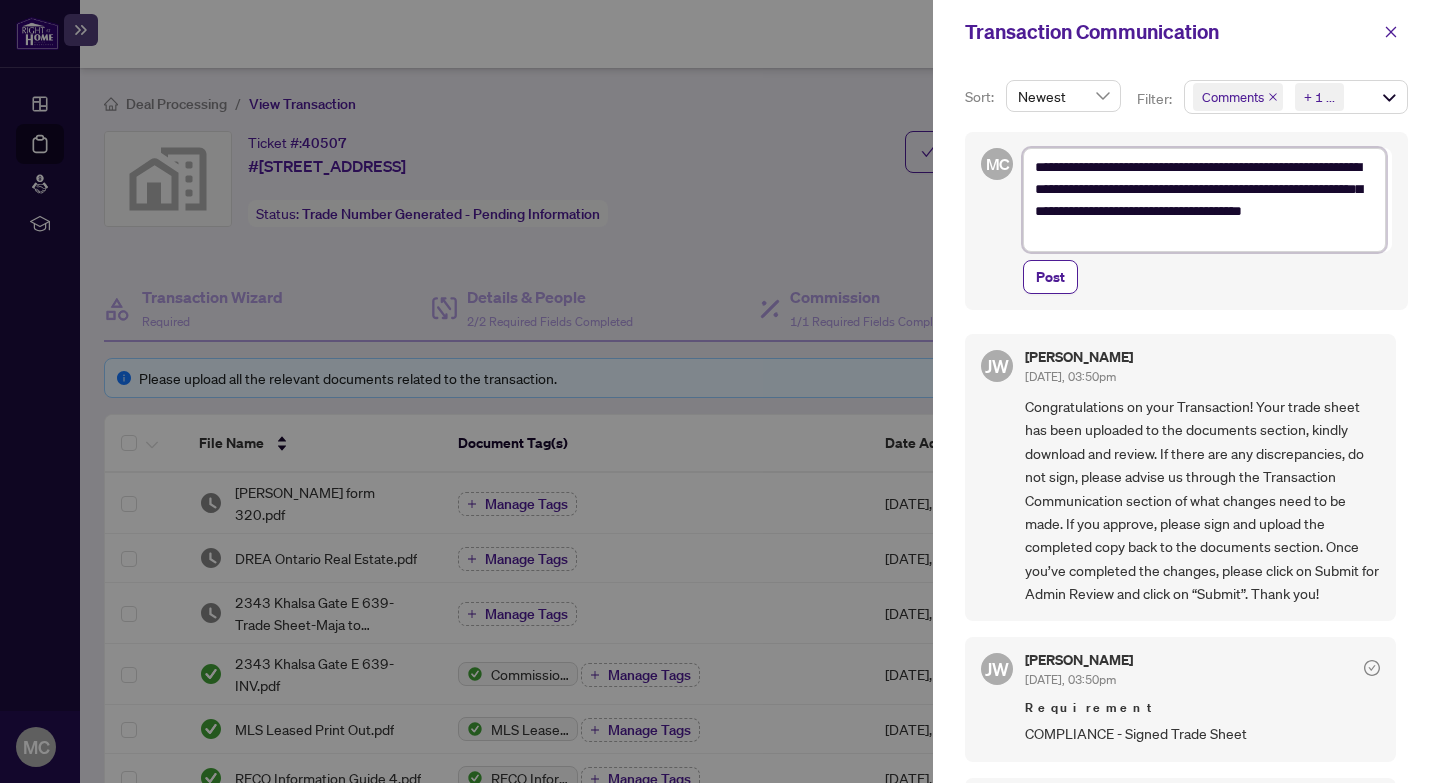 type on "**********" 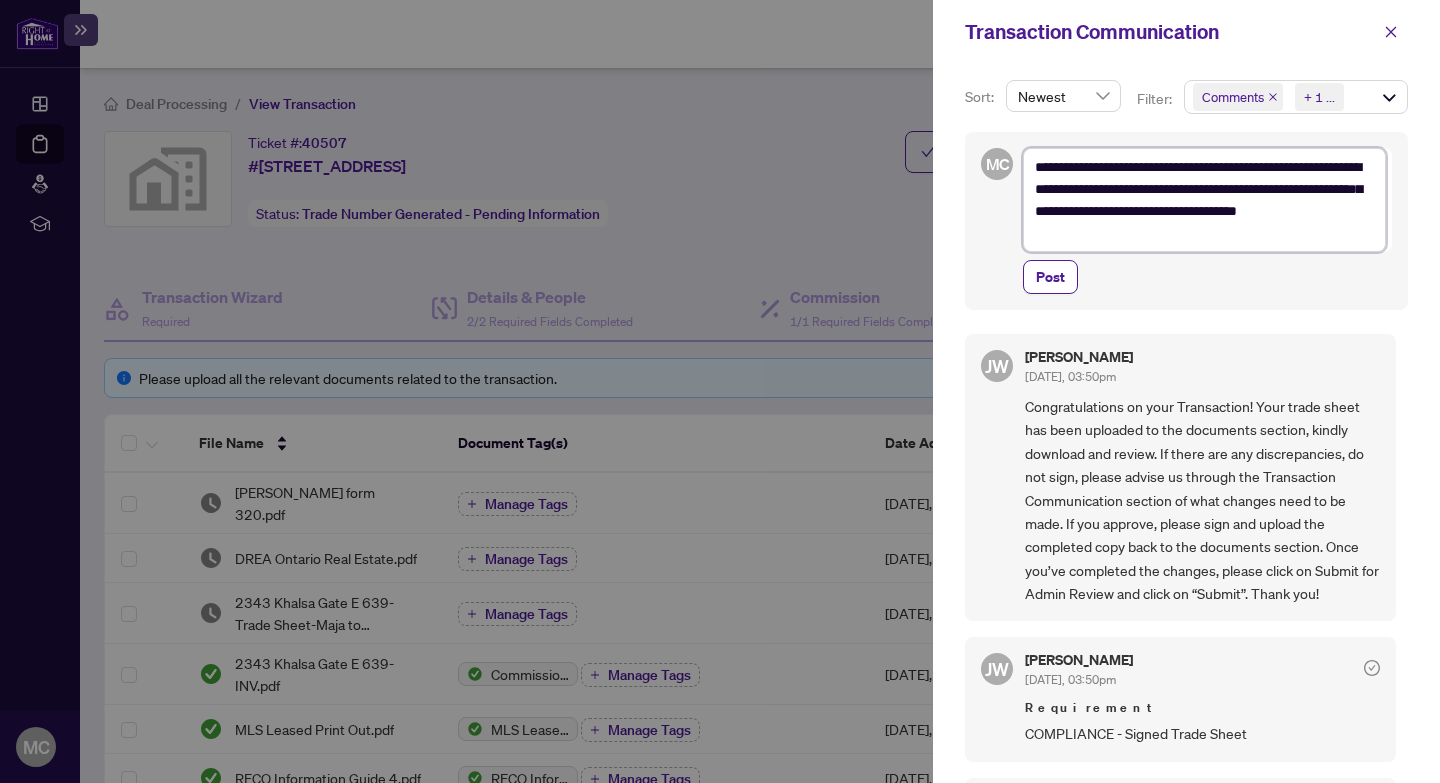 type on "**********" 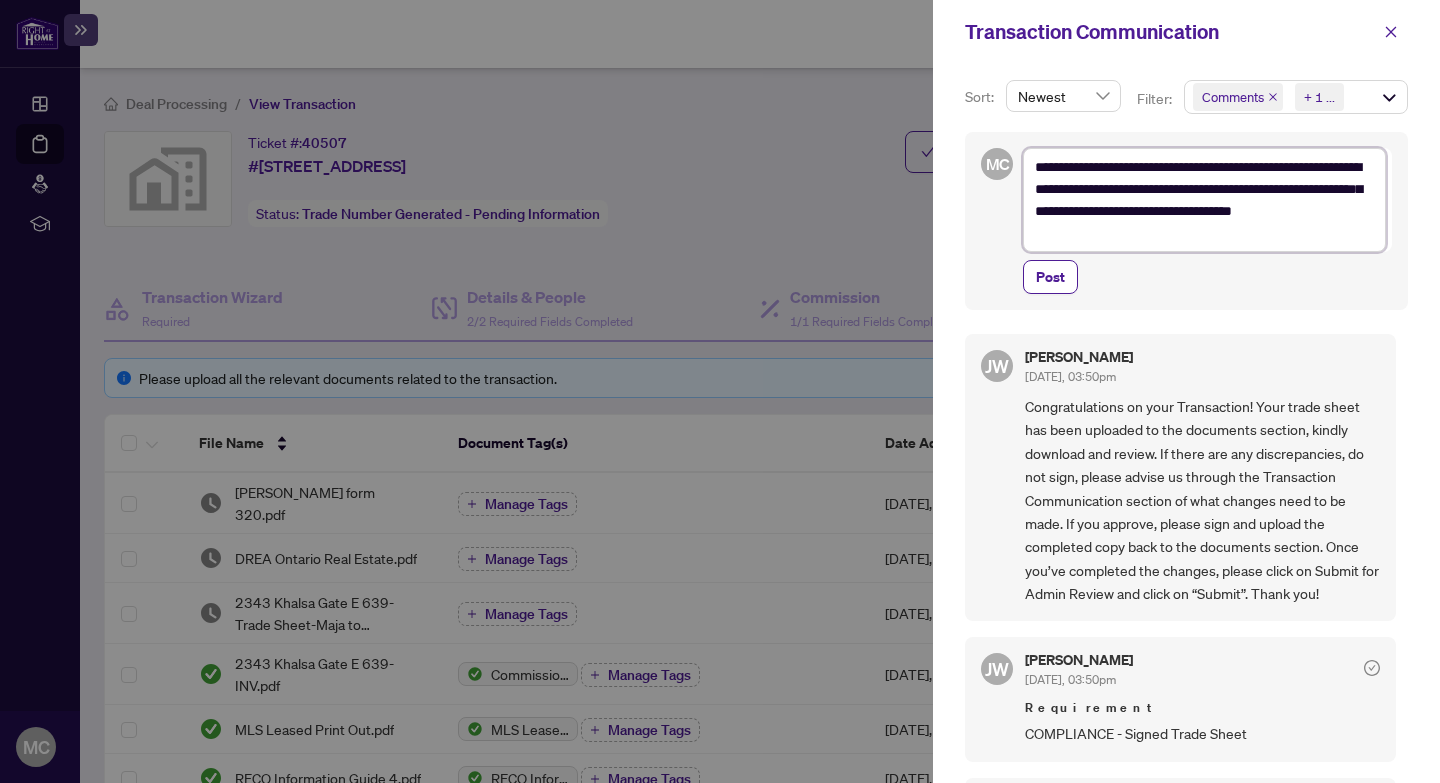 type on "**********" 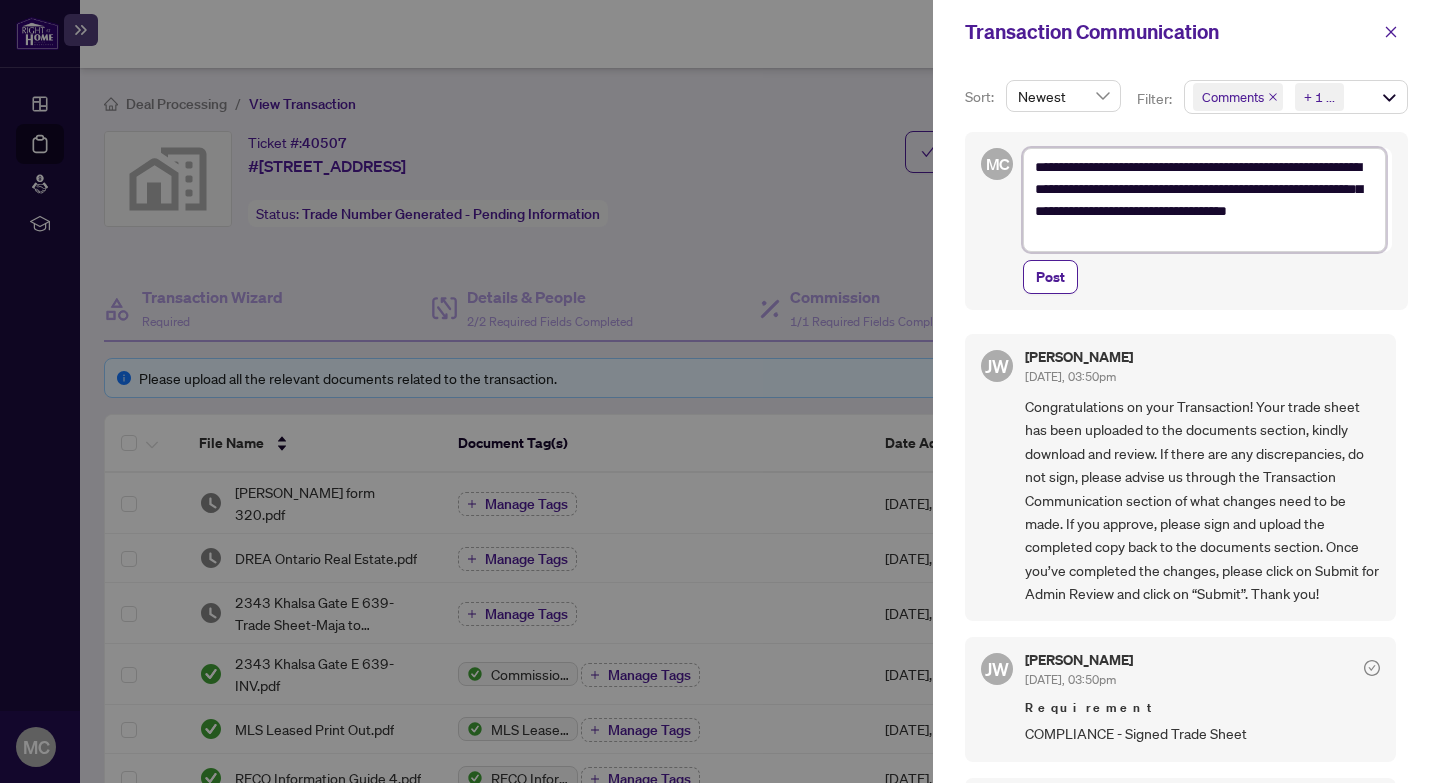 type on "**********" 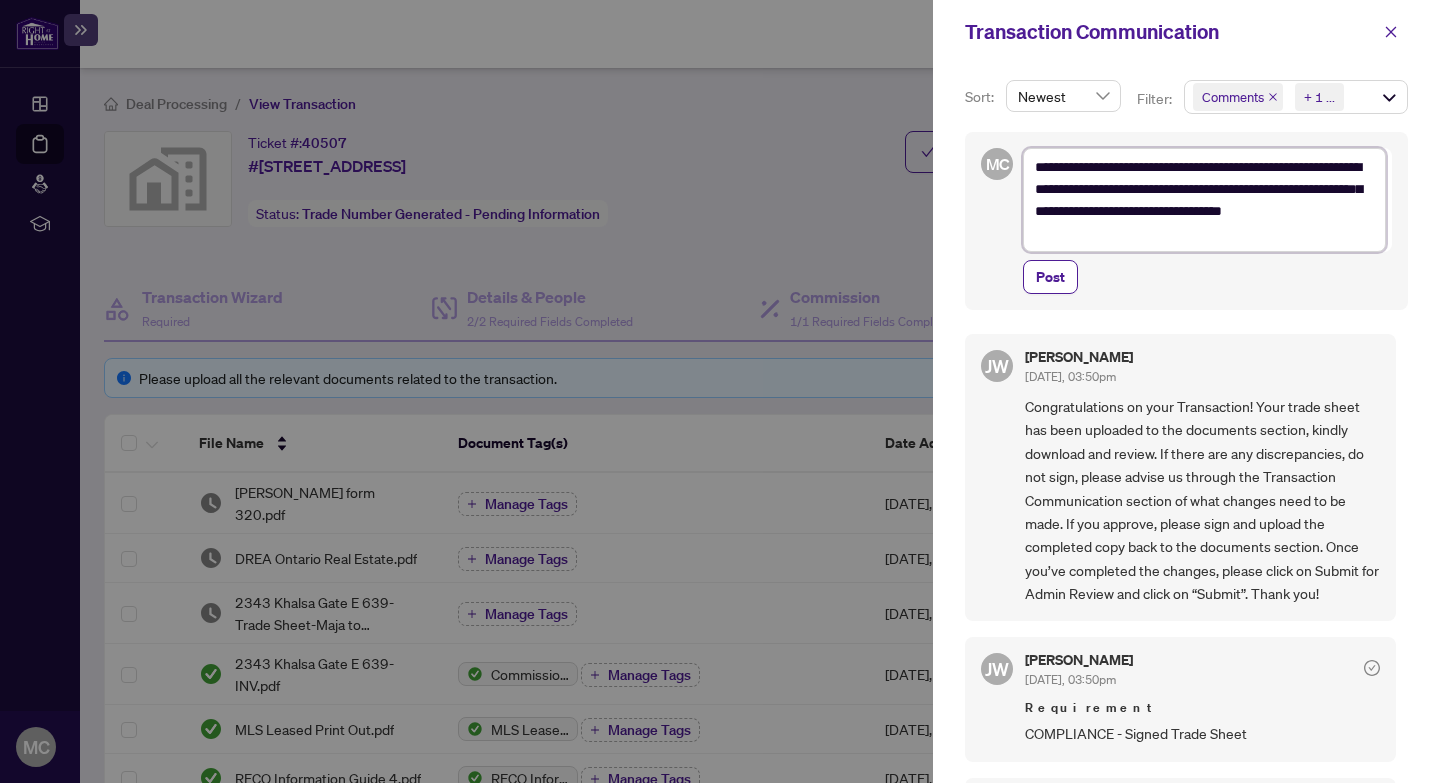 type on "**********" 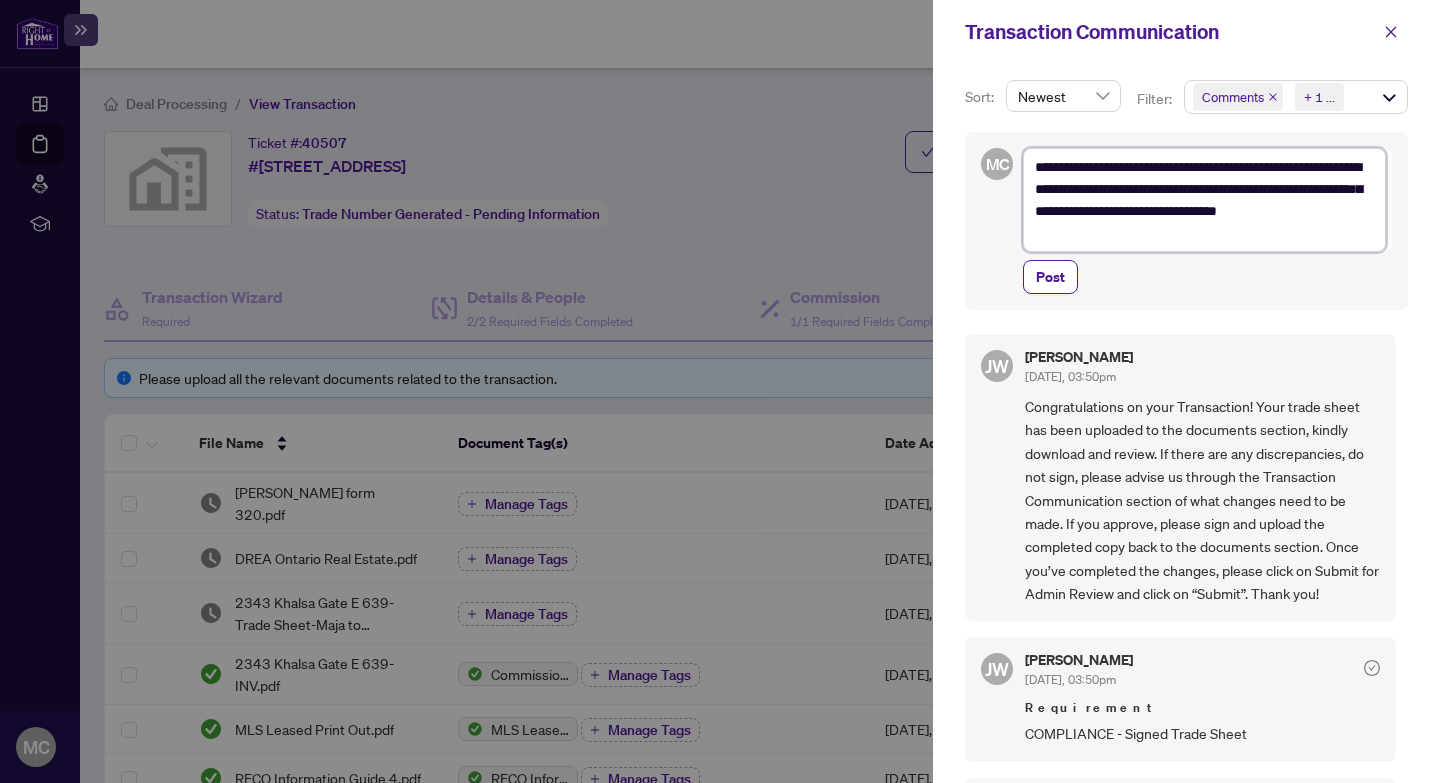 type on "**********" 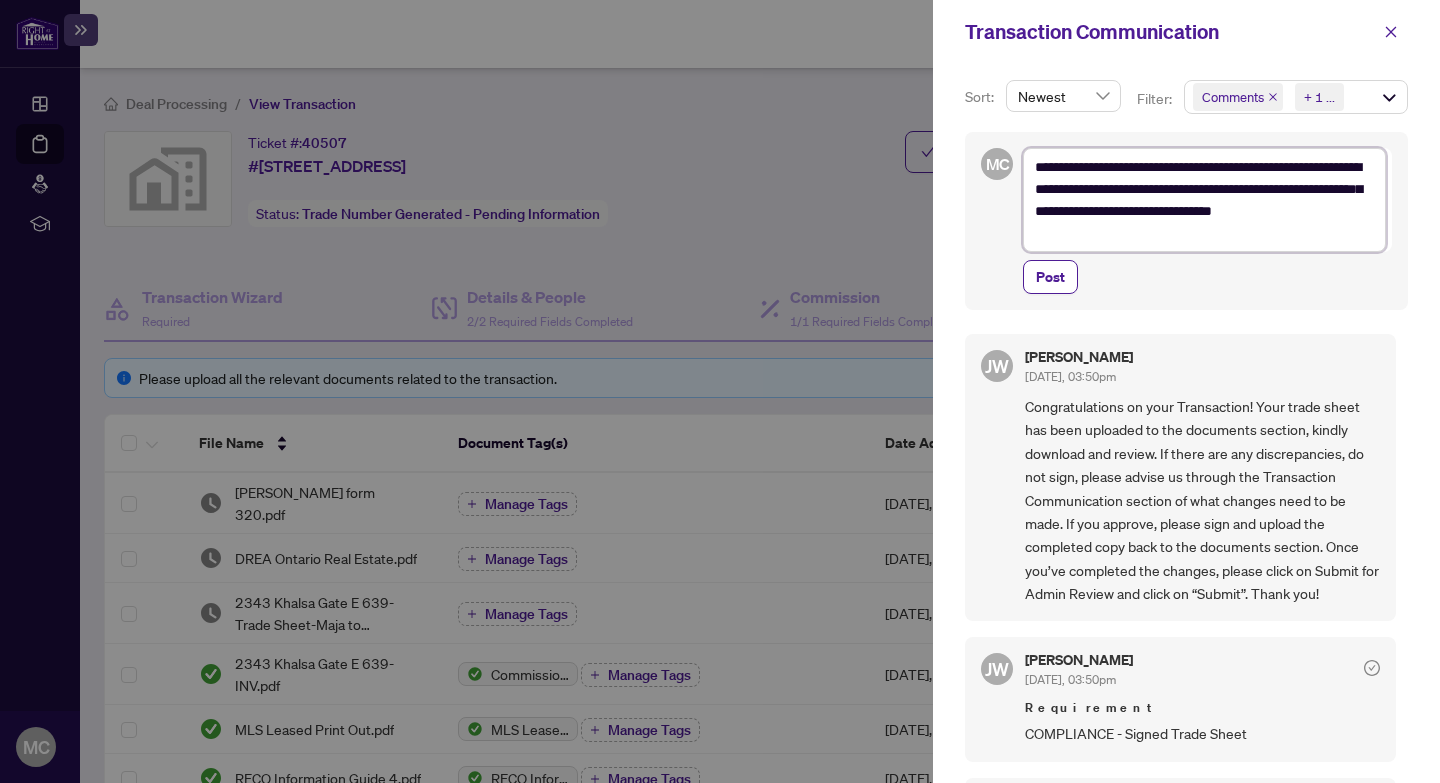 type on "**********" 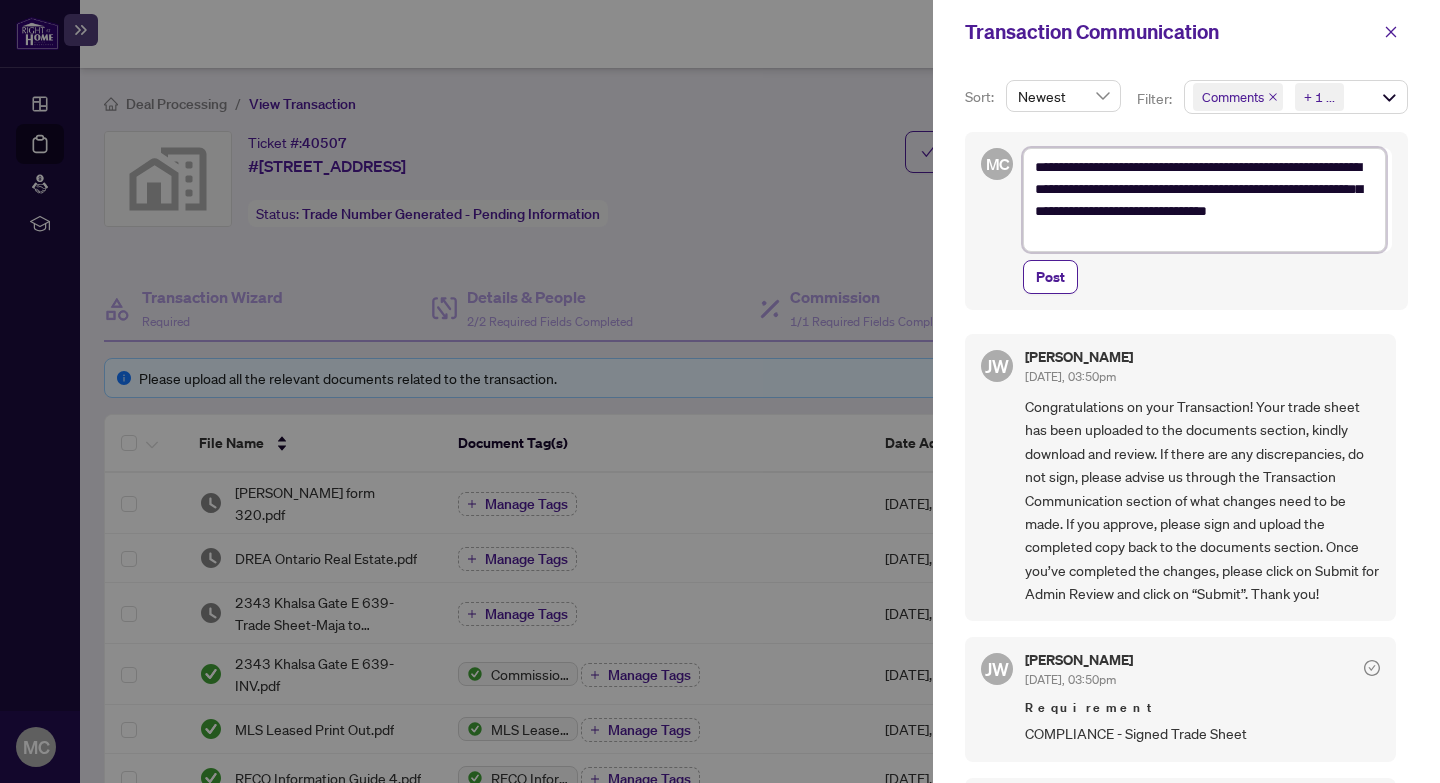 type on "**********" 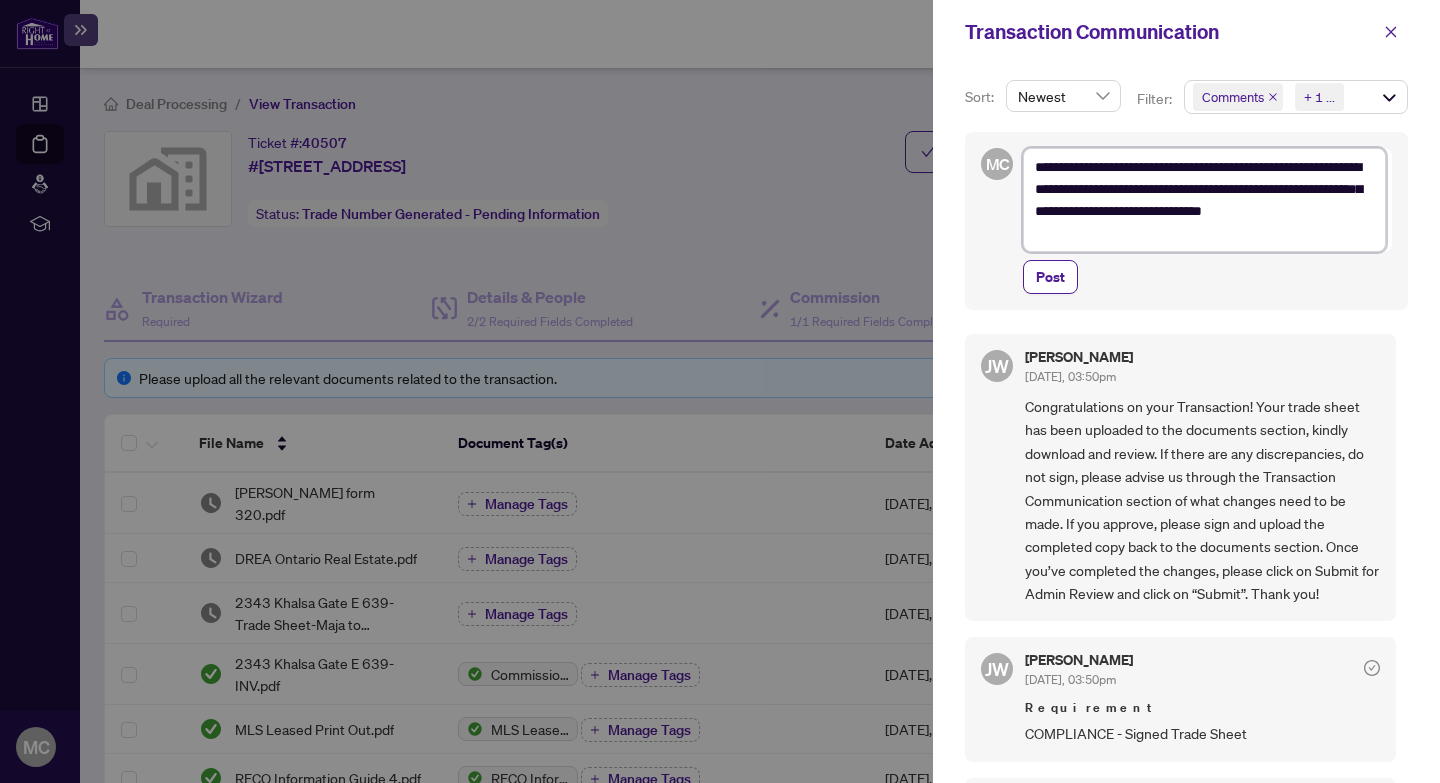 type on "**********" 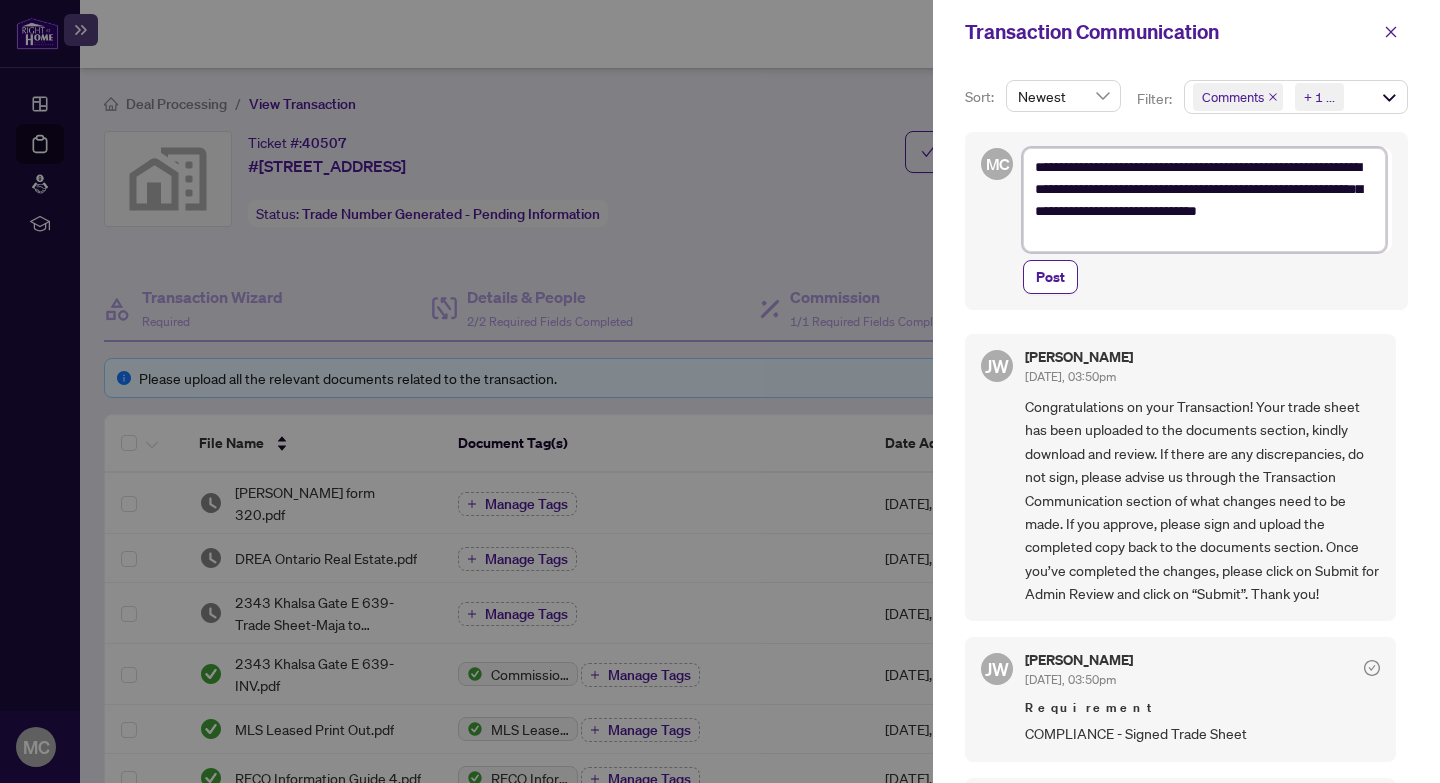 type on "**********" 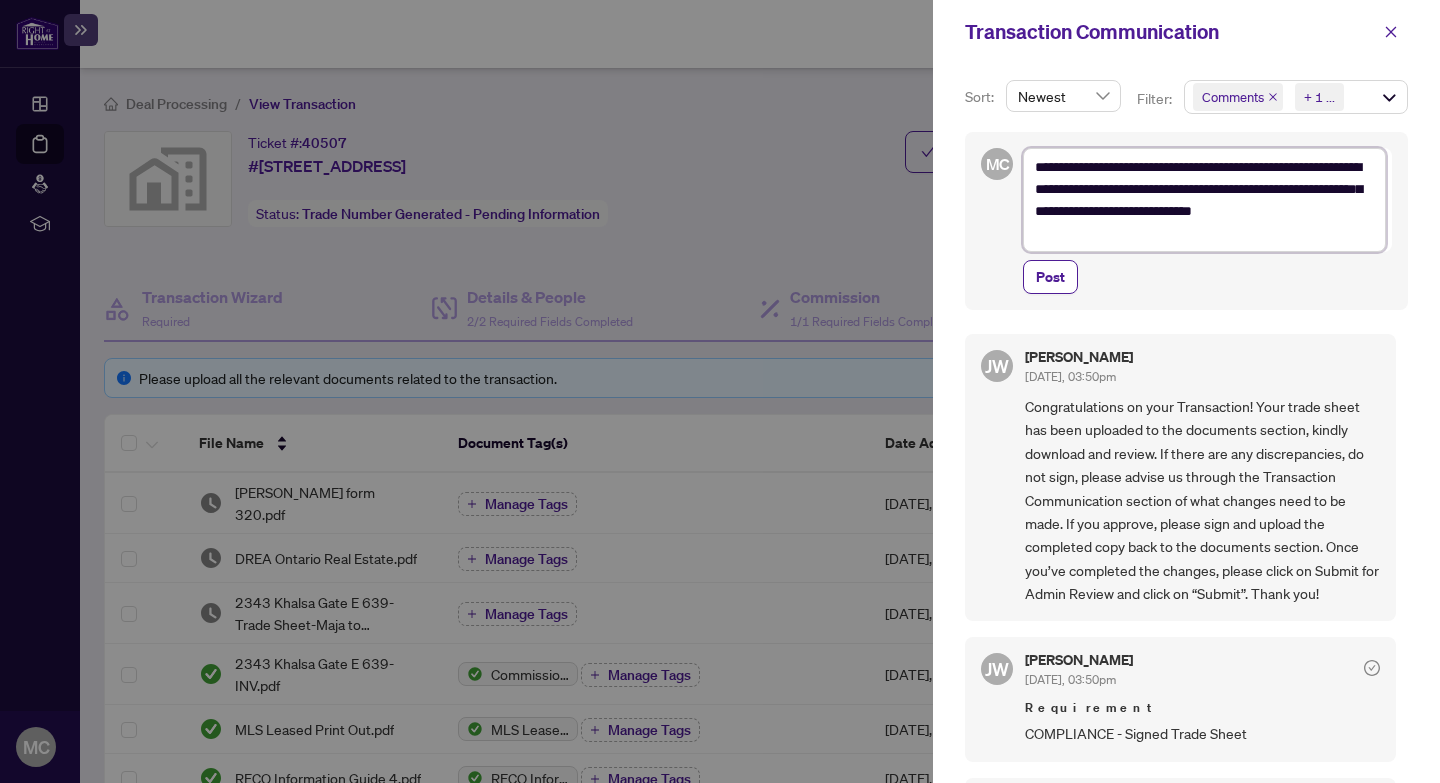 type on "**********" 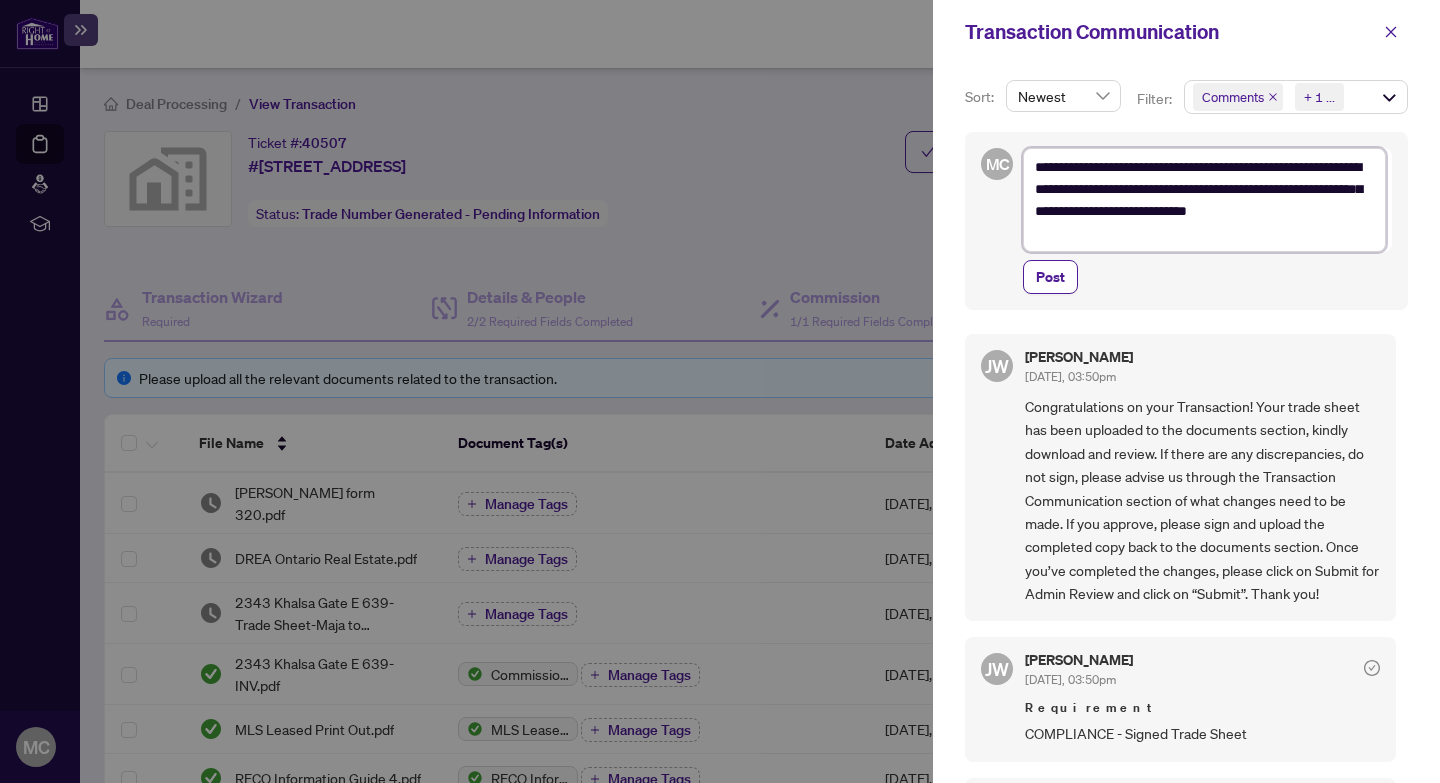 type on "**********" 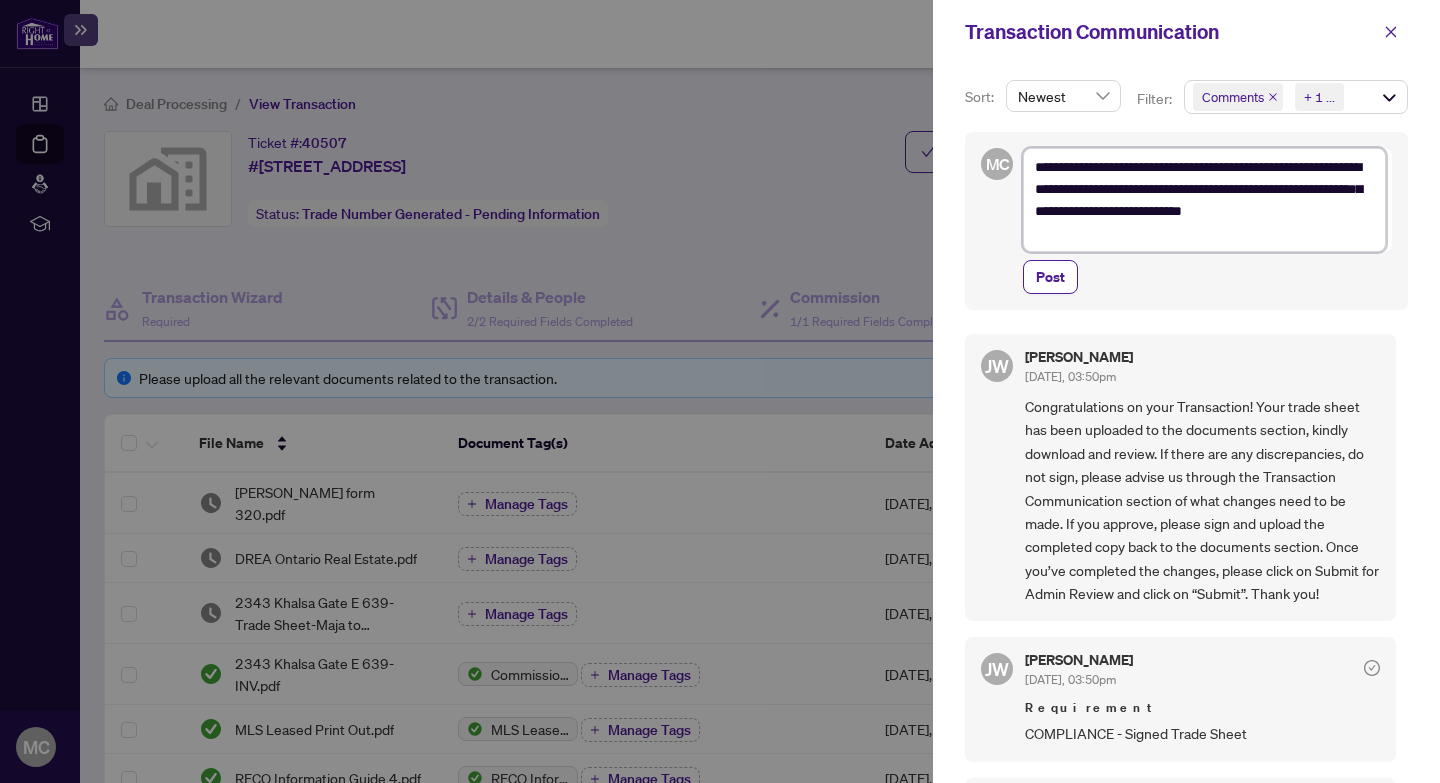 type on "**********" 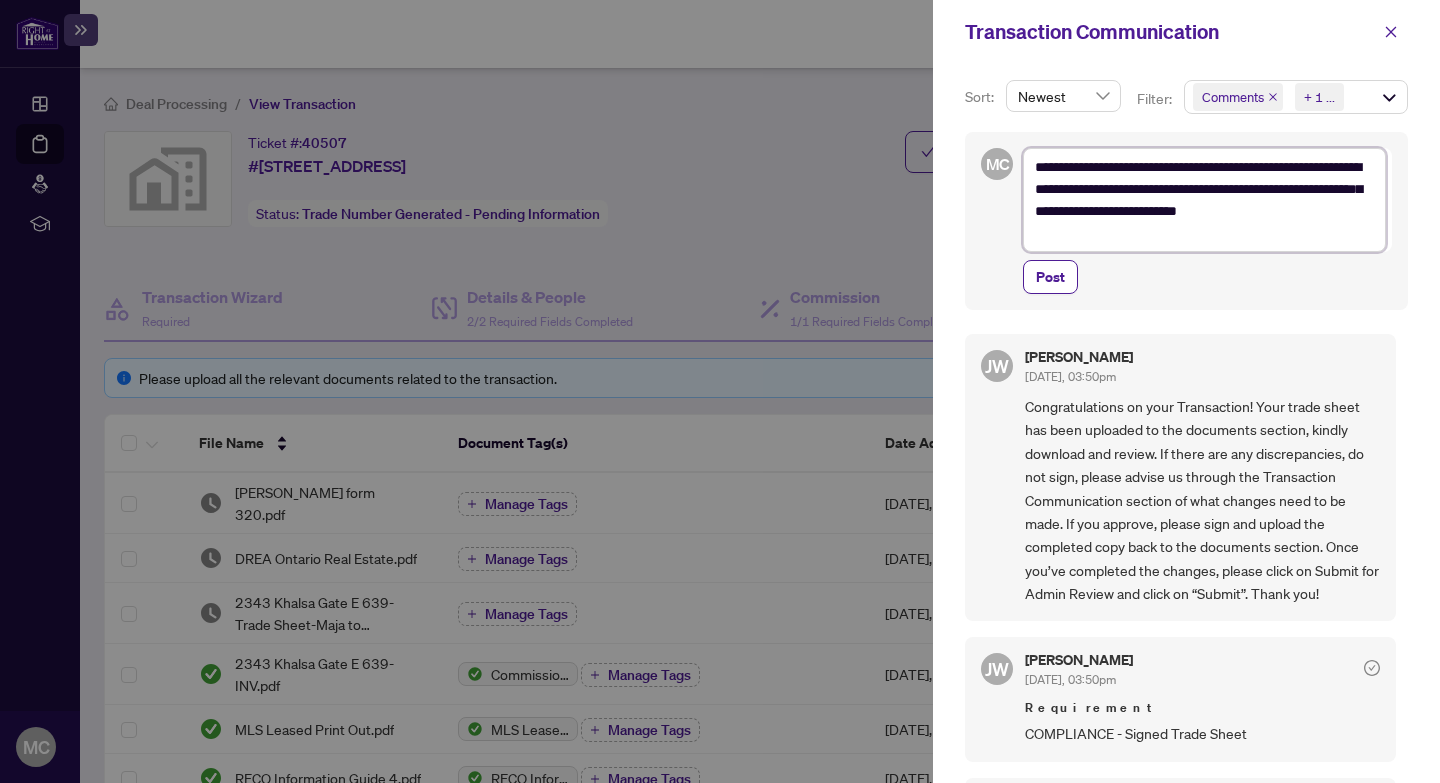 type on "**********" 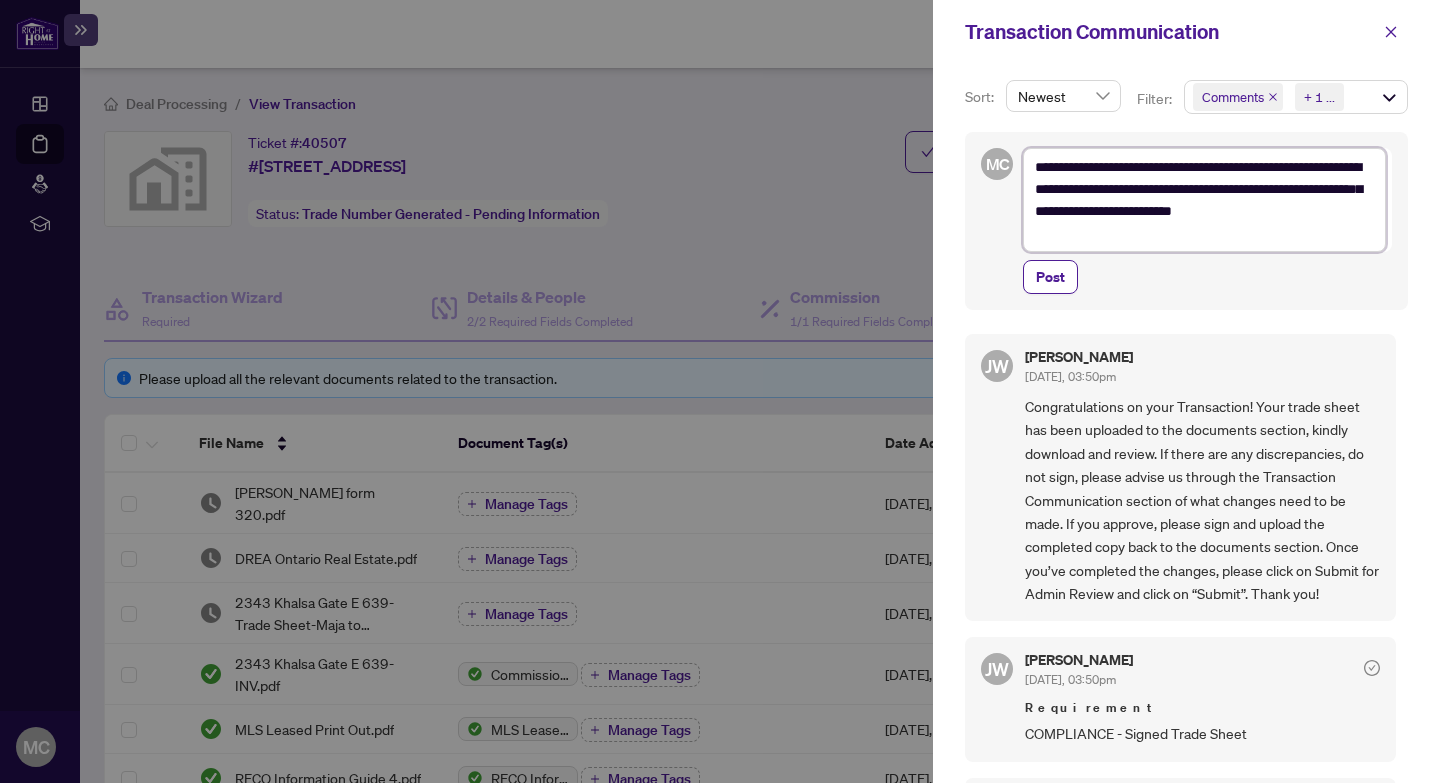 type on "**********" 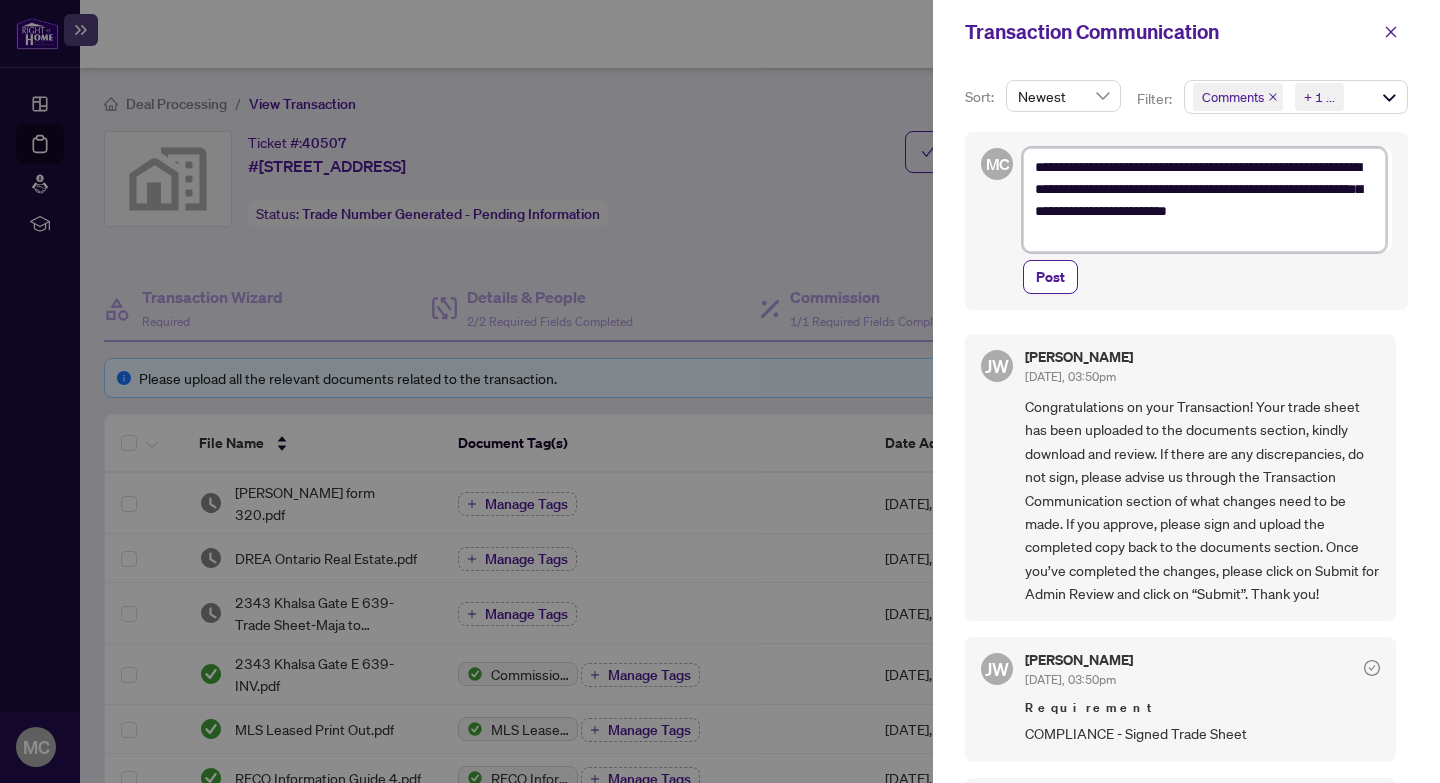 type on "**********" 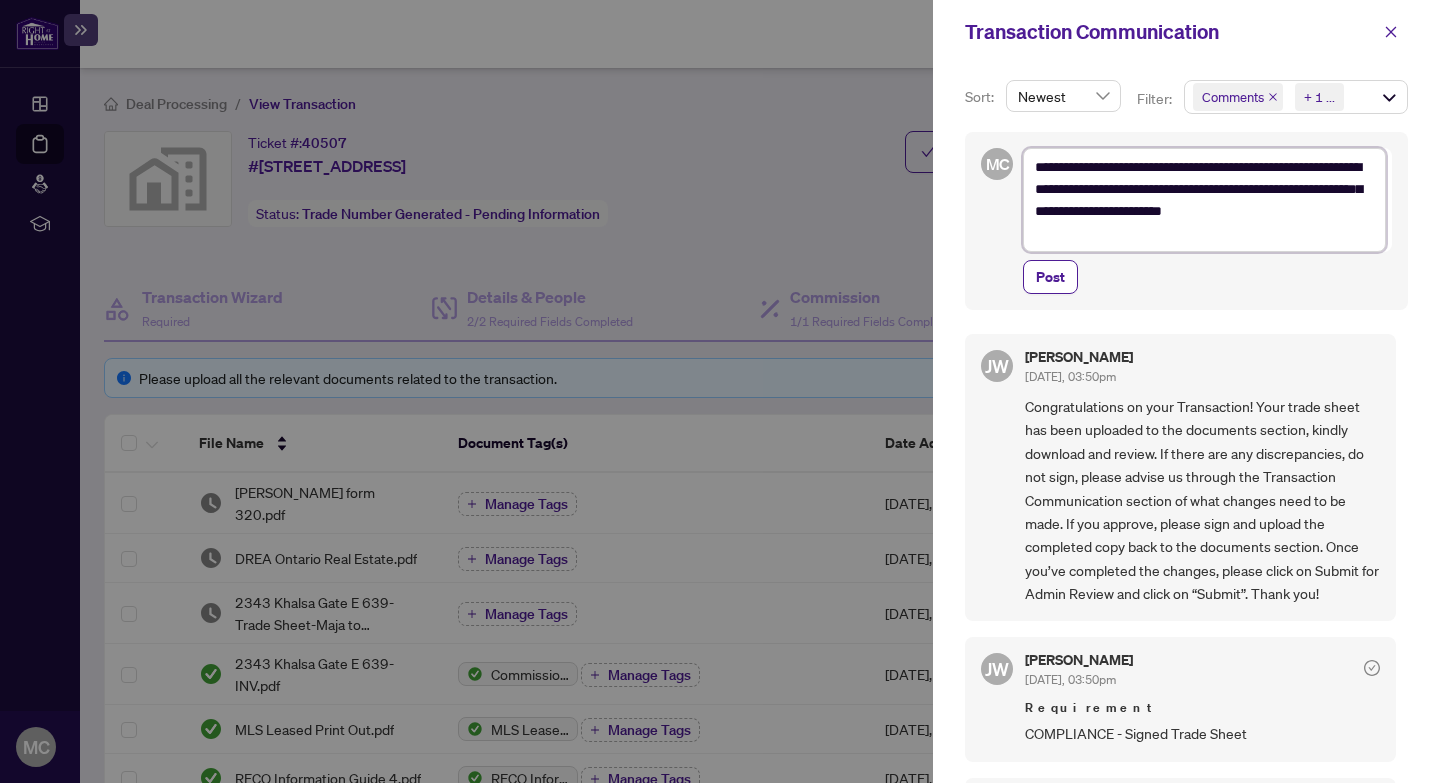 type on "**********" 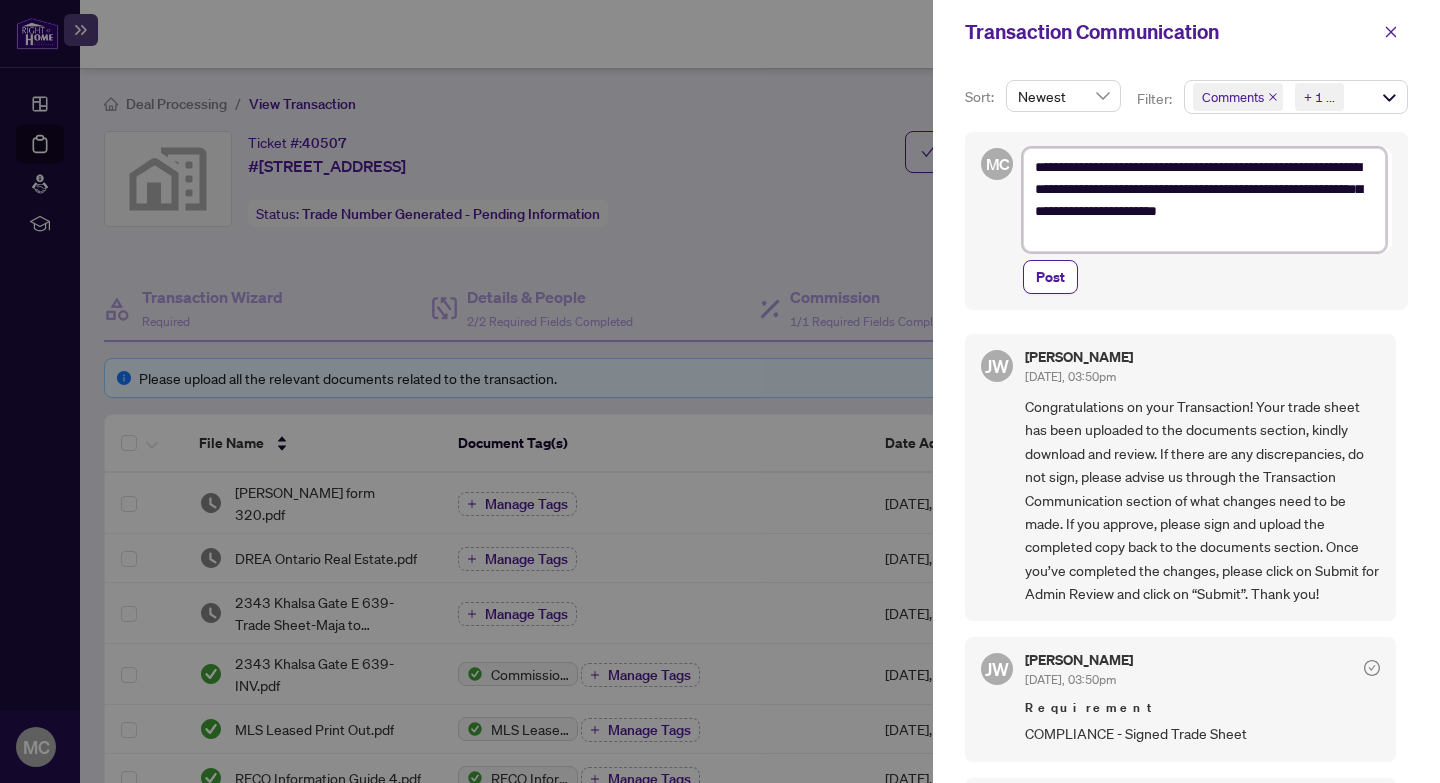 type on "**********" 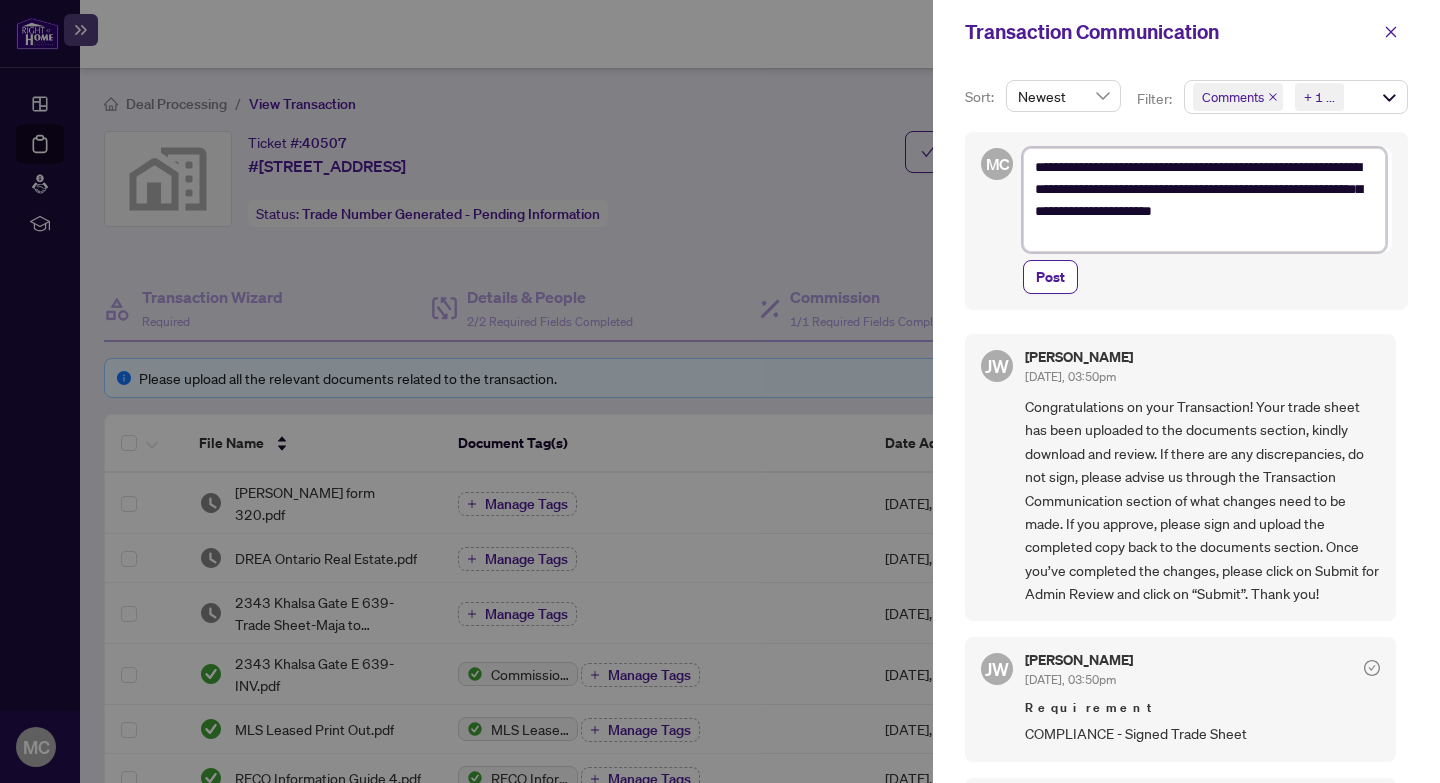 type on "**********" 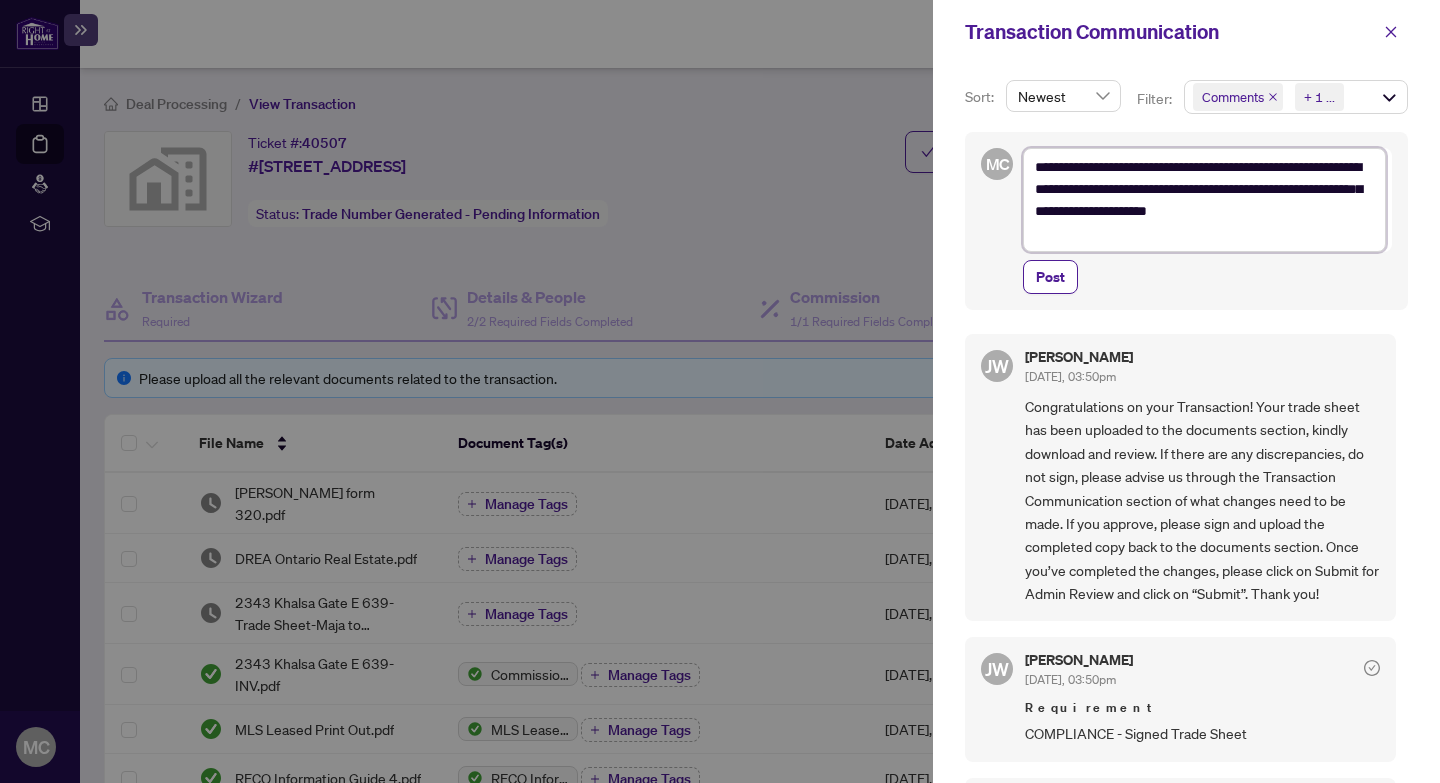 type on "**********" 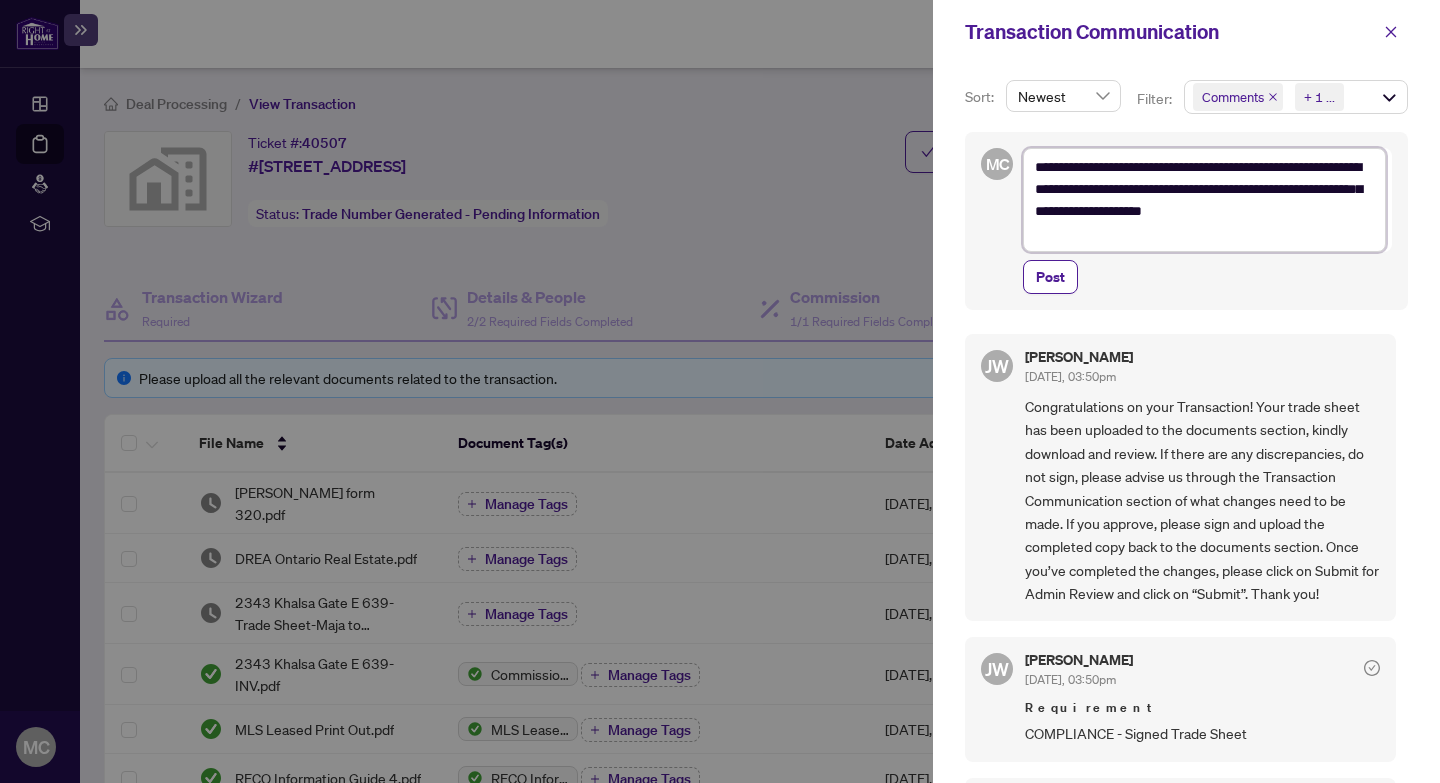 type on "**********" 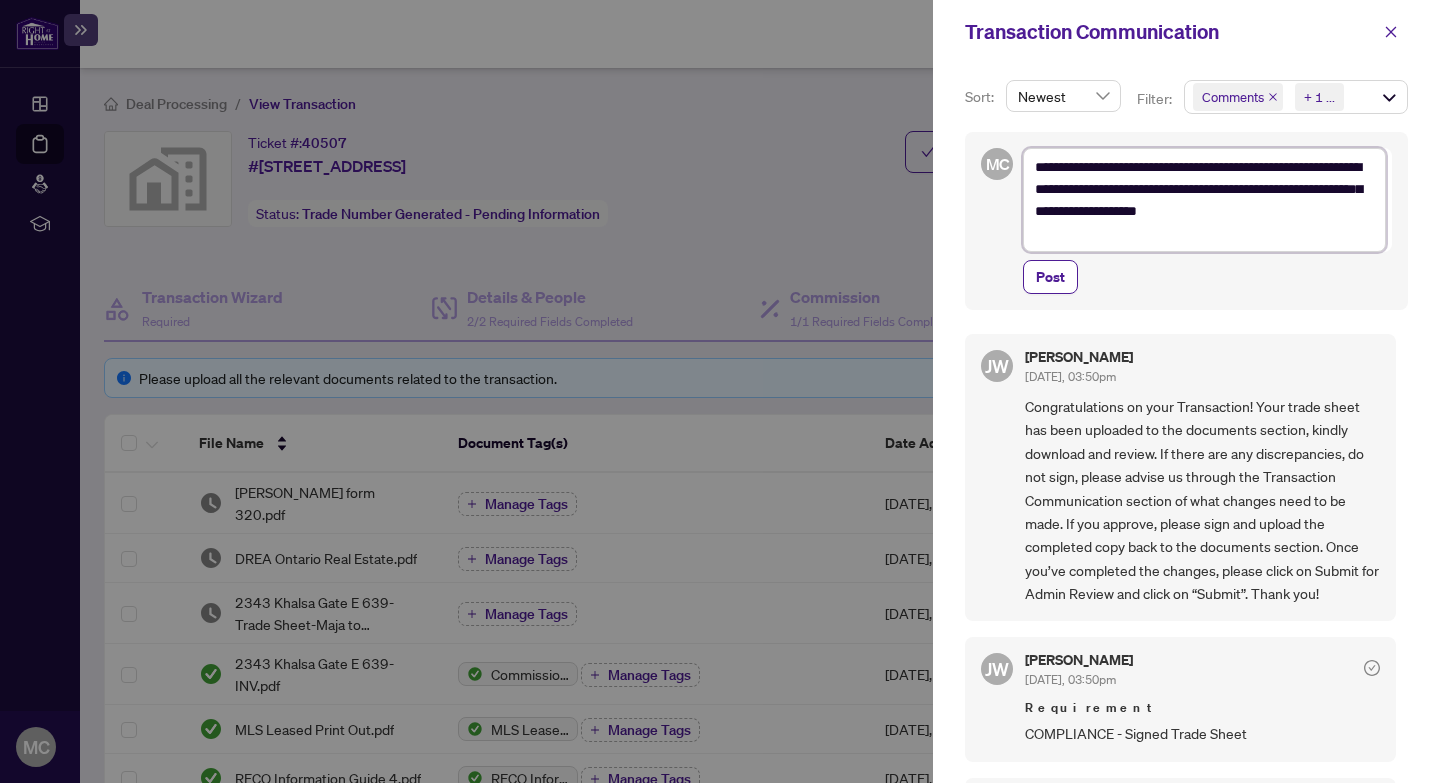 type on "**********" 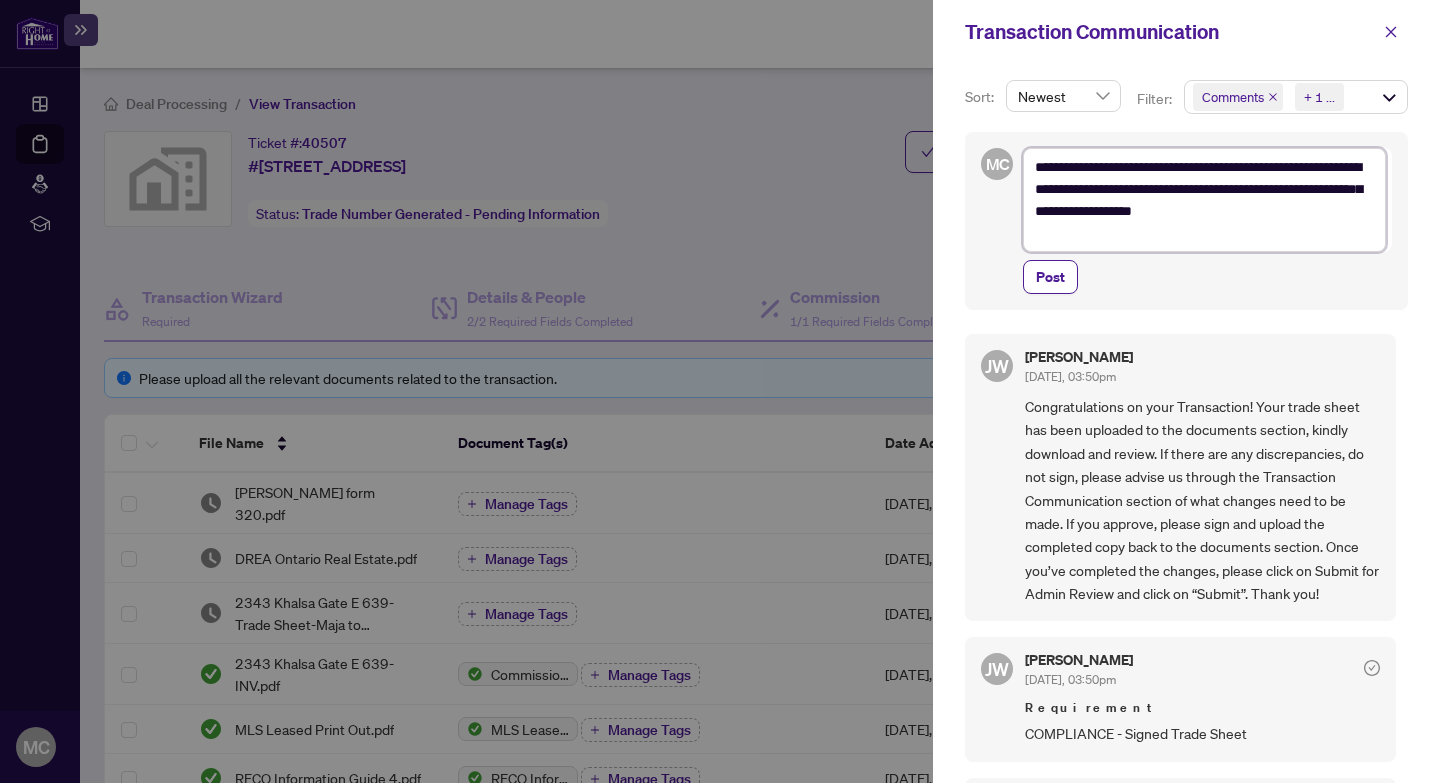 type on "**********" 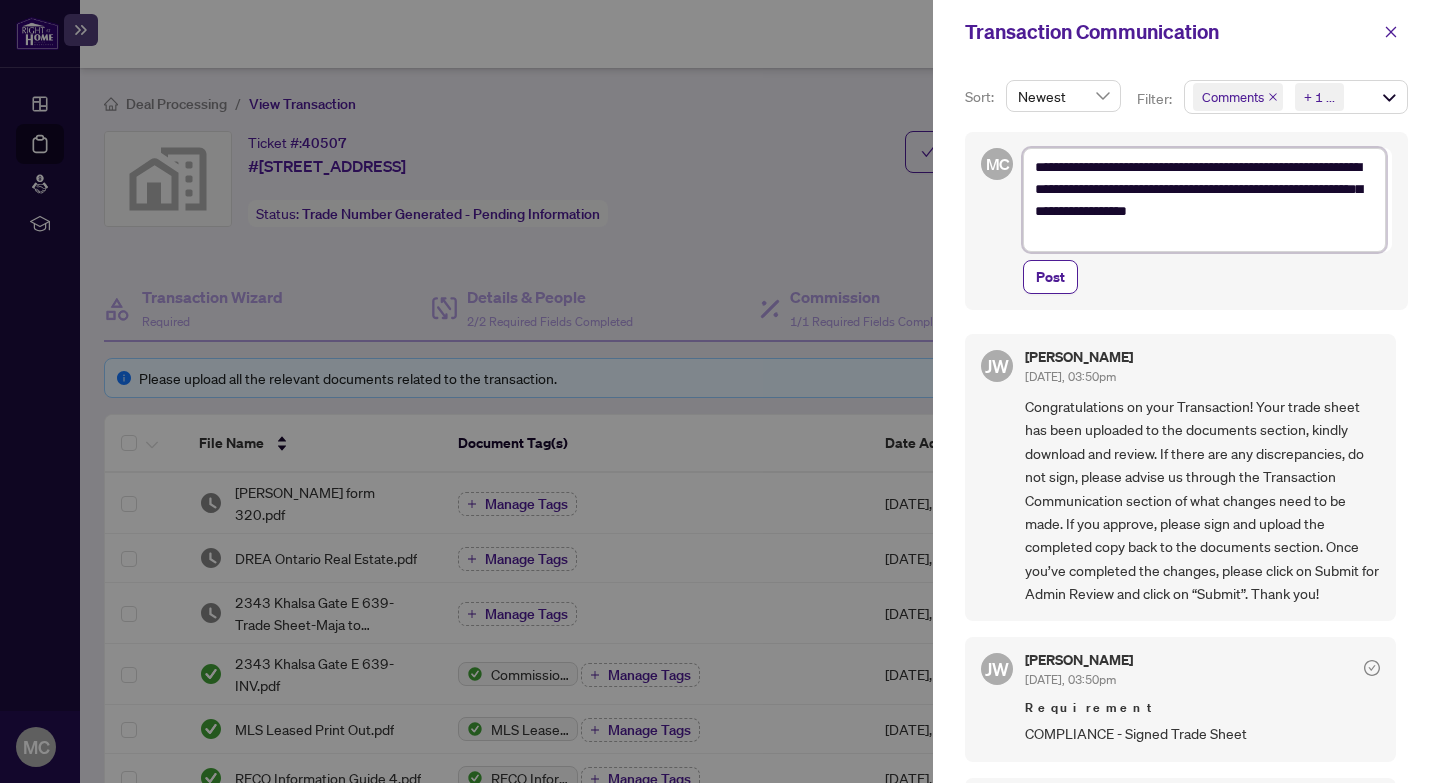 type on "**********" 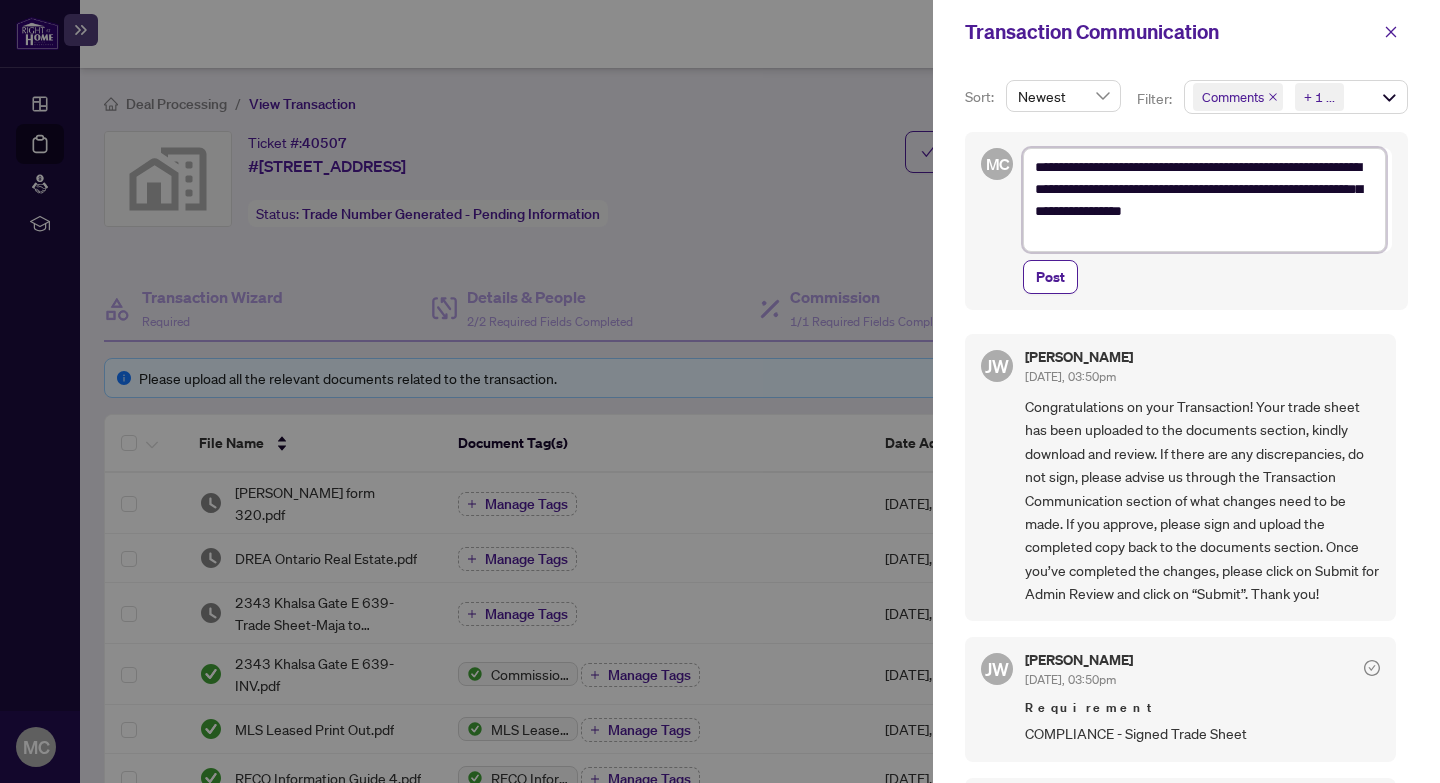 type on "**********" 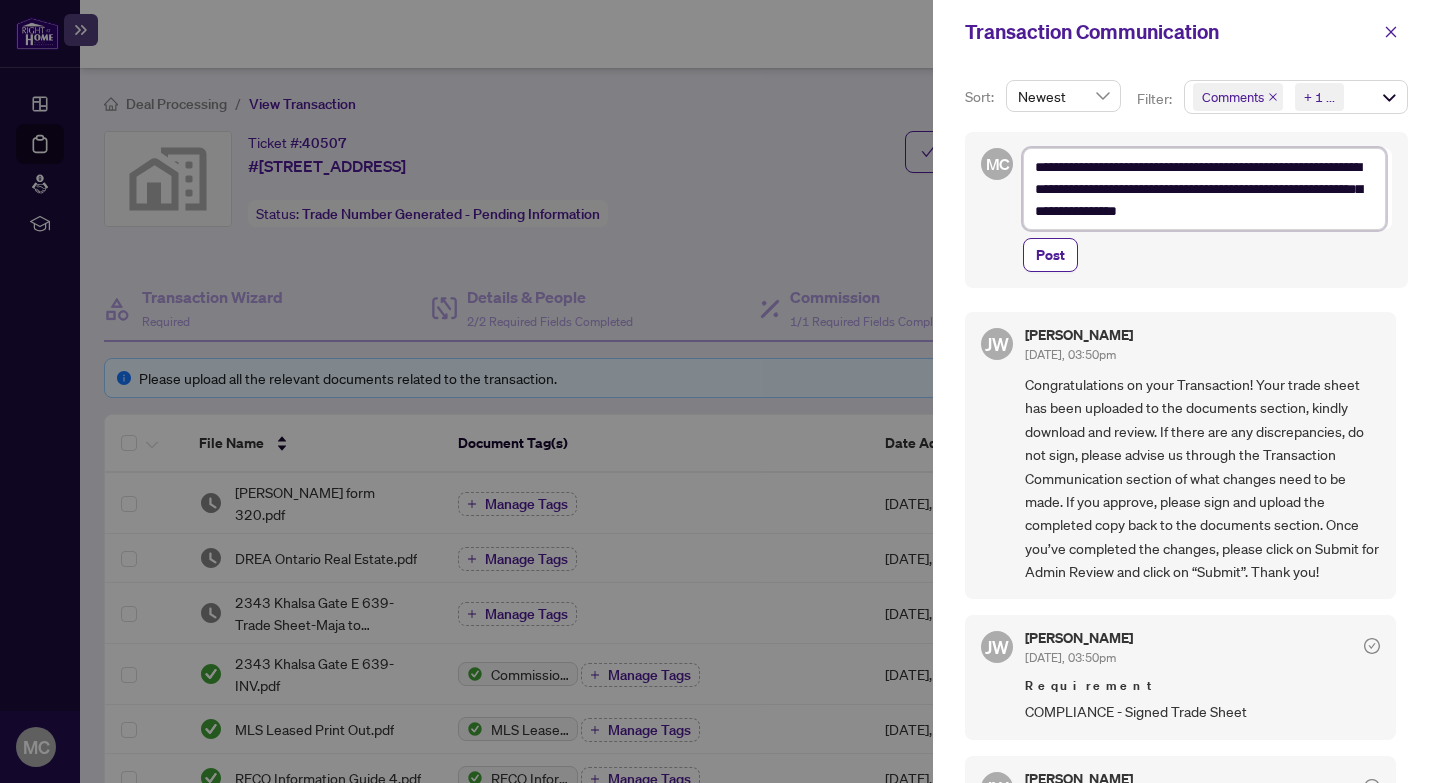 type on "**********" 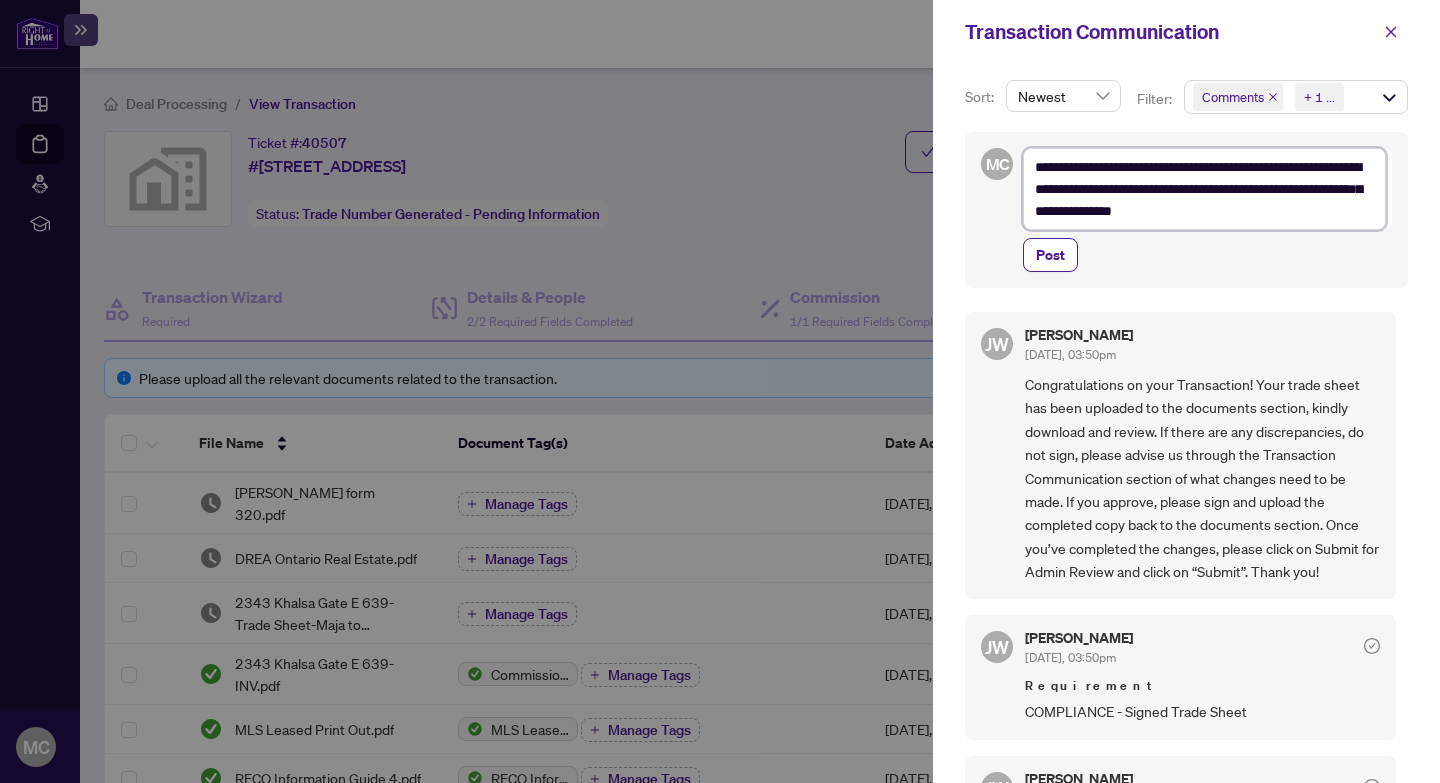 type on "**********" 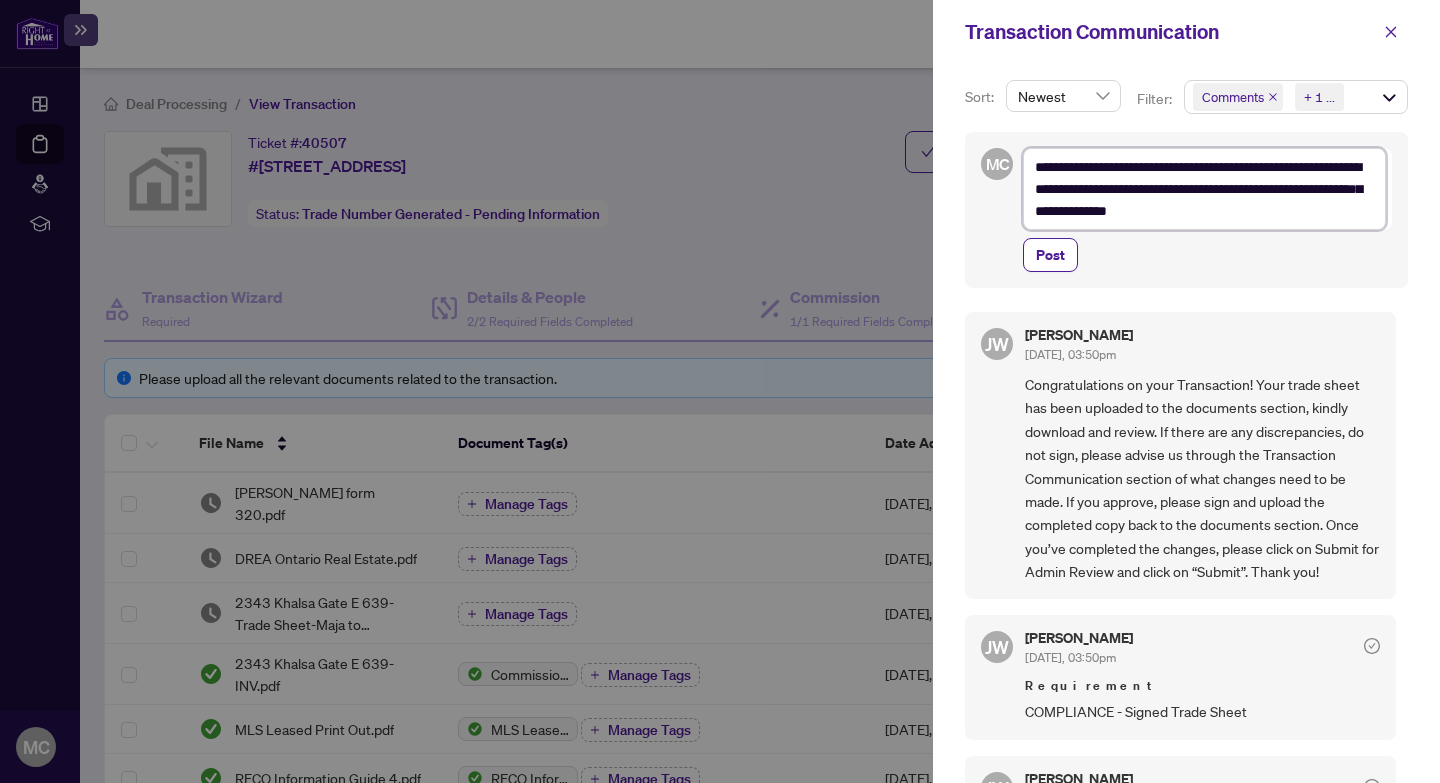 type on "**********" 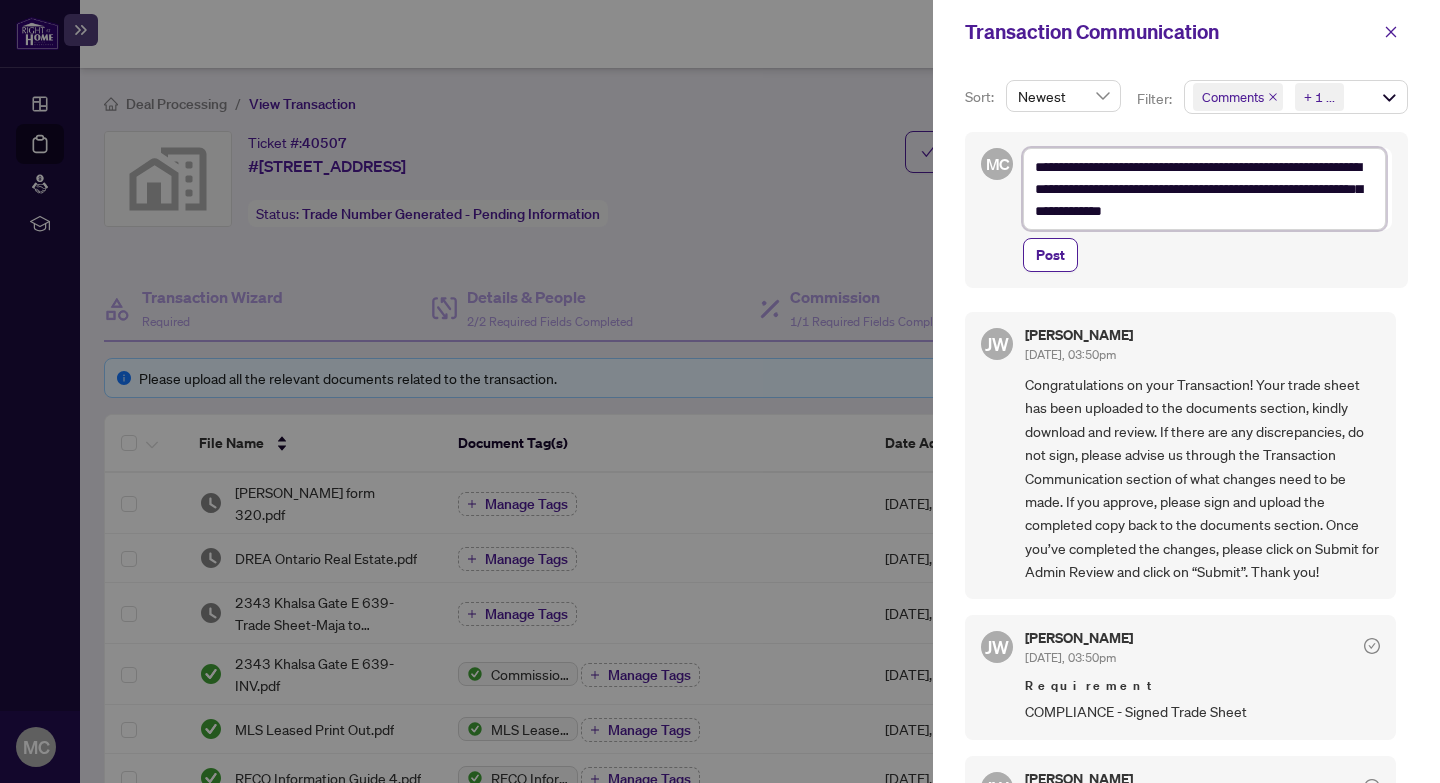 type on "**********" 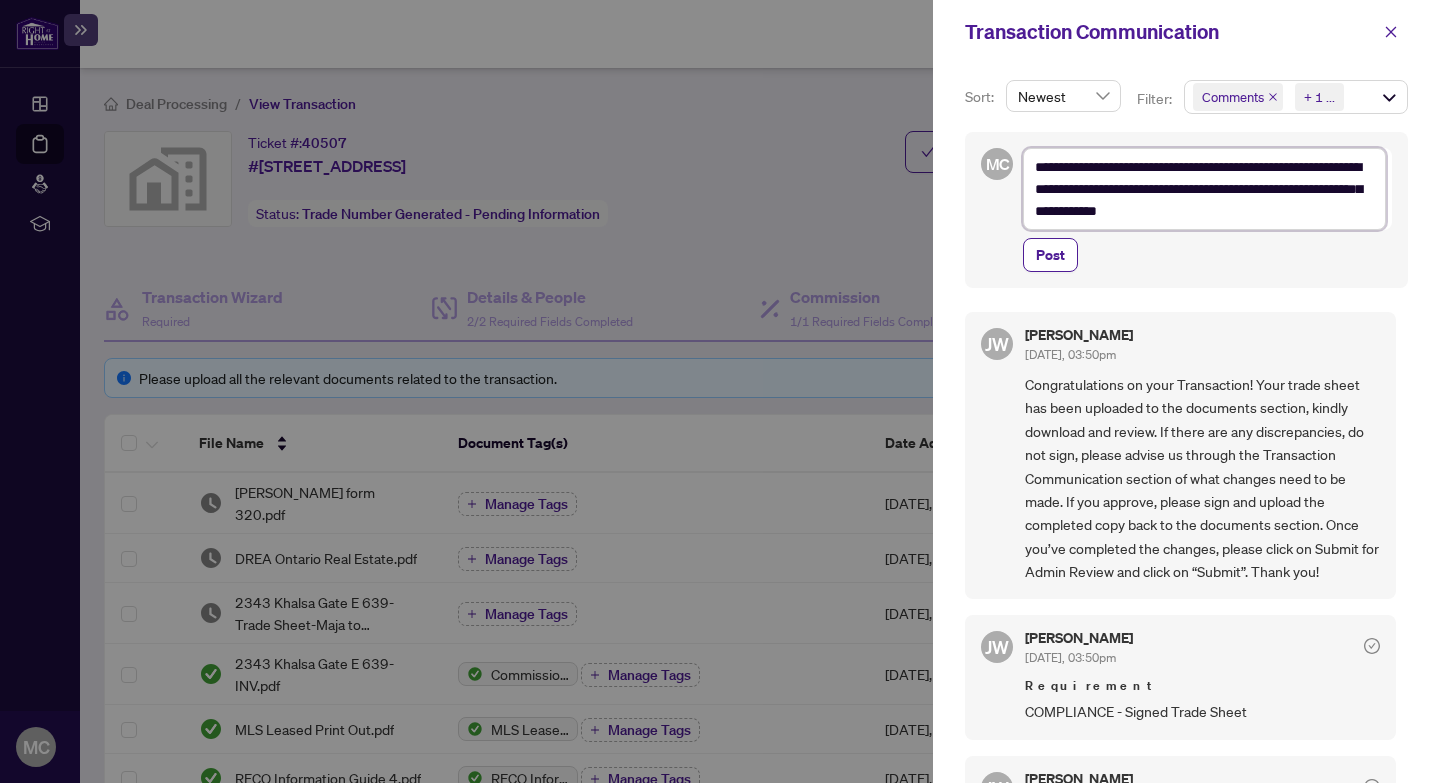 type on "**********" 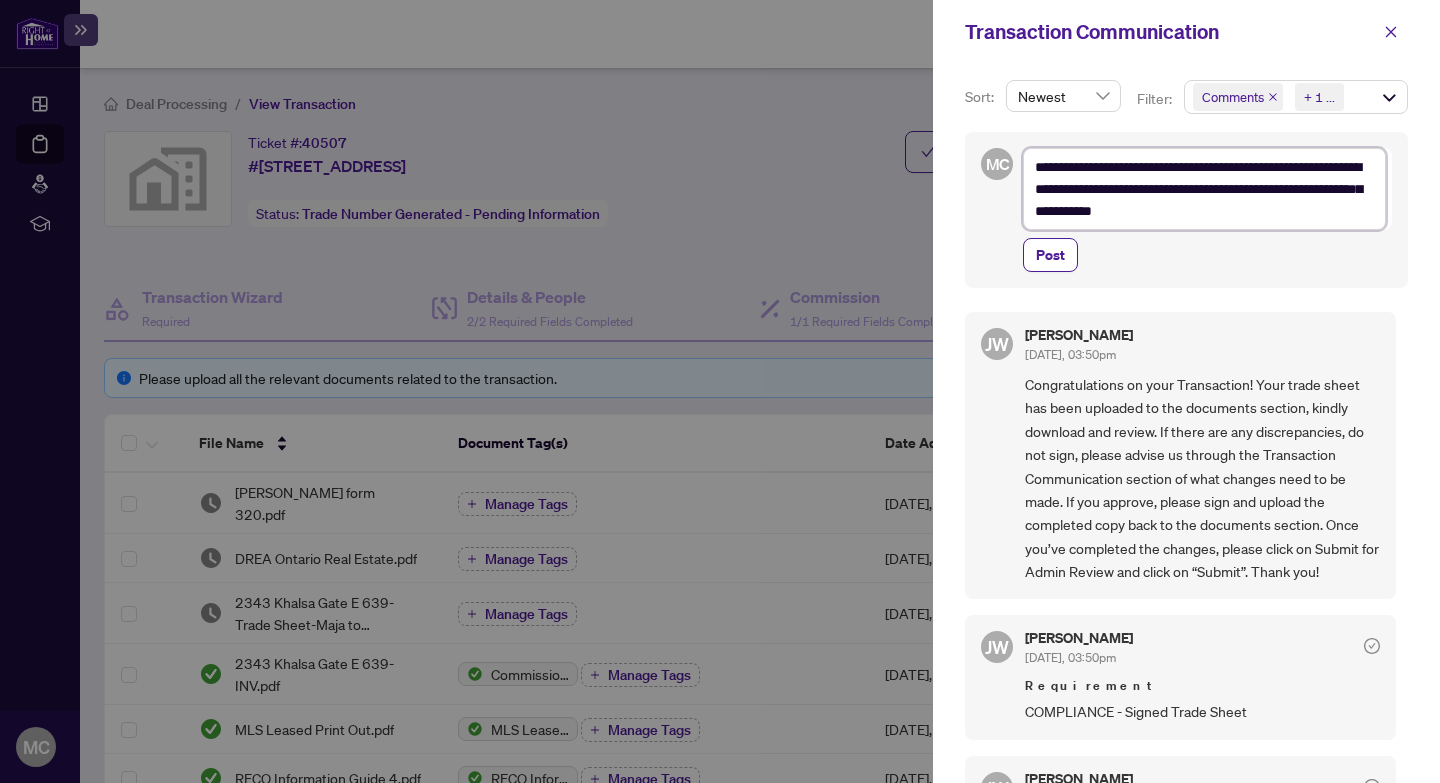 type on "**********" 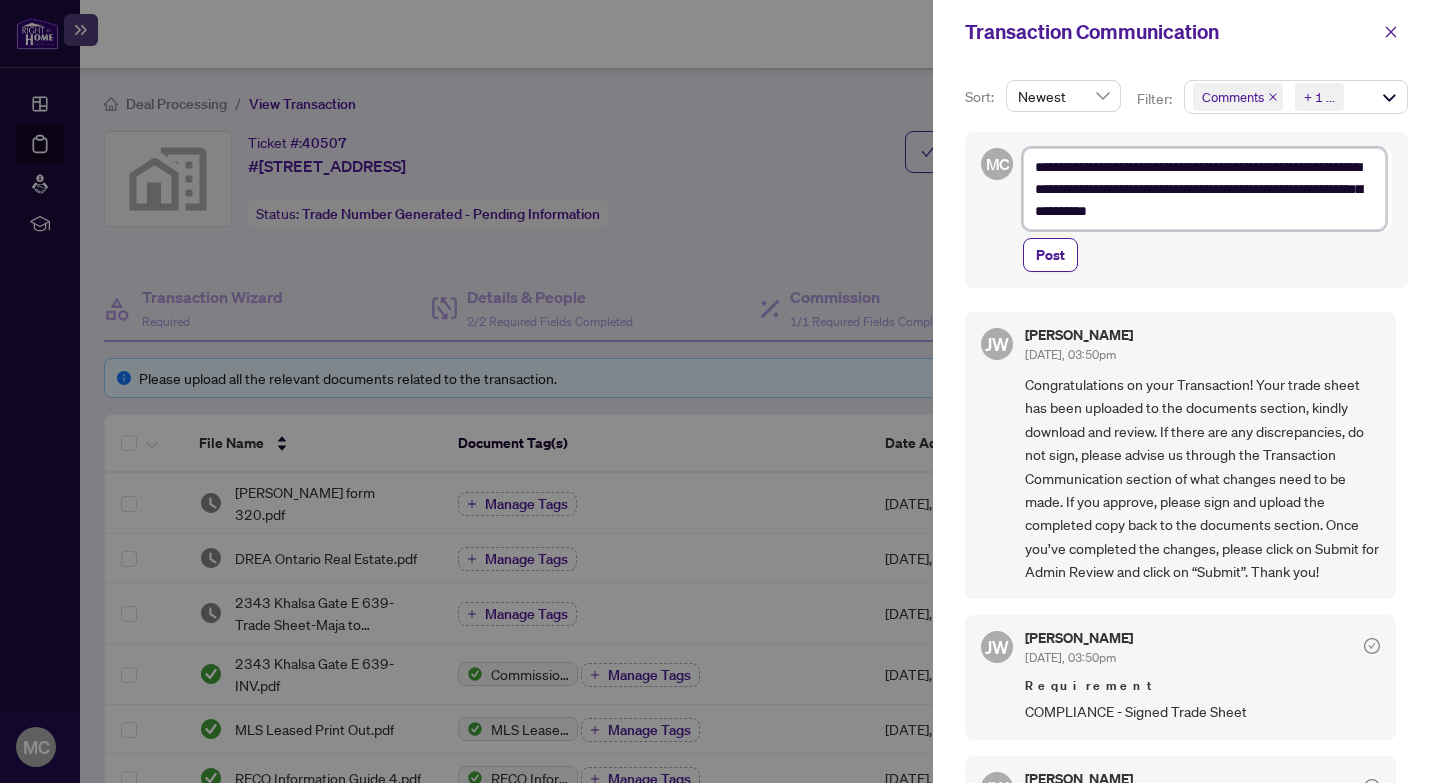 type on "**********" 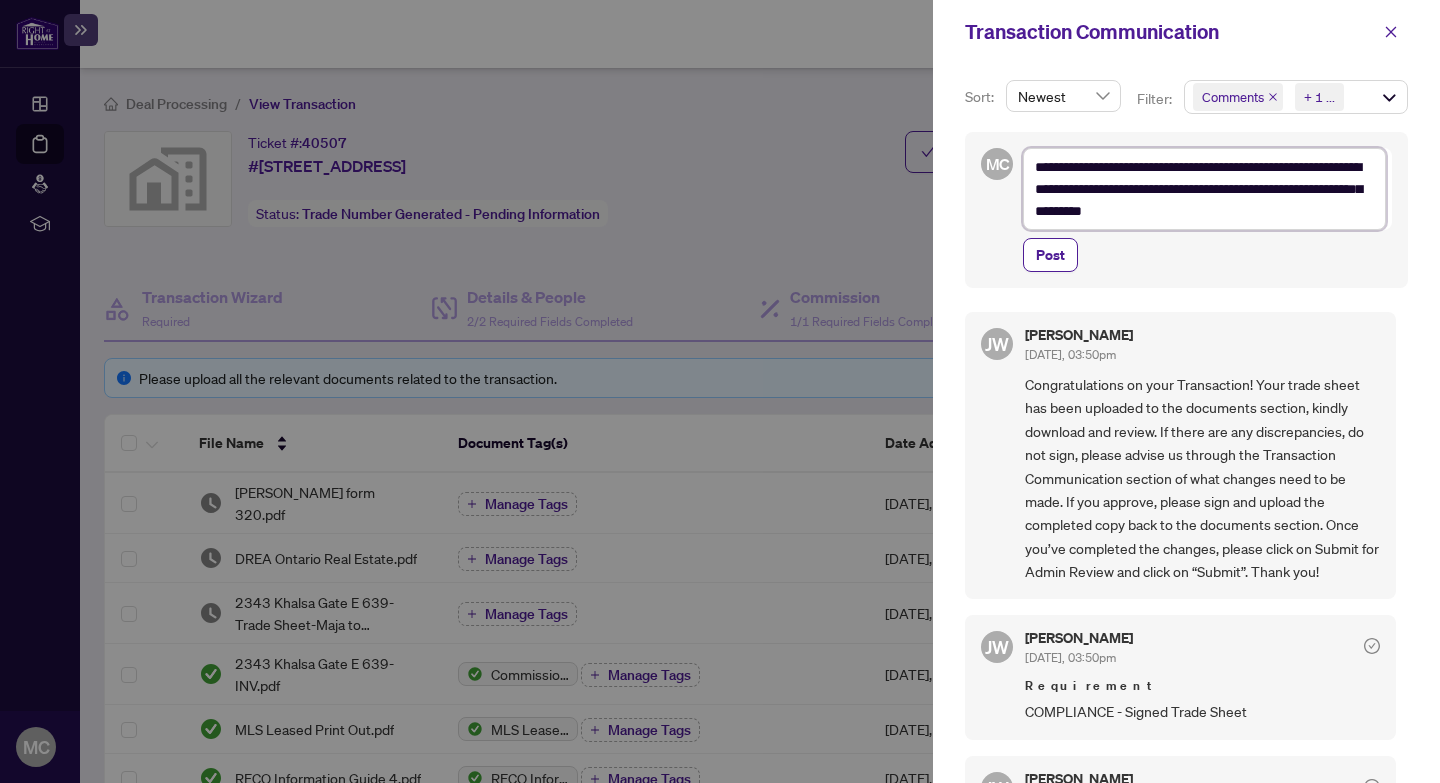 type on "**********" 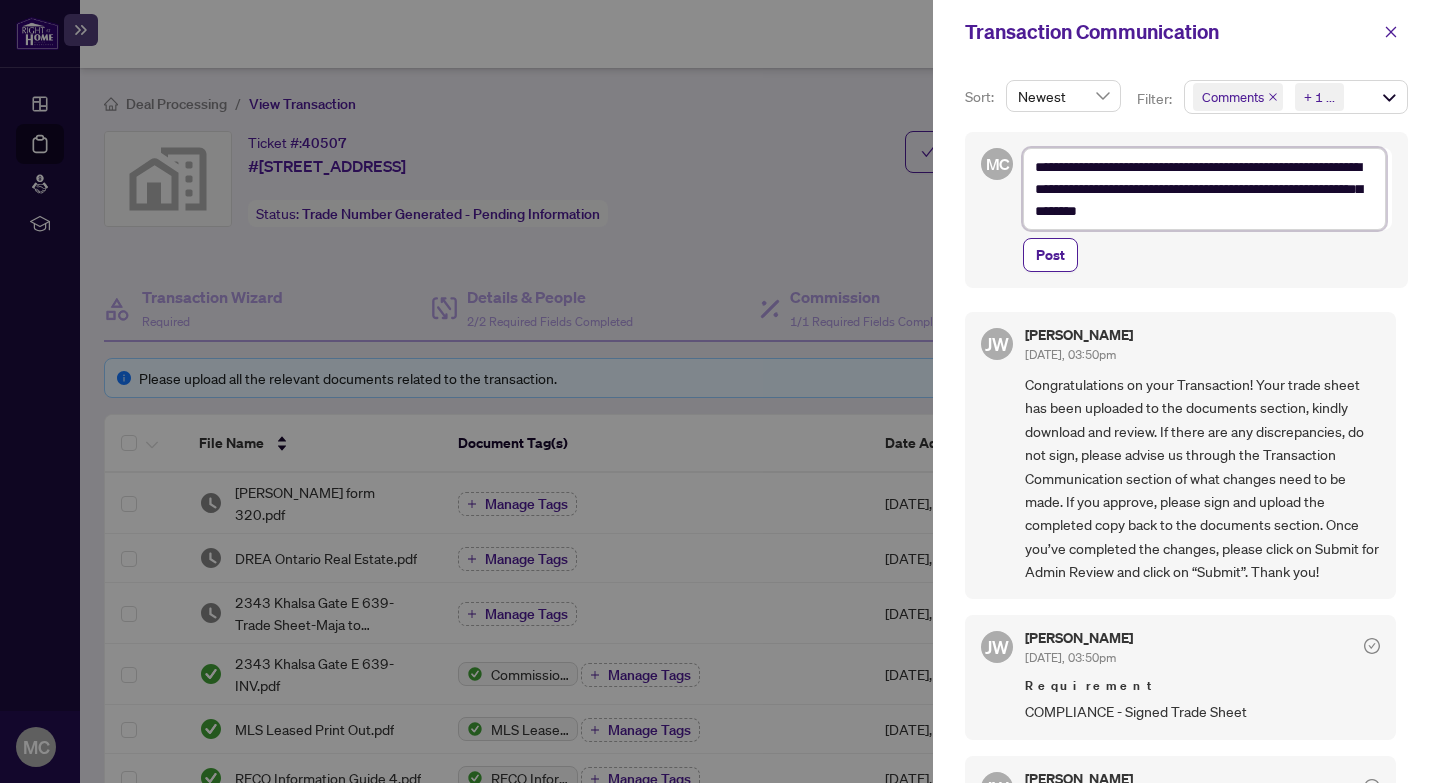 type on "**********" 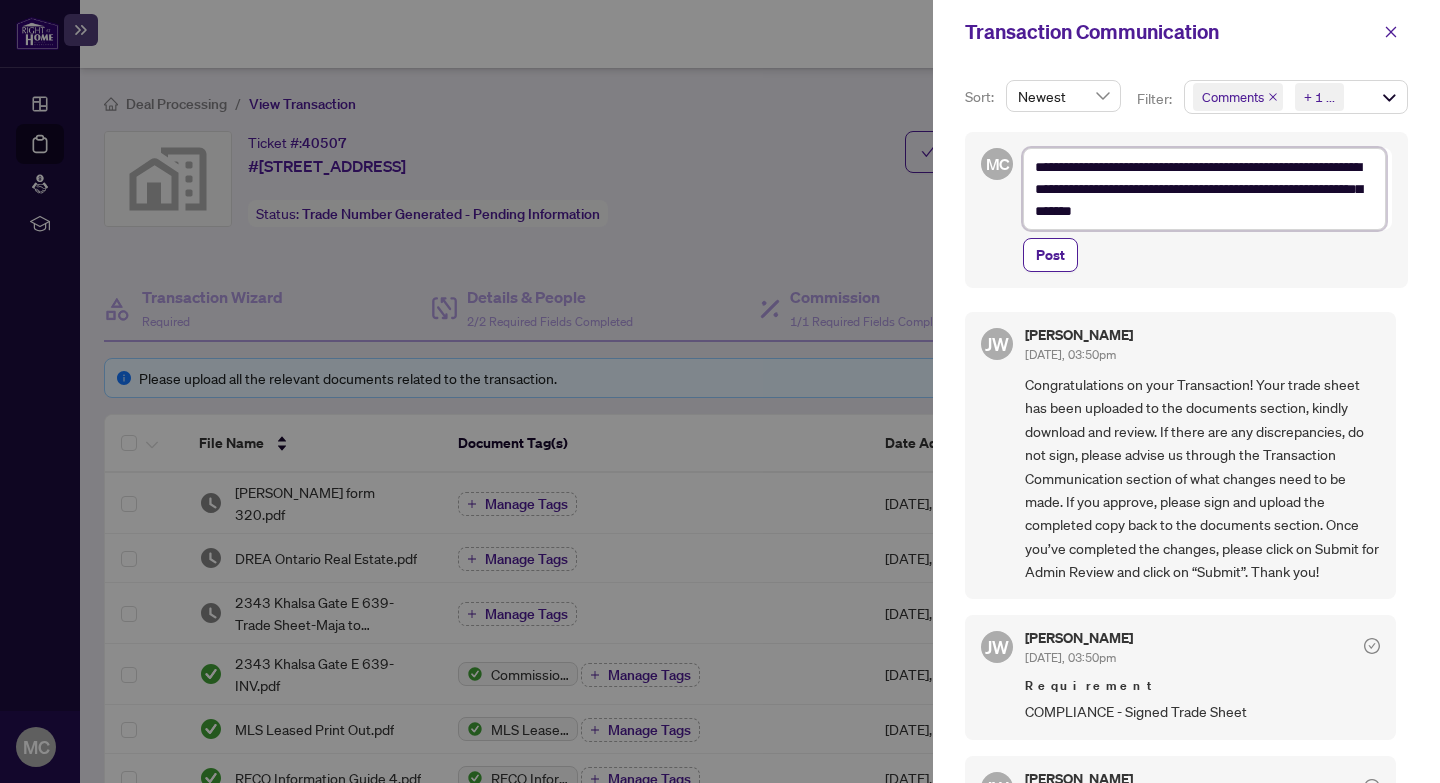 type on "**********" 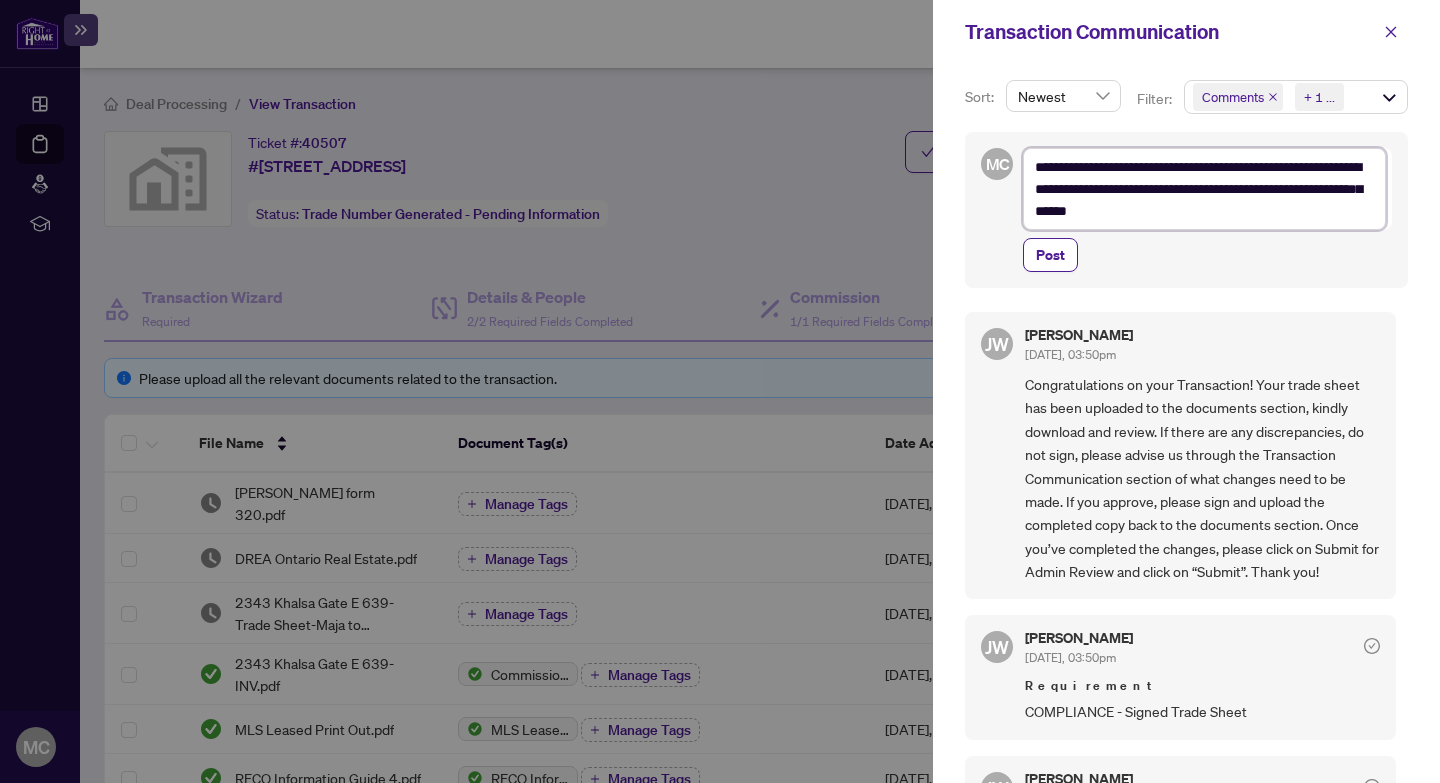 type on "**********" 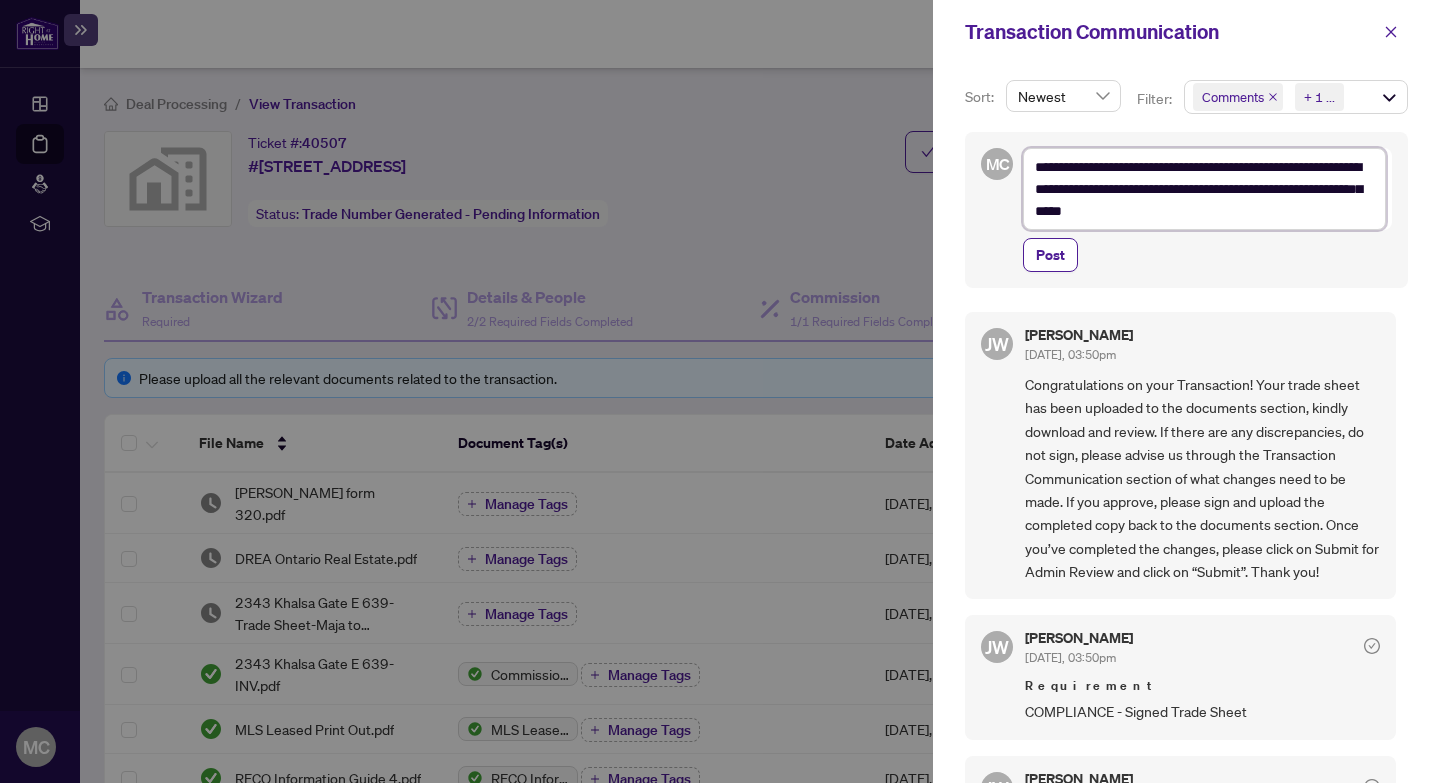 type on "**********" 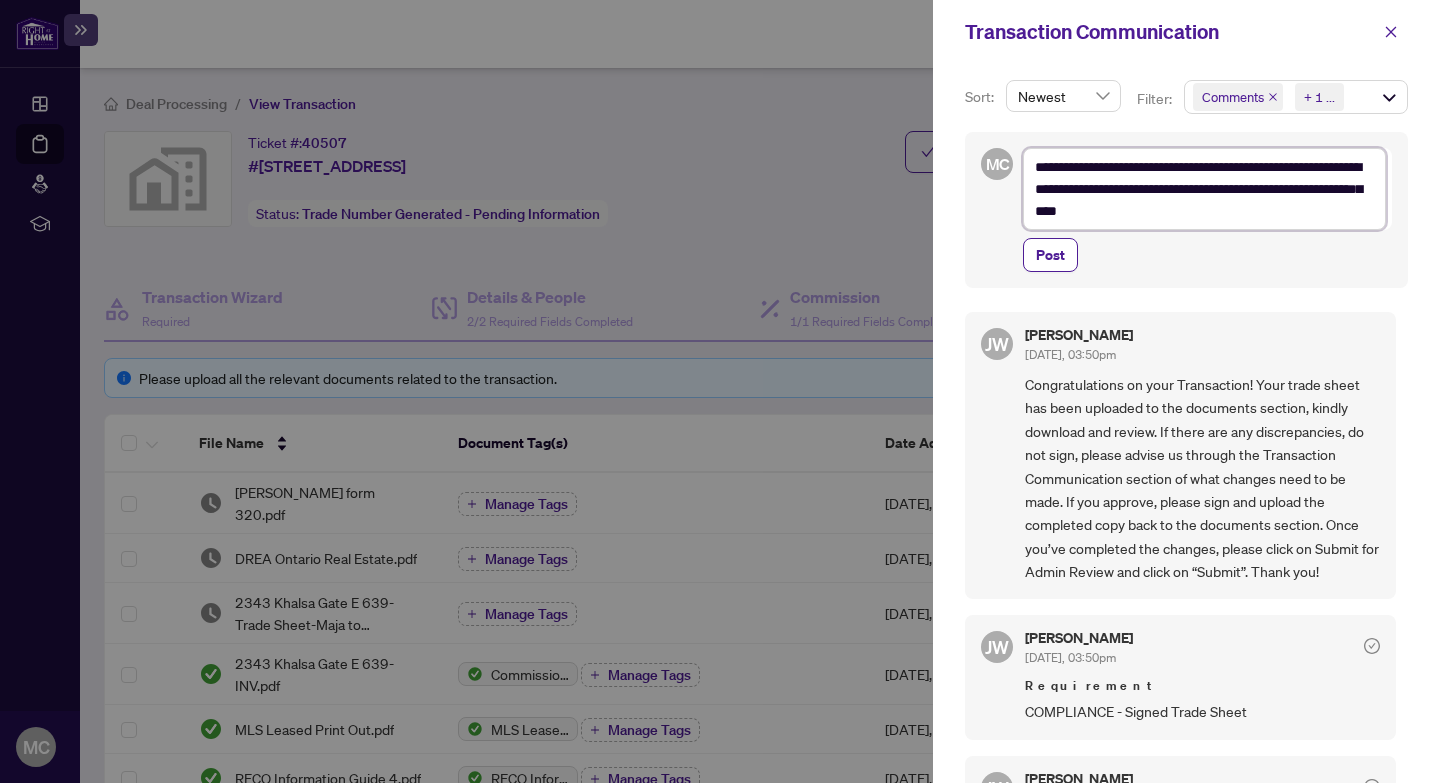 type on "**********" 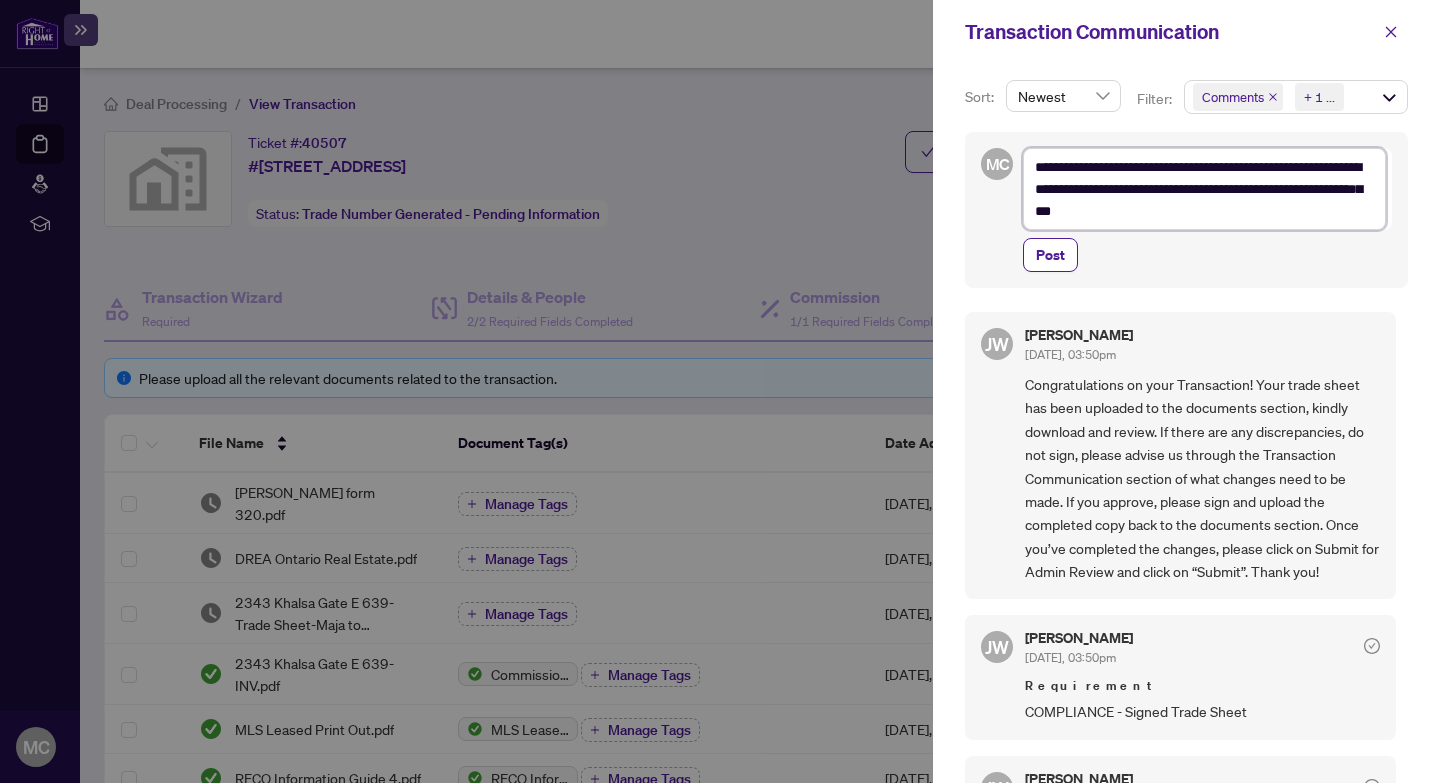 type on "**********" 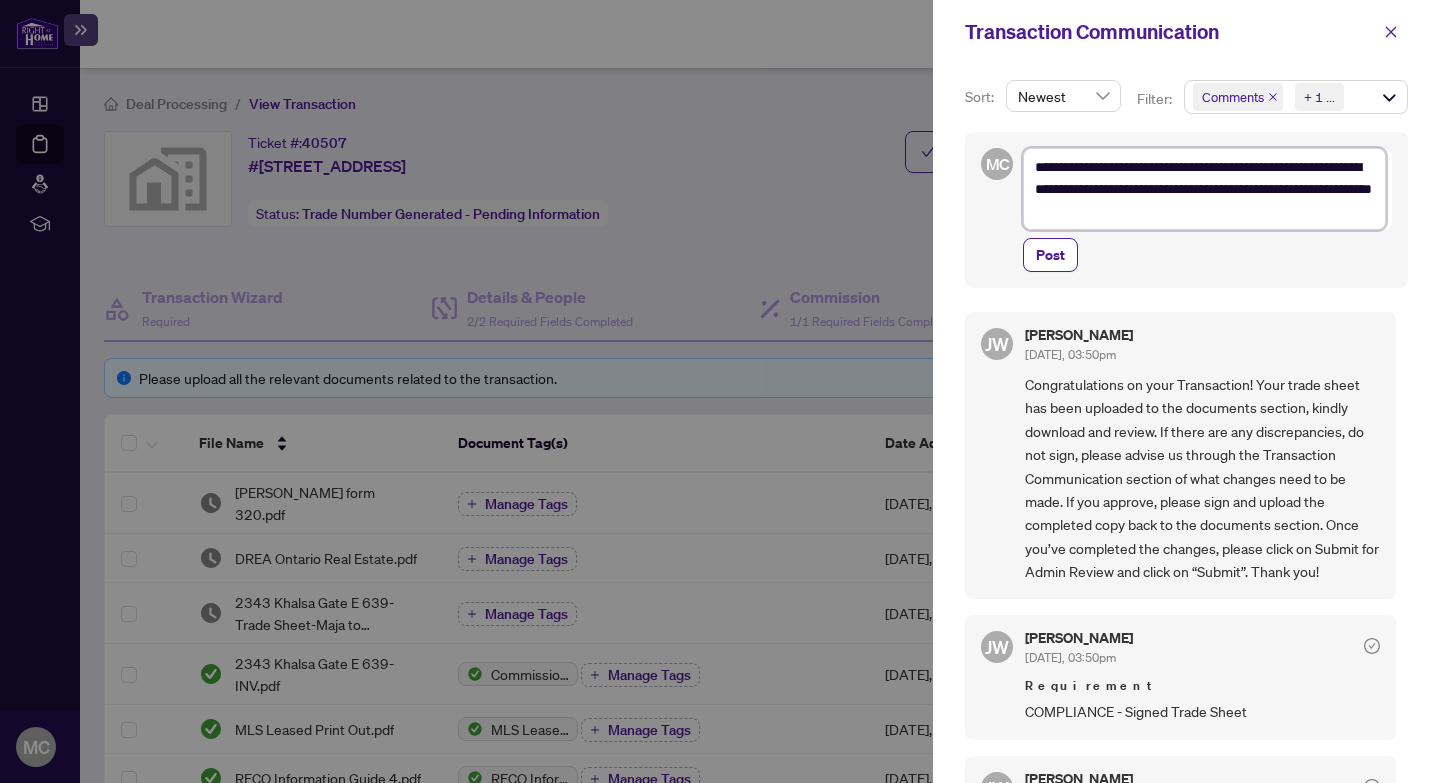 type on "**********" 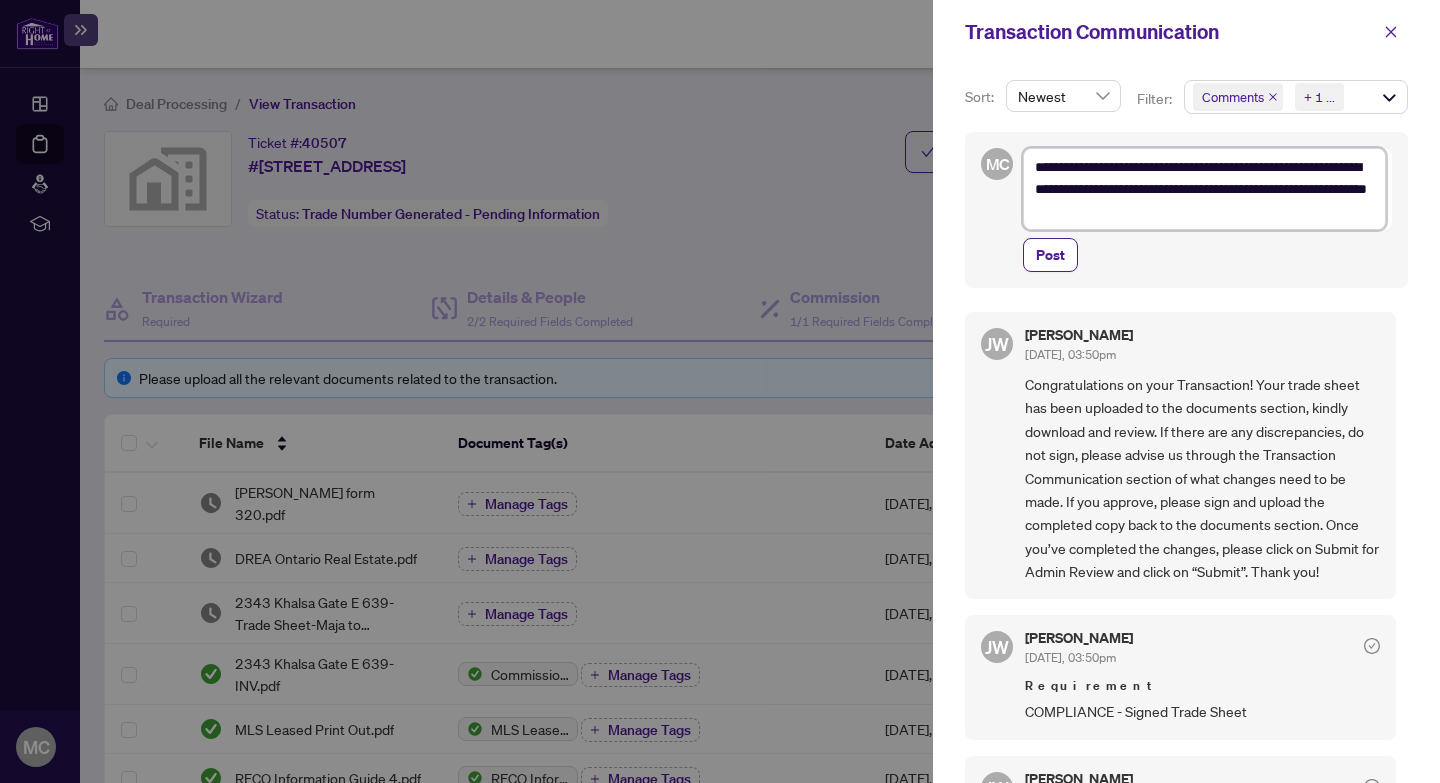 type on "**********" 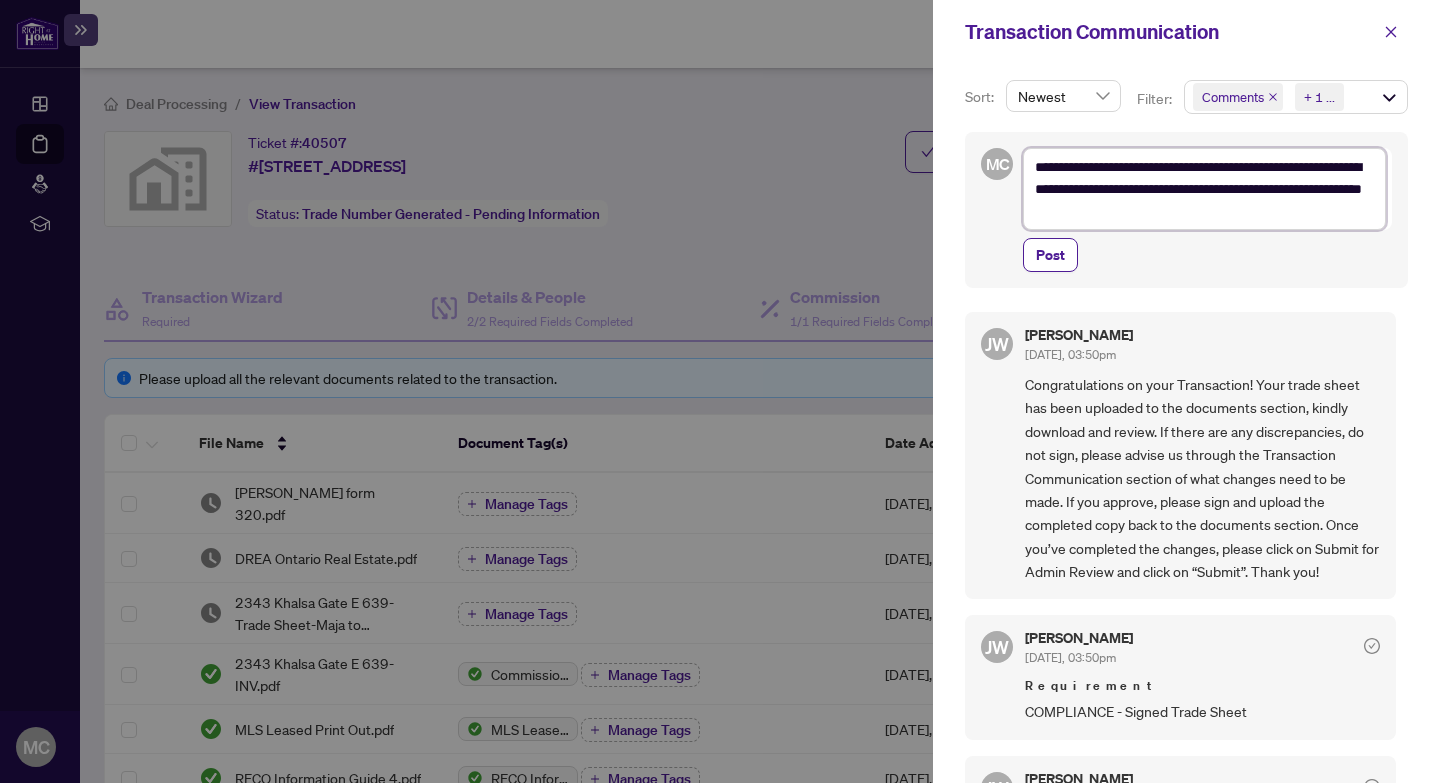 type on "**********" 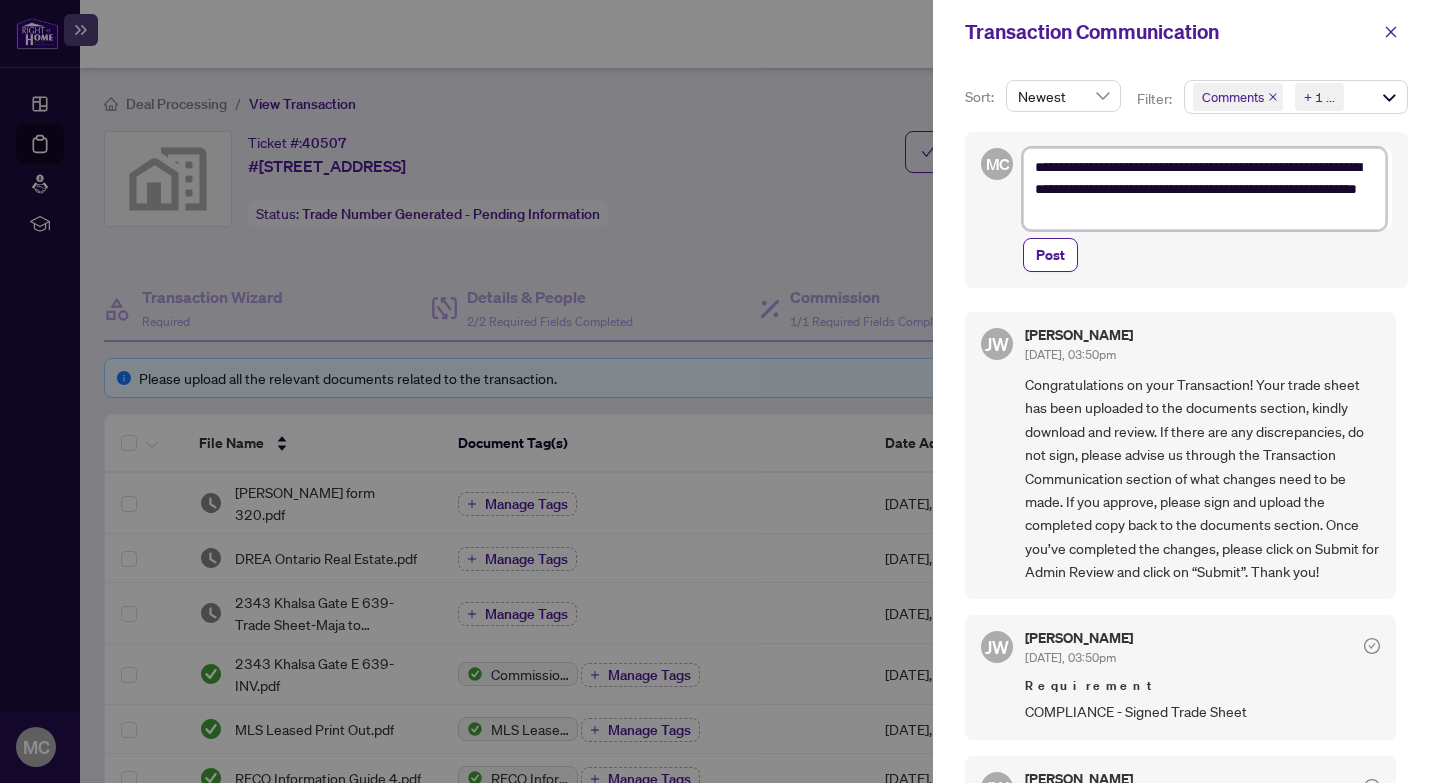 click on "**********" at bounding box center (1204, 189) 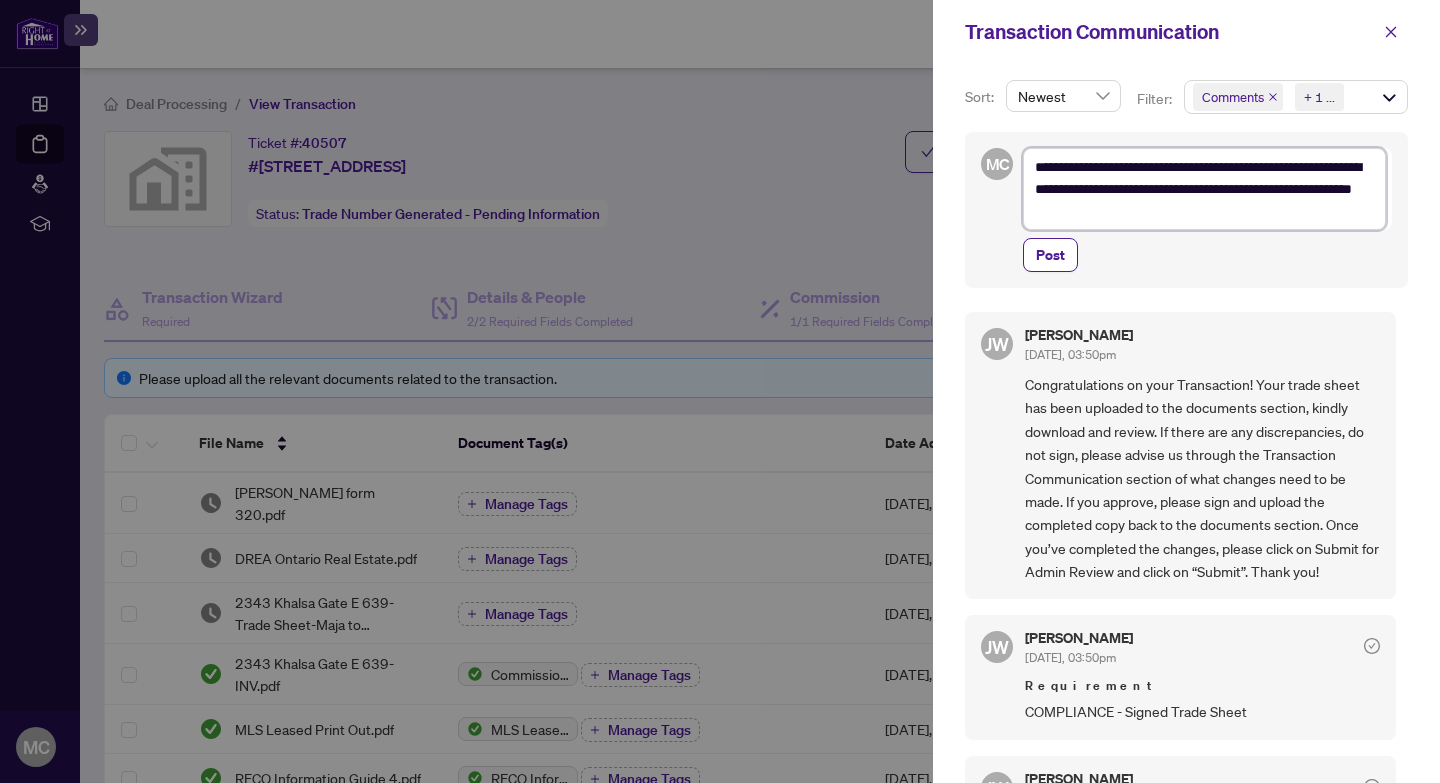 type on "**********" 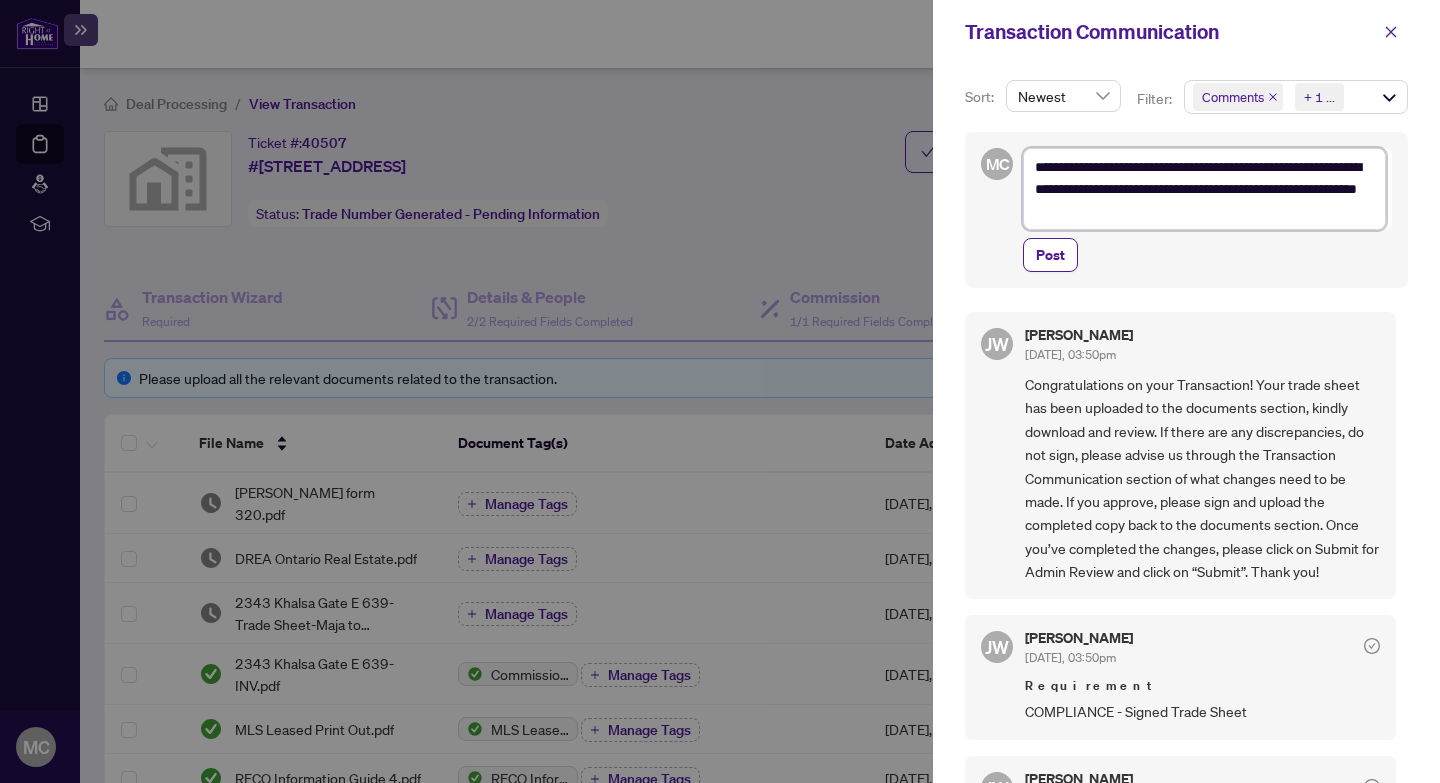 click on "**********" at bounding box center (1204, 189) 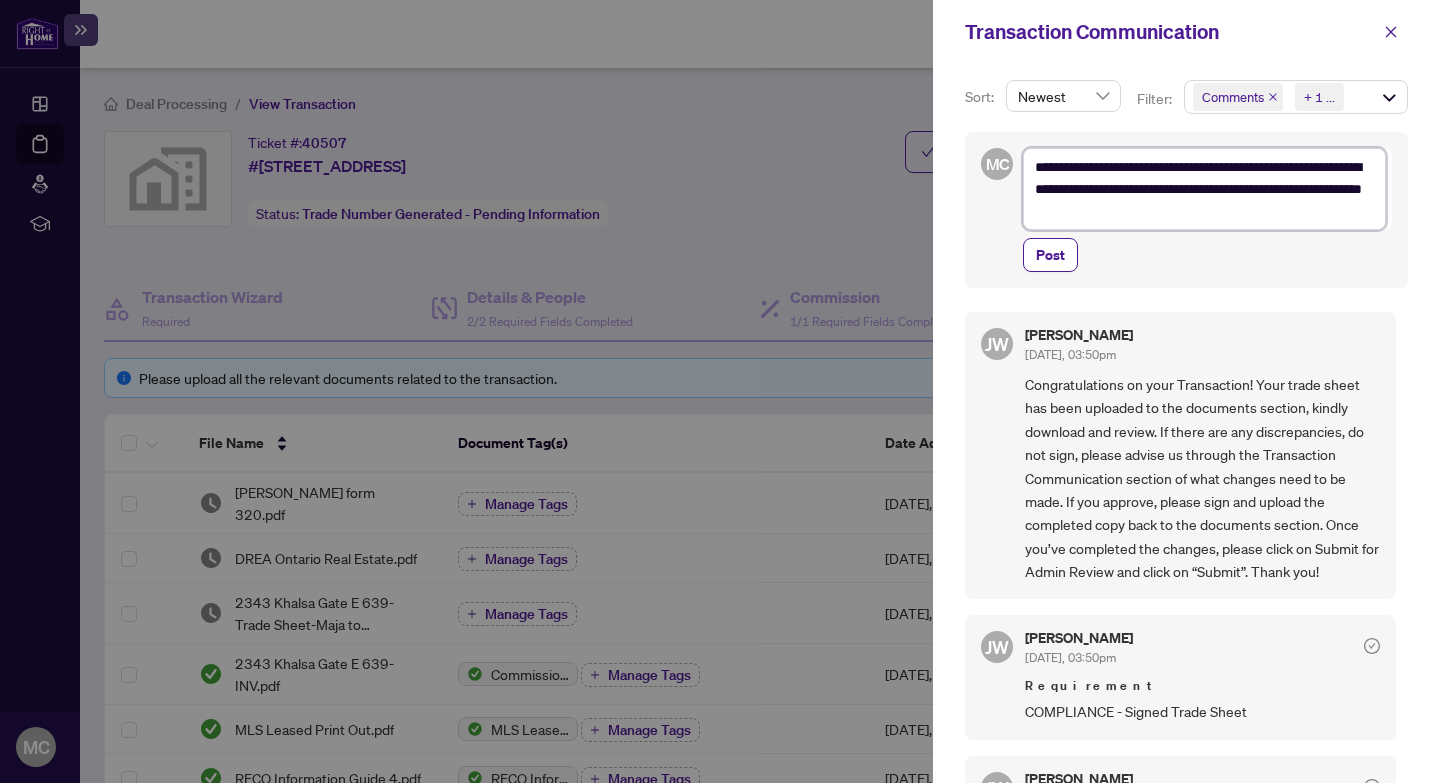 paste on "**********" 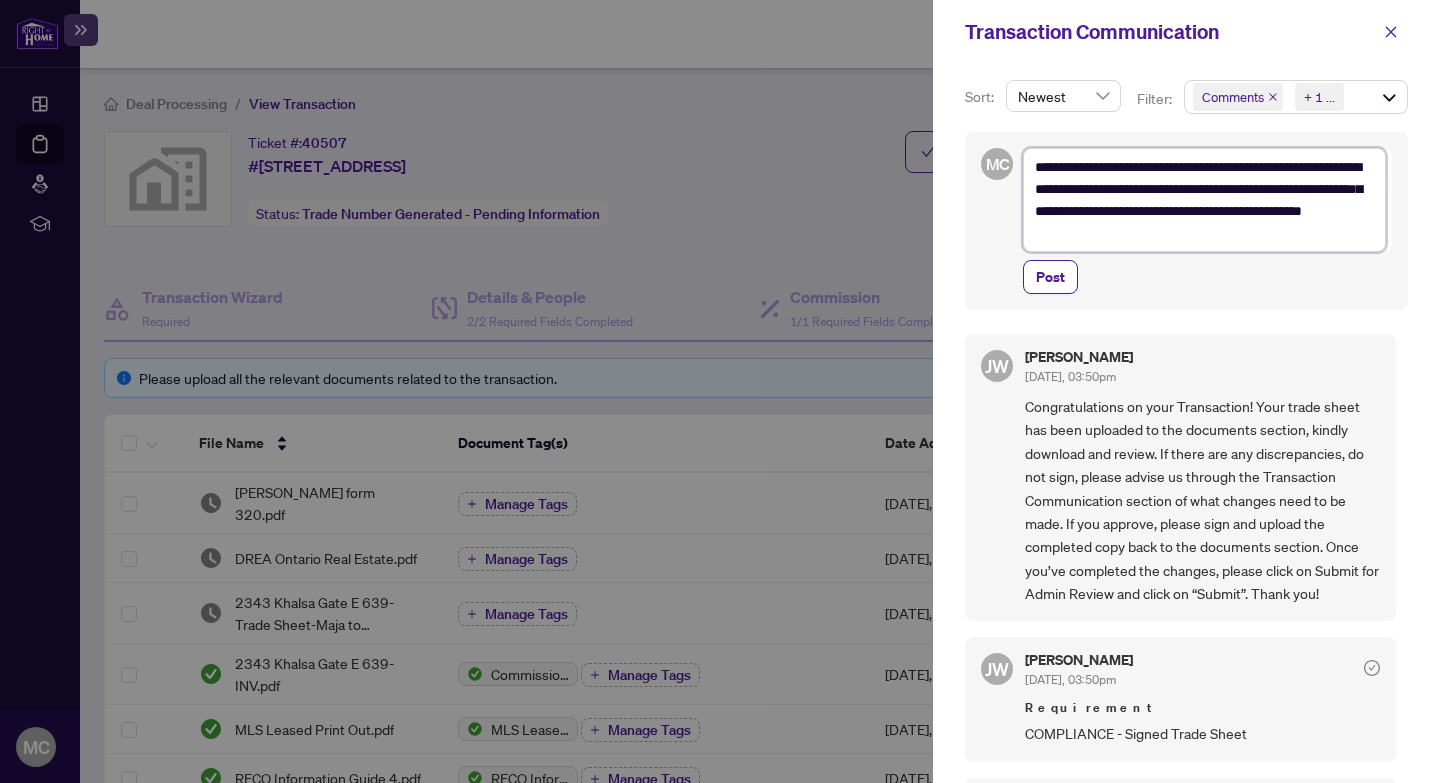click on "**********" at bounding box center (1204, 200) 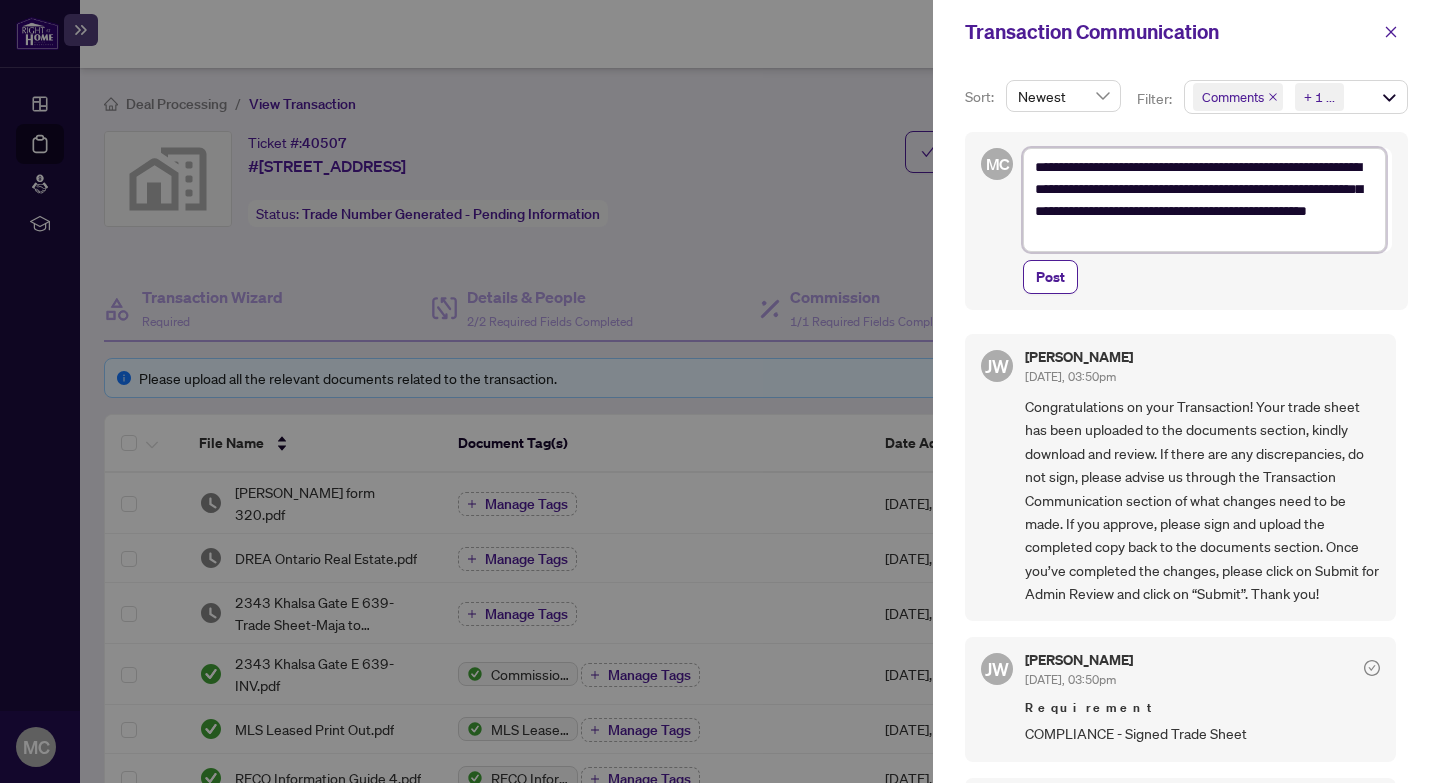 click on "**********" at bounding box center [1204, 200] 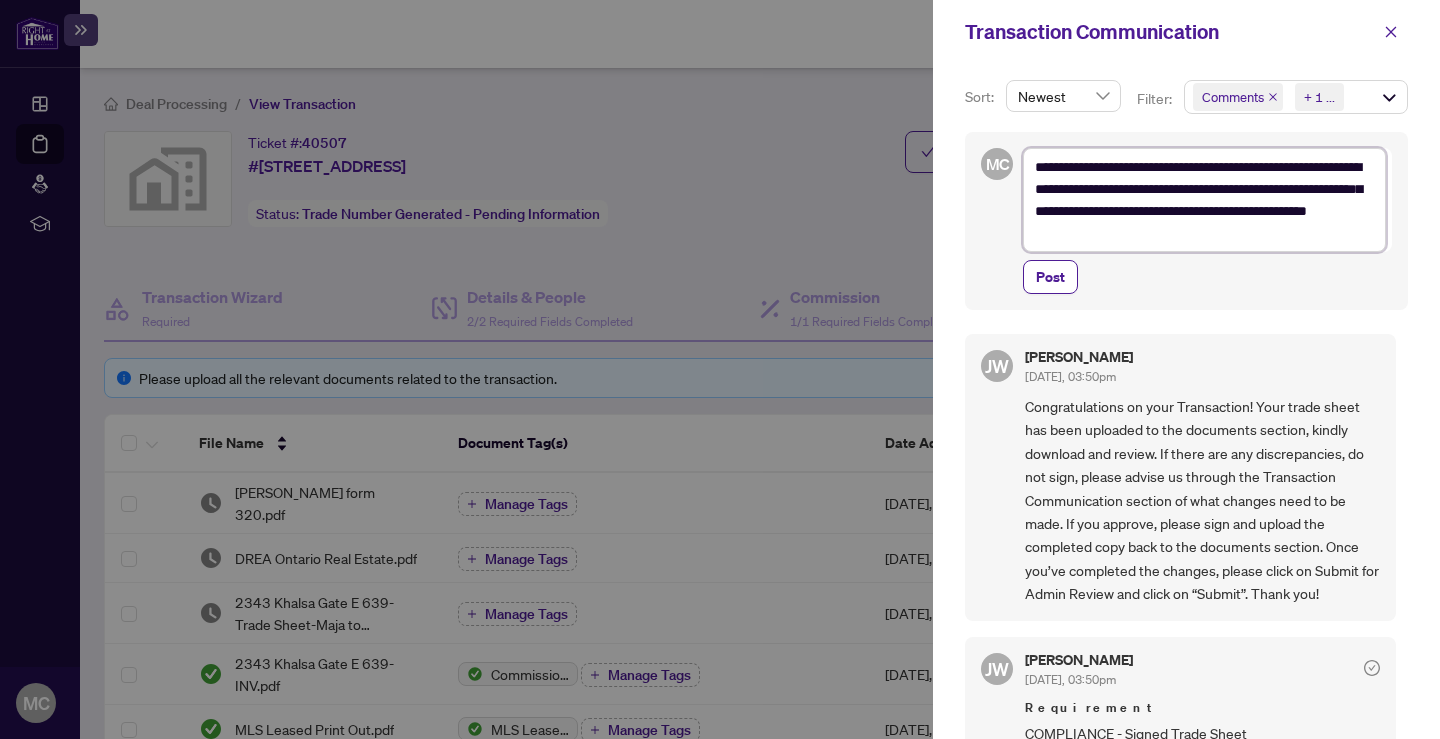 type on "**********" 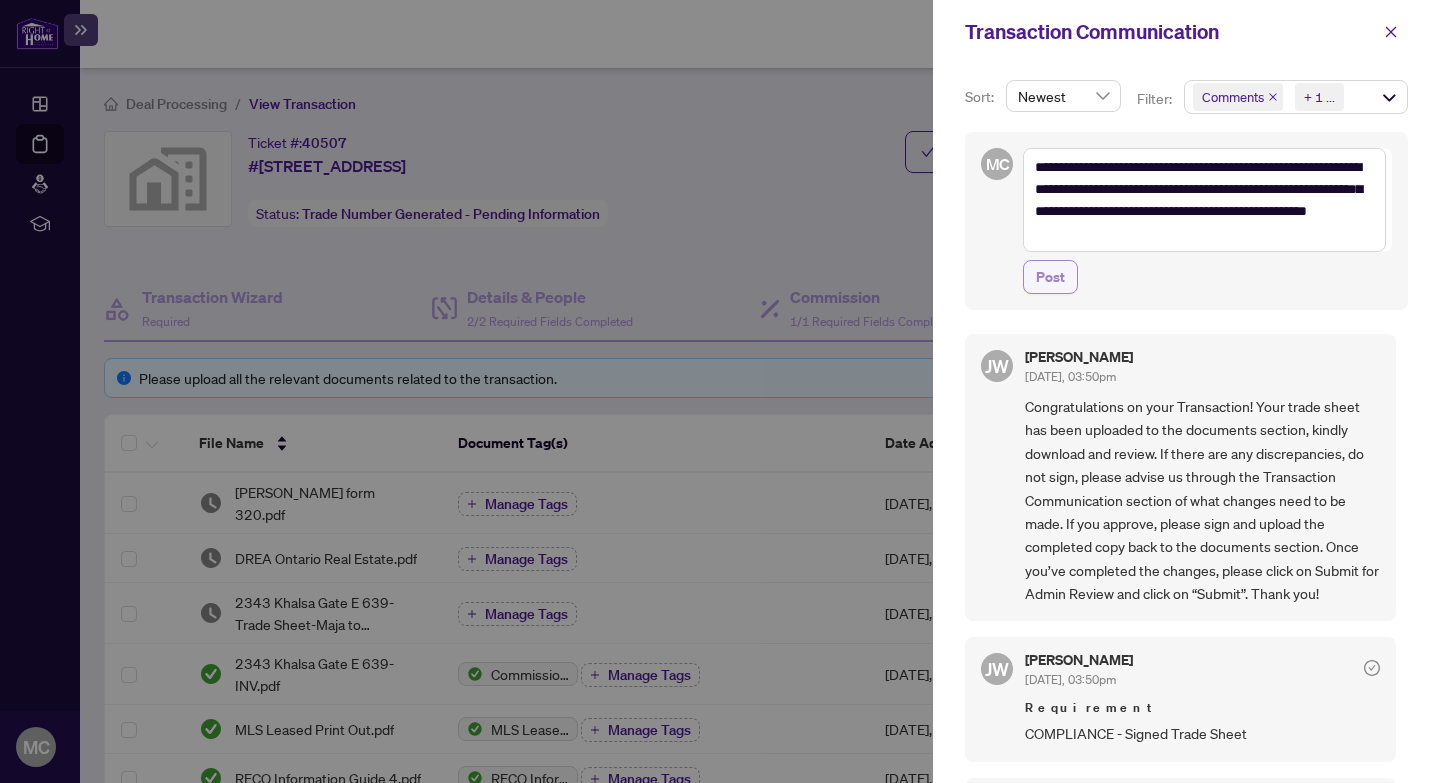 click on "Post" at bounding box center (1050, 277) 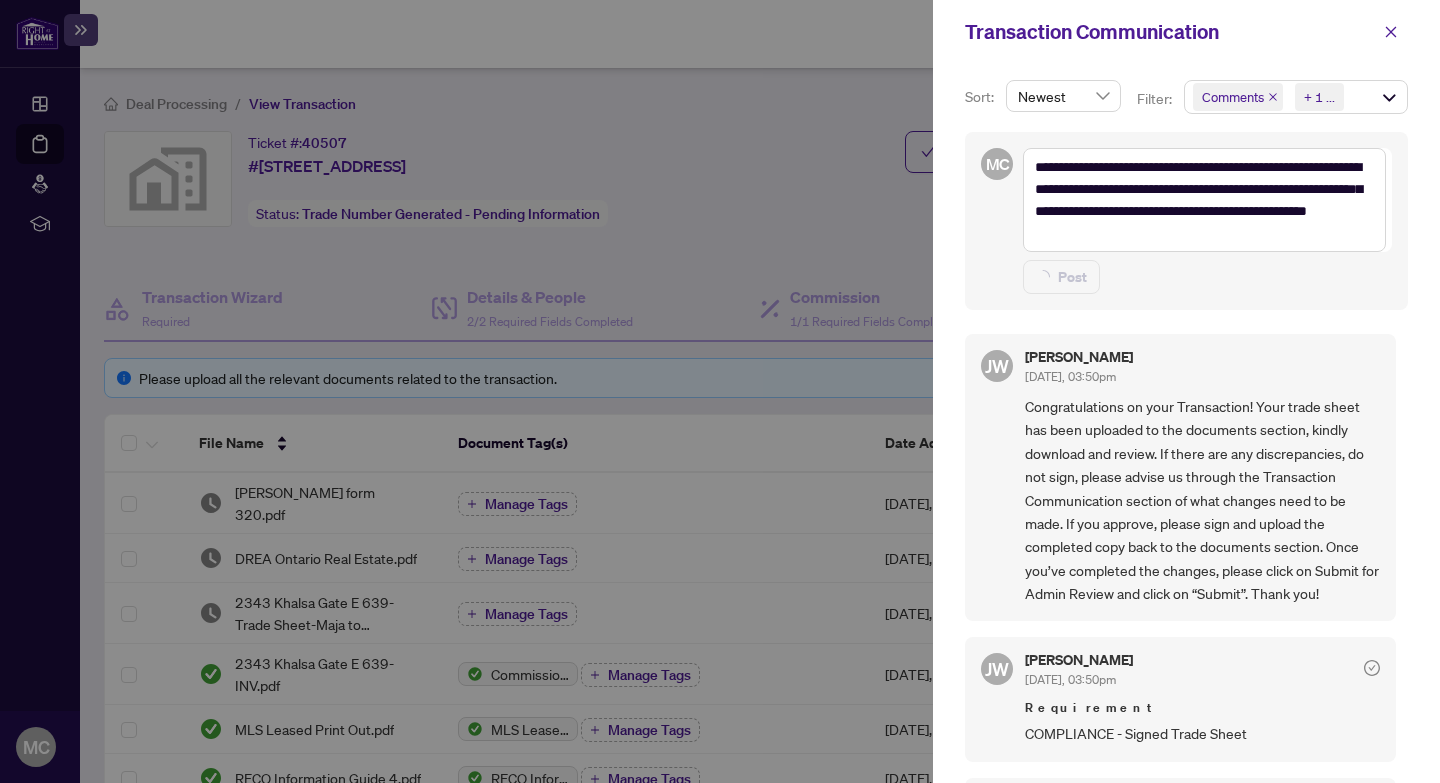 type 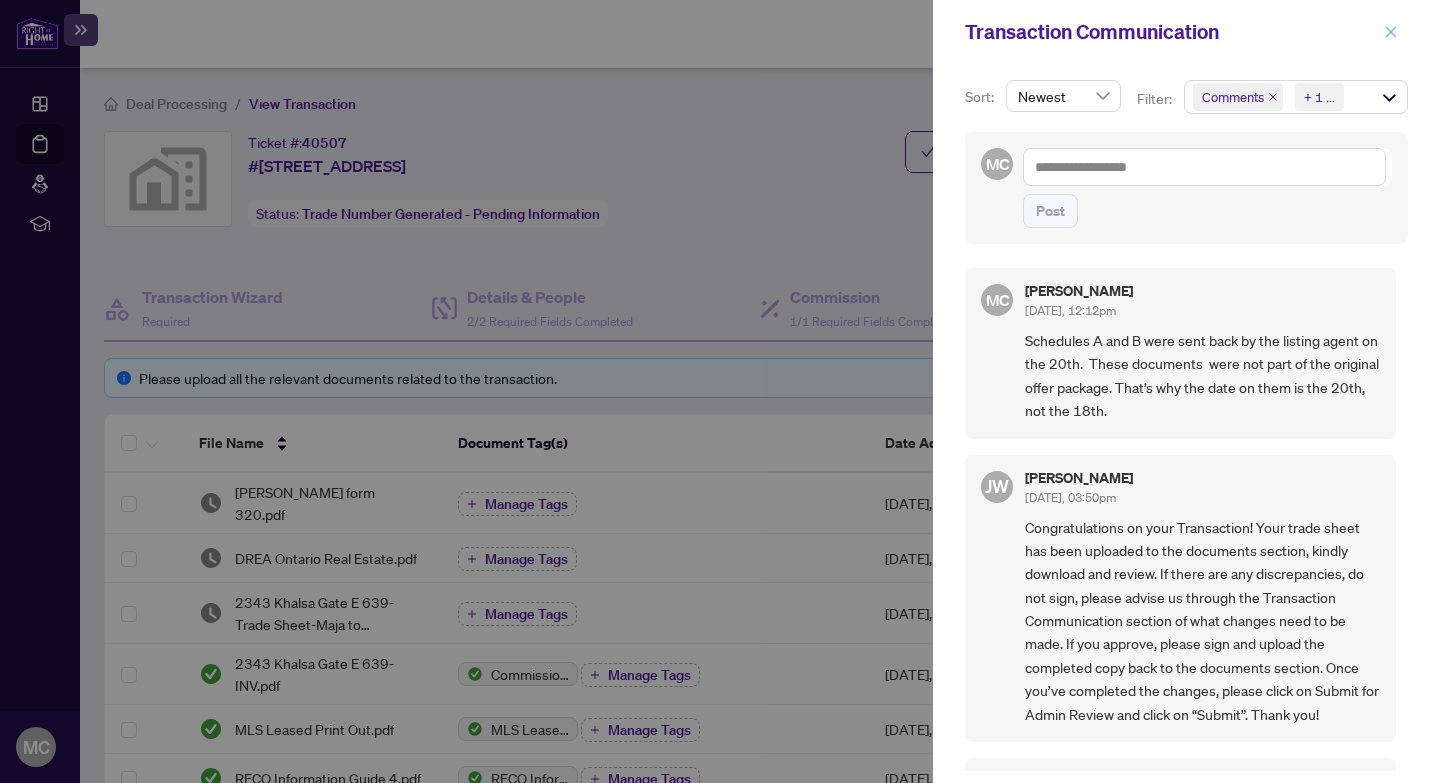 click 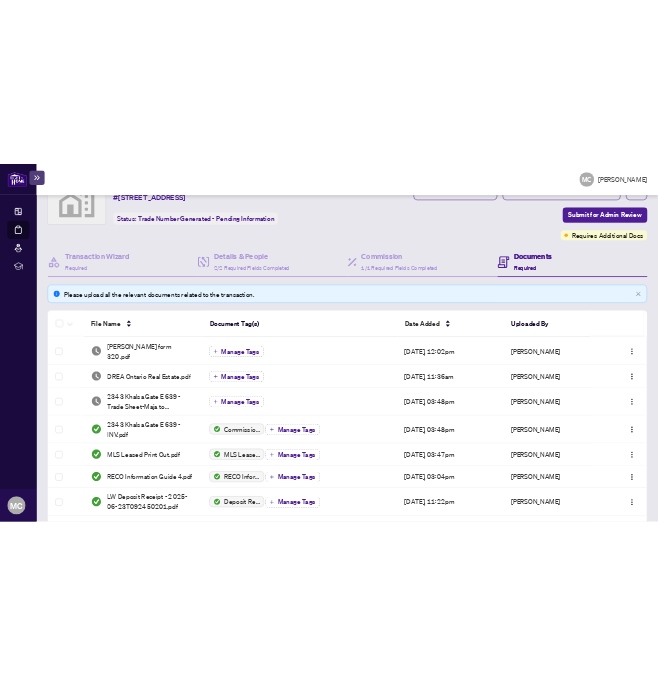 scroll, scrollTop: 78, scrollLeft: 0, axis: vertical 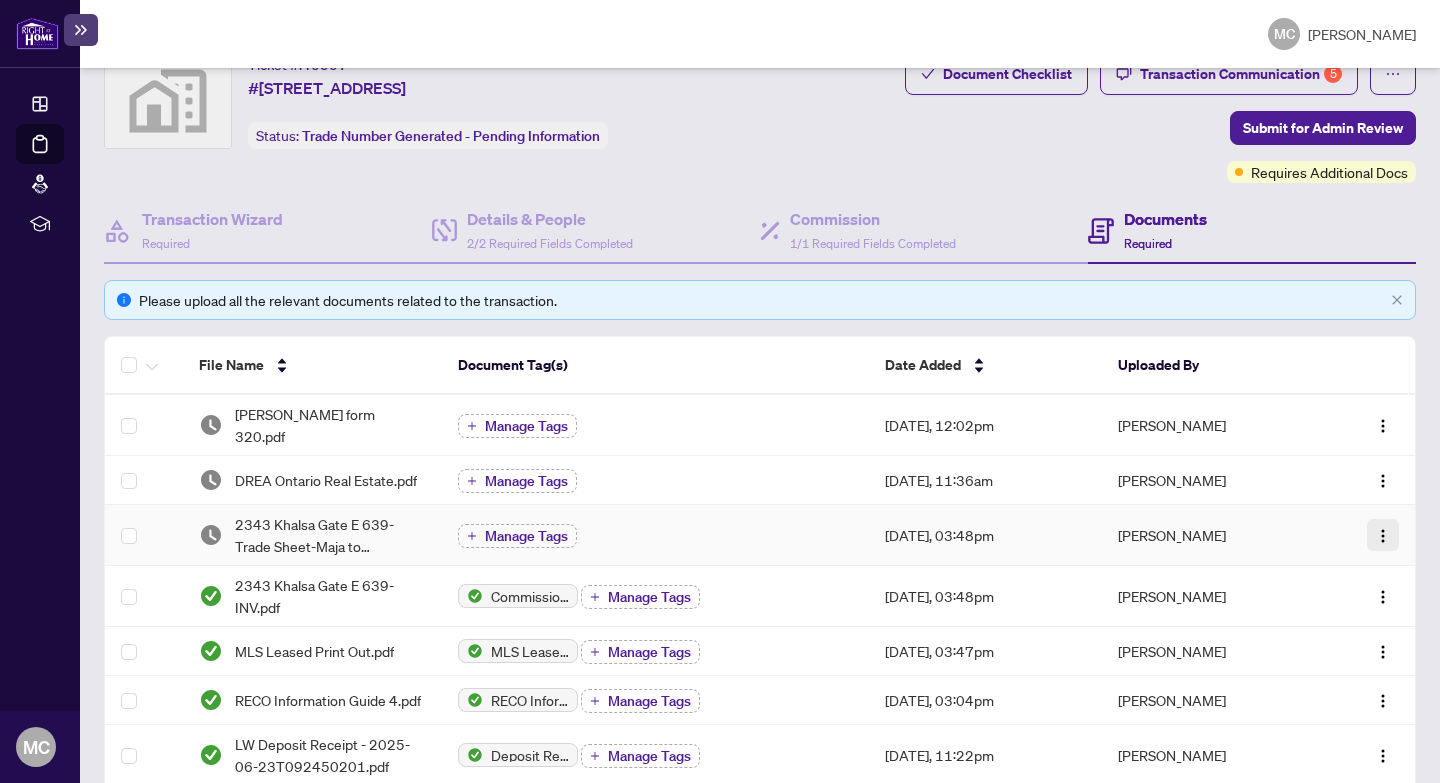 click at bounding box center [1383, 536] 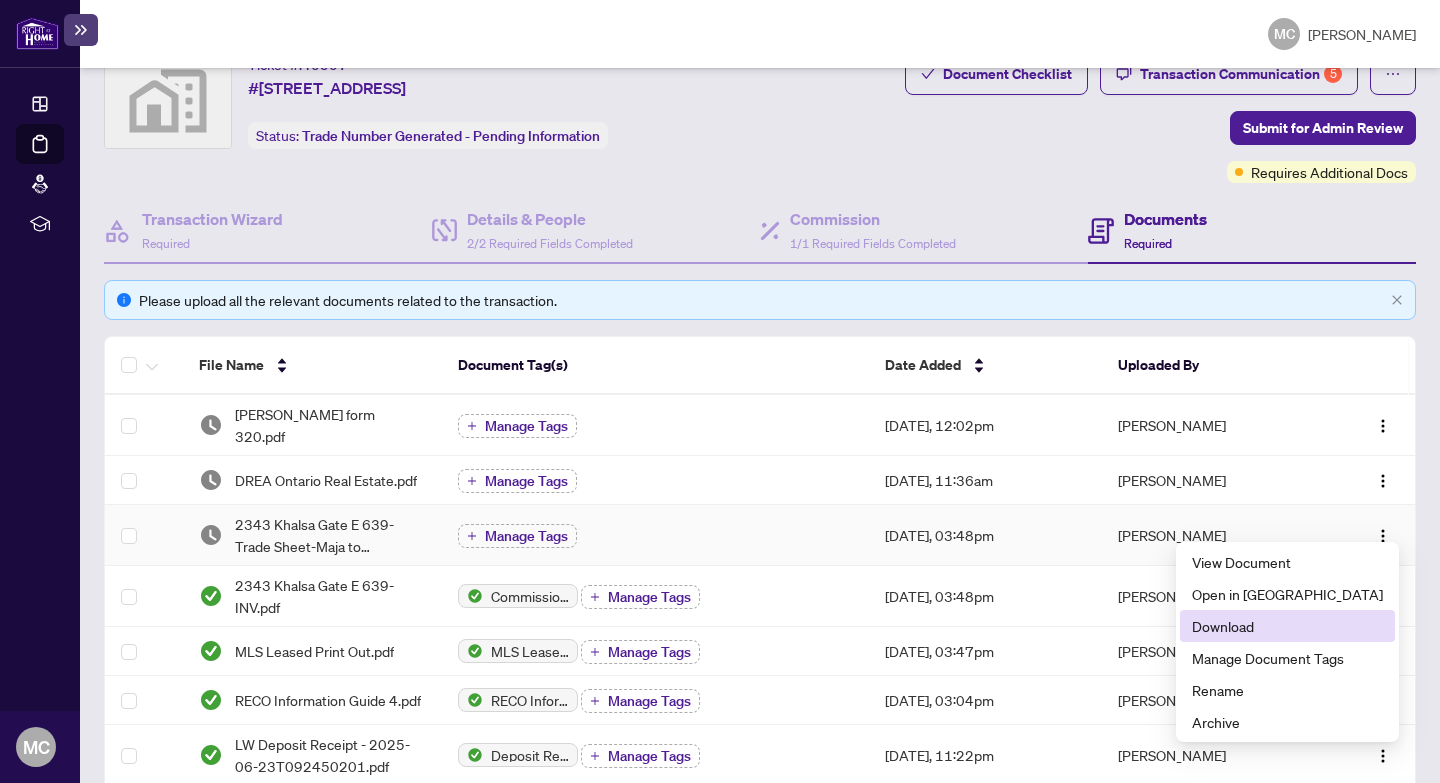 click on "Download" at bounding box center (1287, 626) 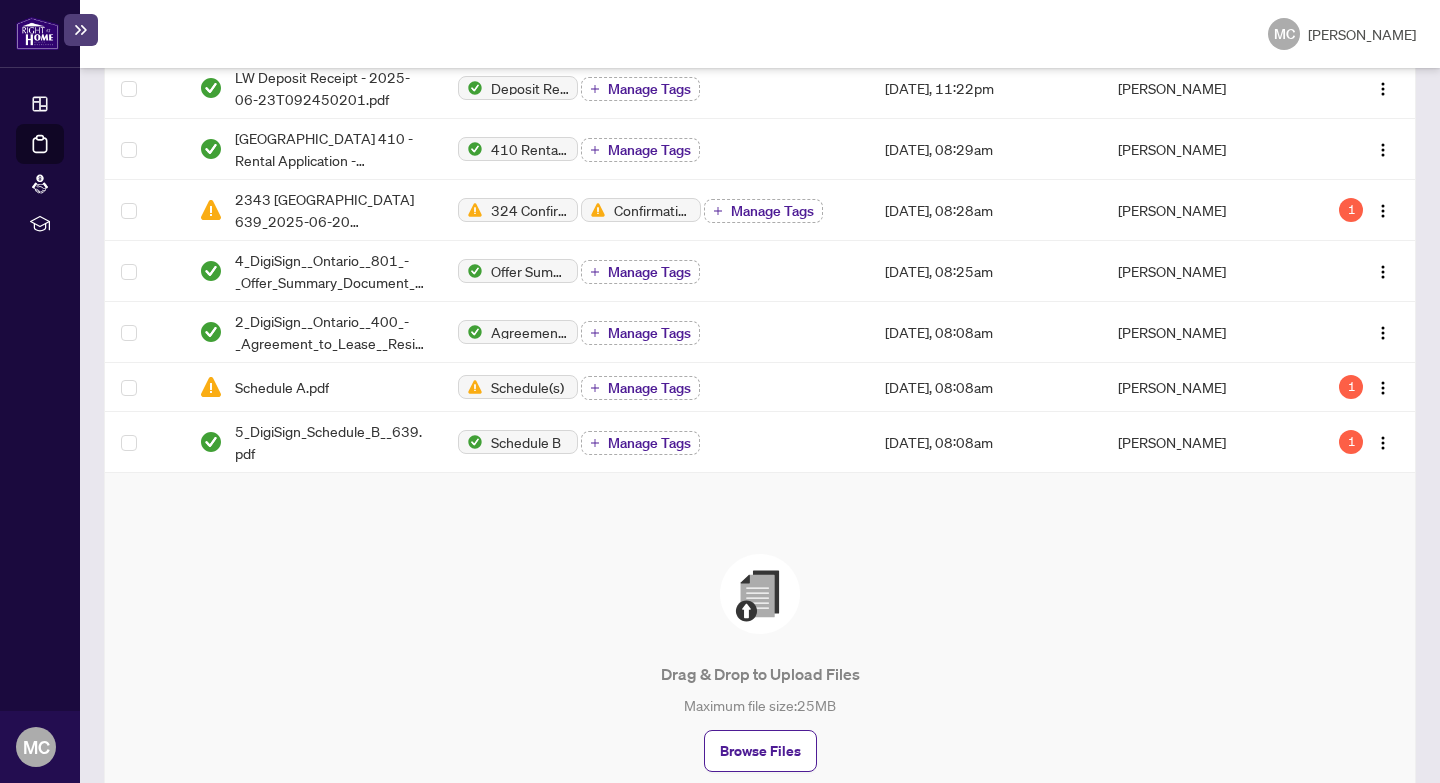scroll, scrollTop: 750, scrollLeft: 0, axis: vertical 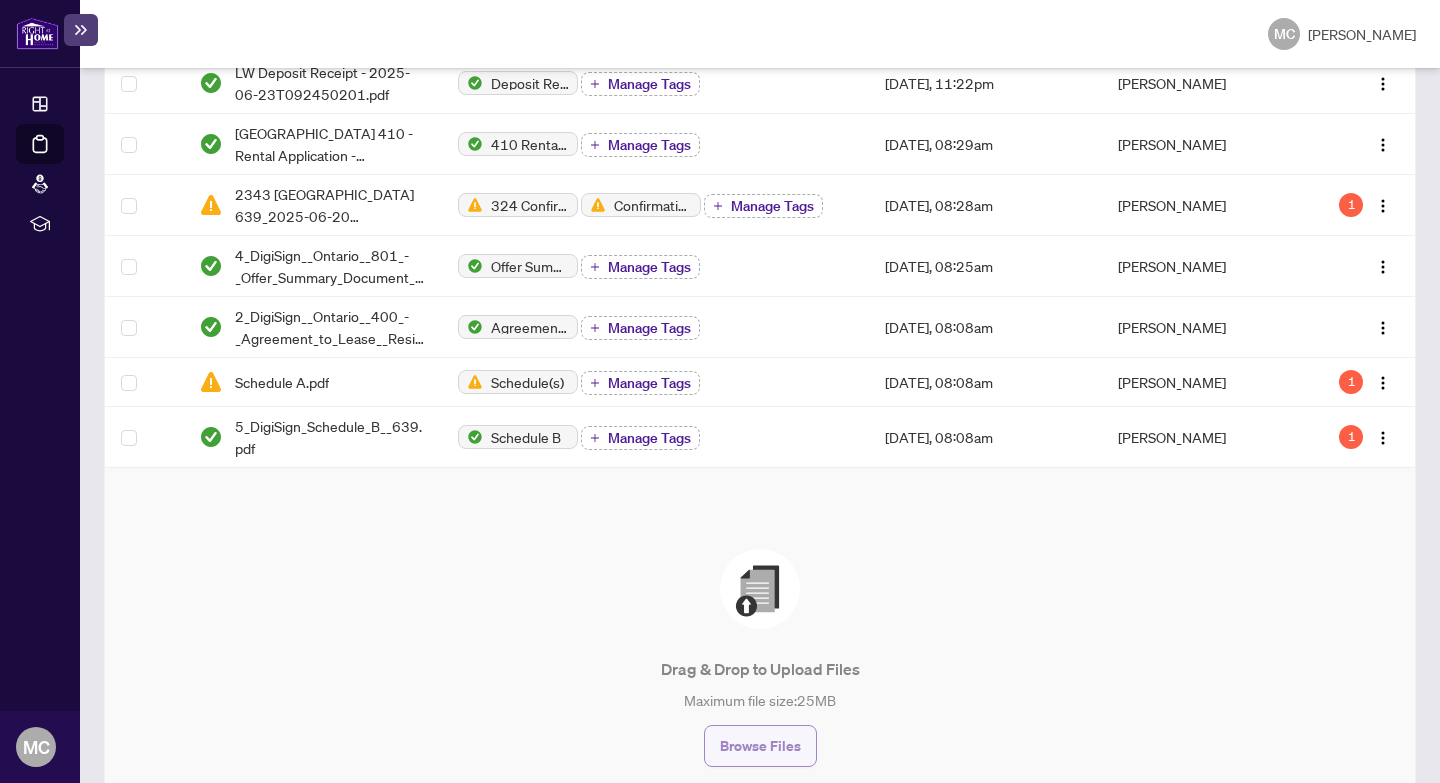 click on "Browse Files" at bounding box center (760, 746) 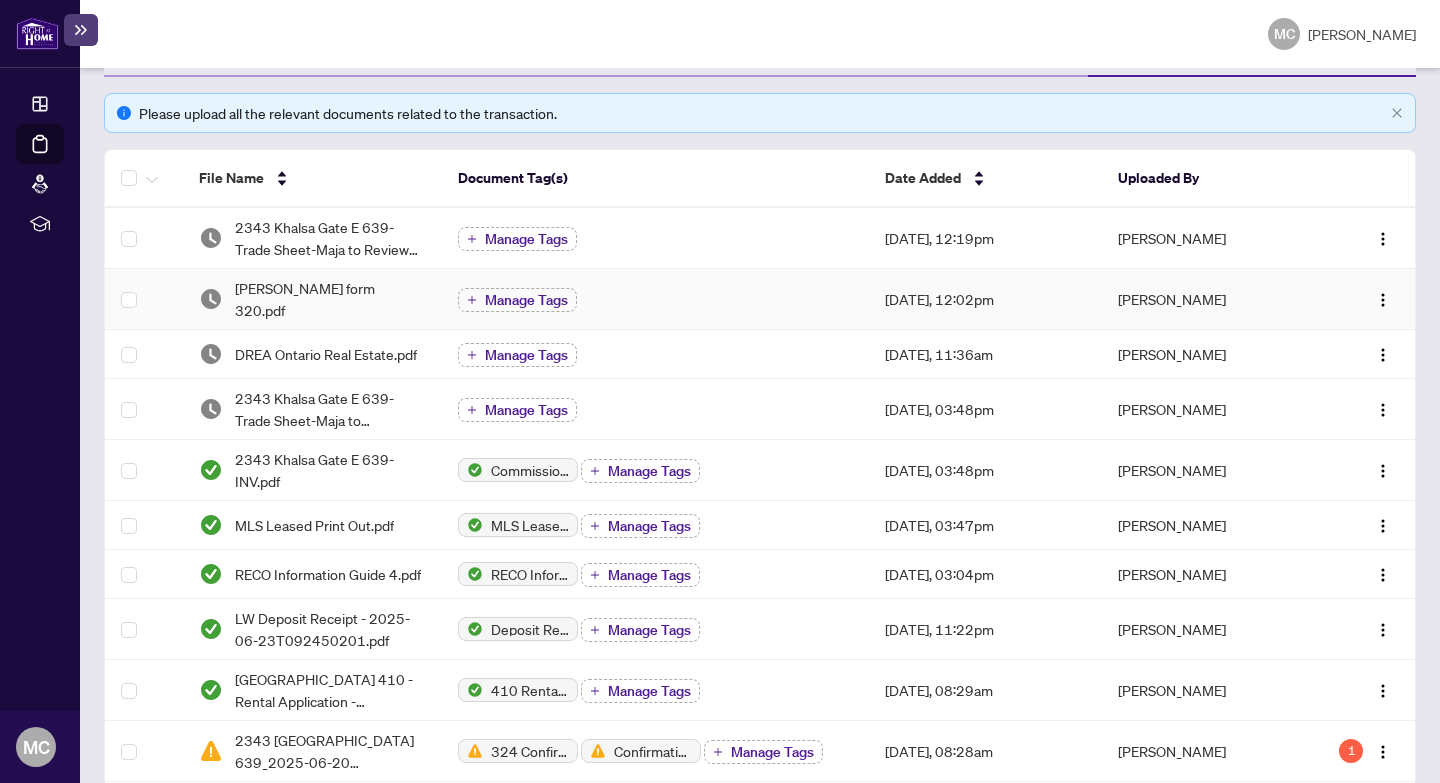 scroll, scrollTop: 0, scrollLeft: 0, axis: both 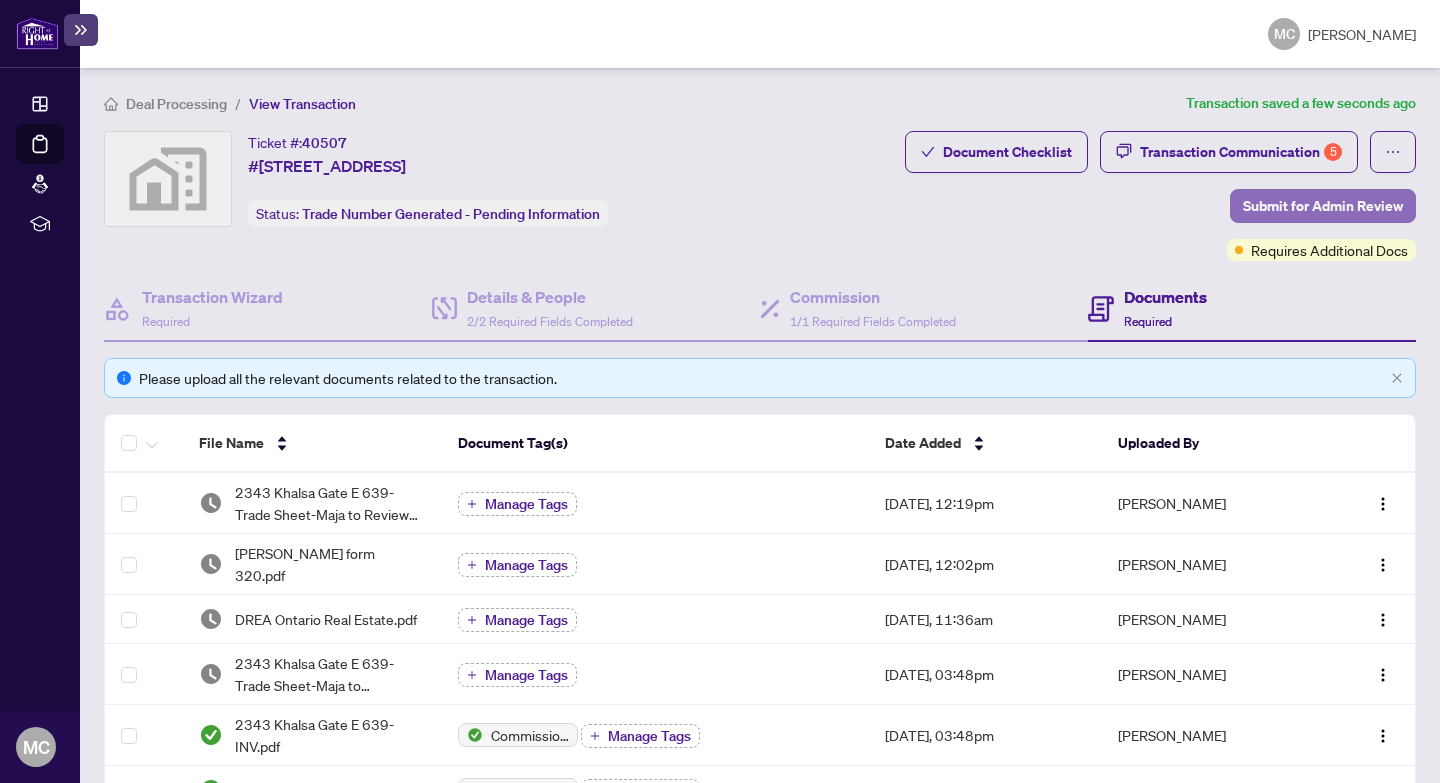 click on "Submit for Admin Review" at bounding box center (1323, 206) 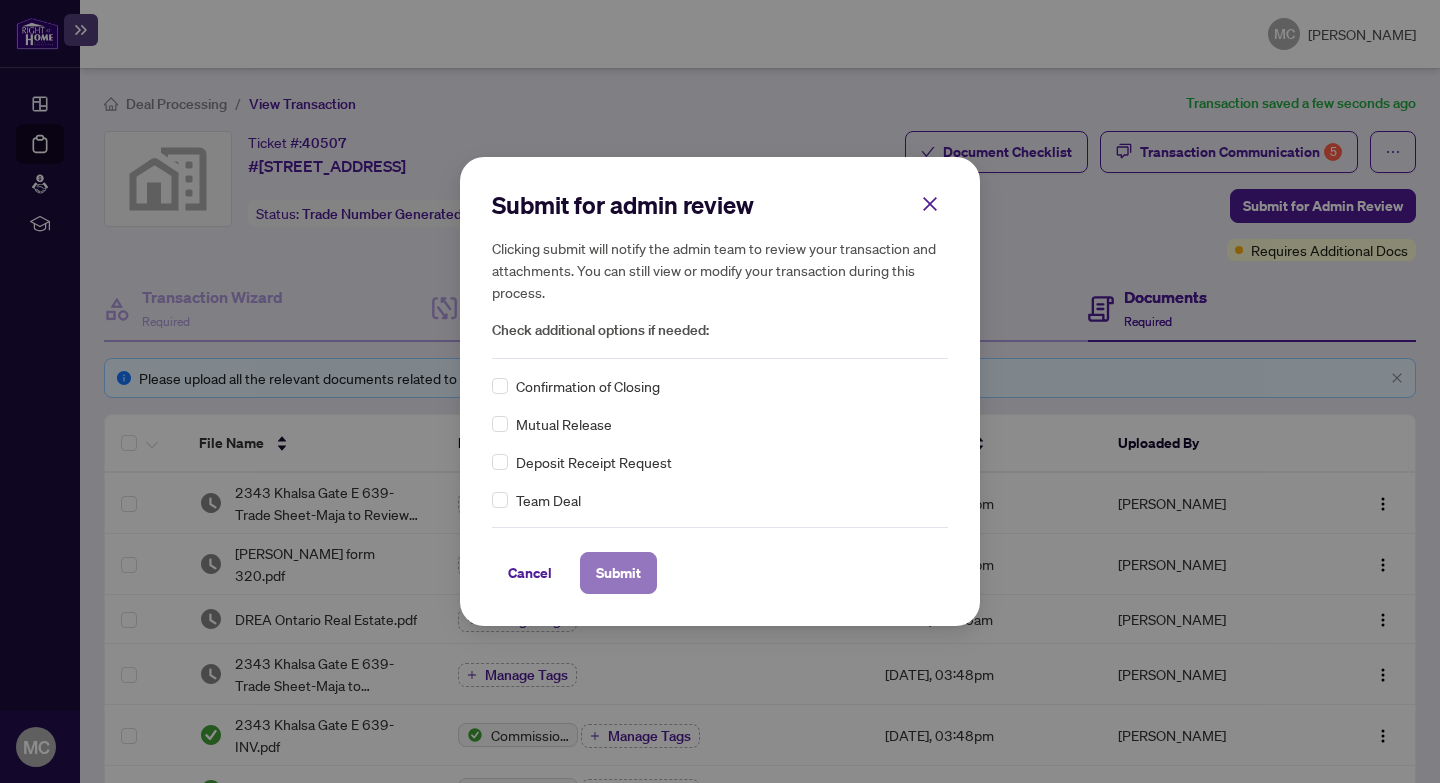 click on "Submit" at bounding box center (618, 573) 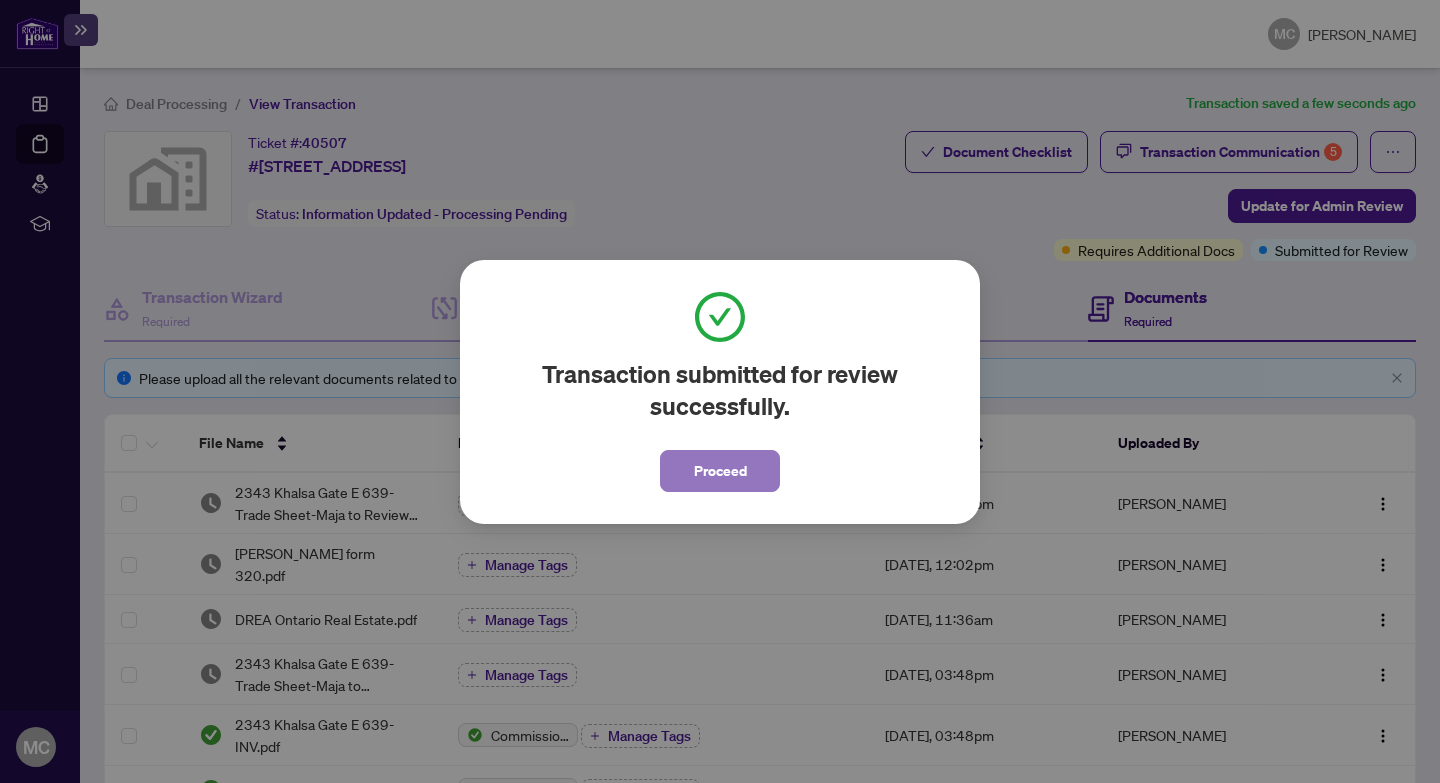 click on "Proceed" at bounding box center [720, 471] 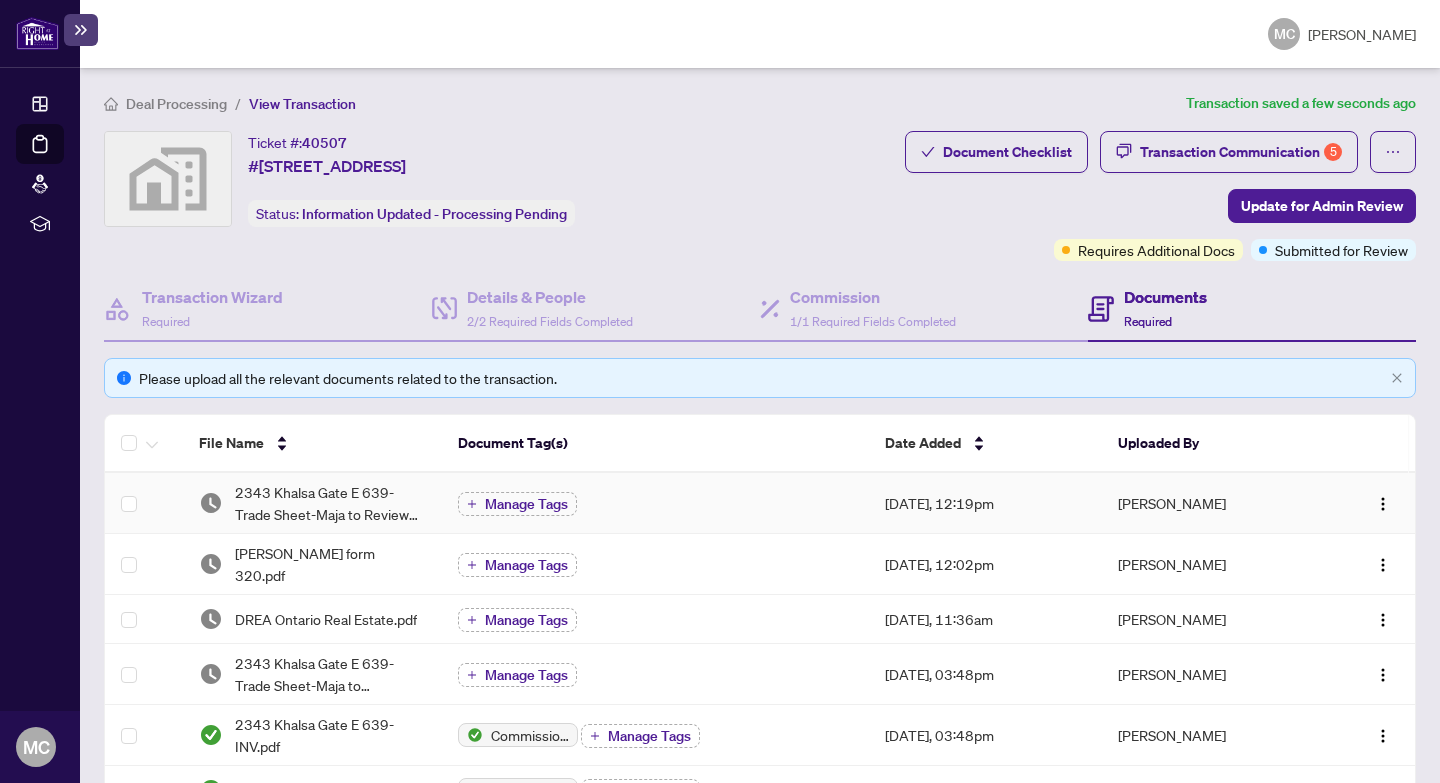 scroll, scrollTop: 24, scrollLeft: 0, axis: vertical 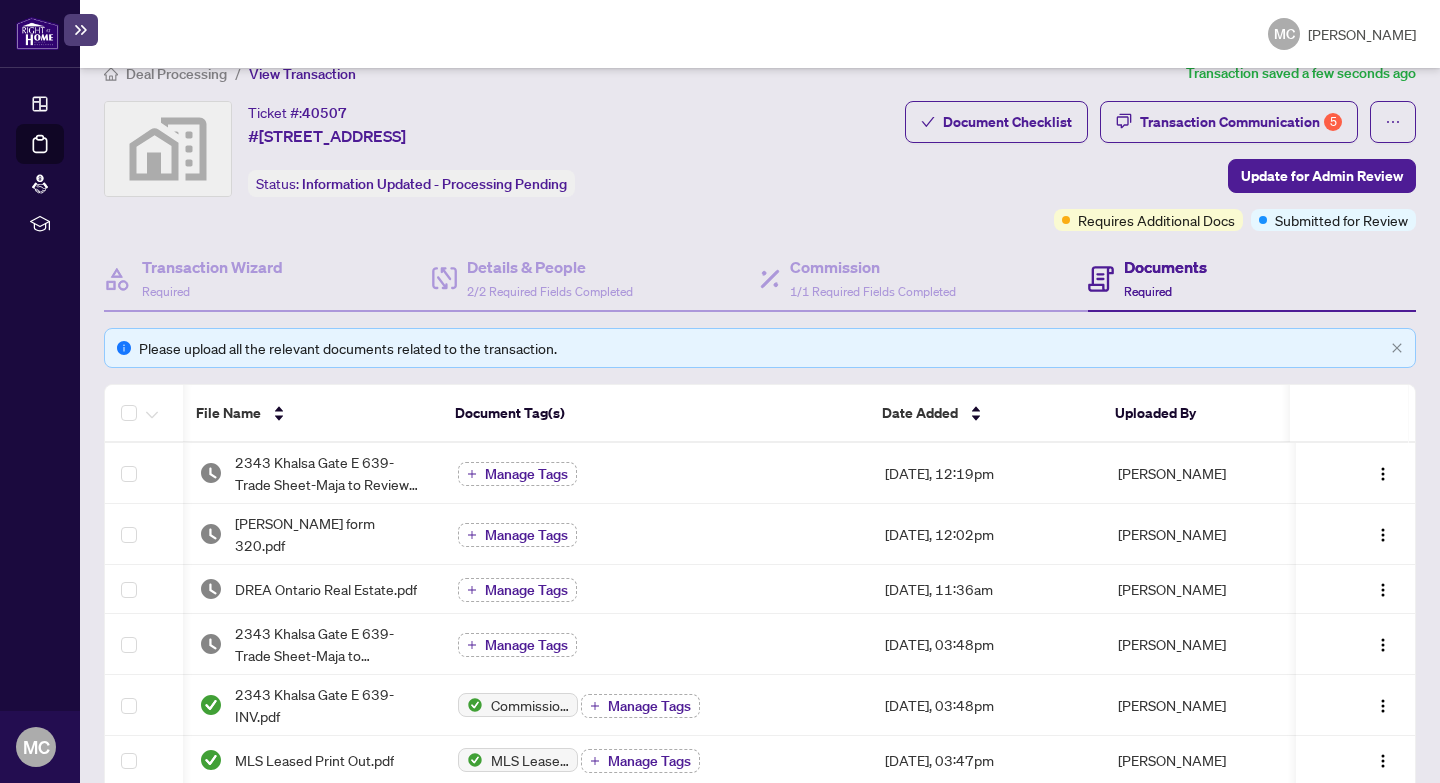 click 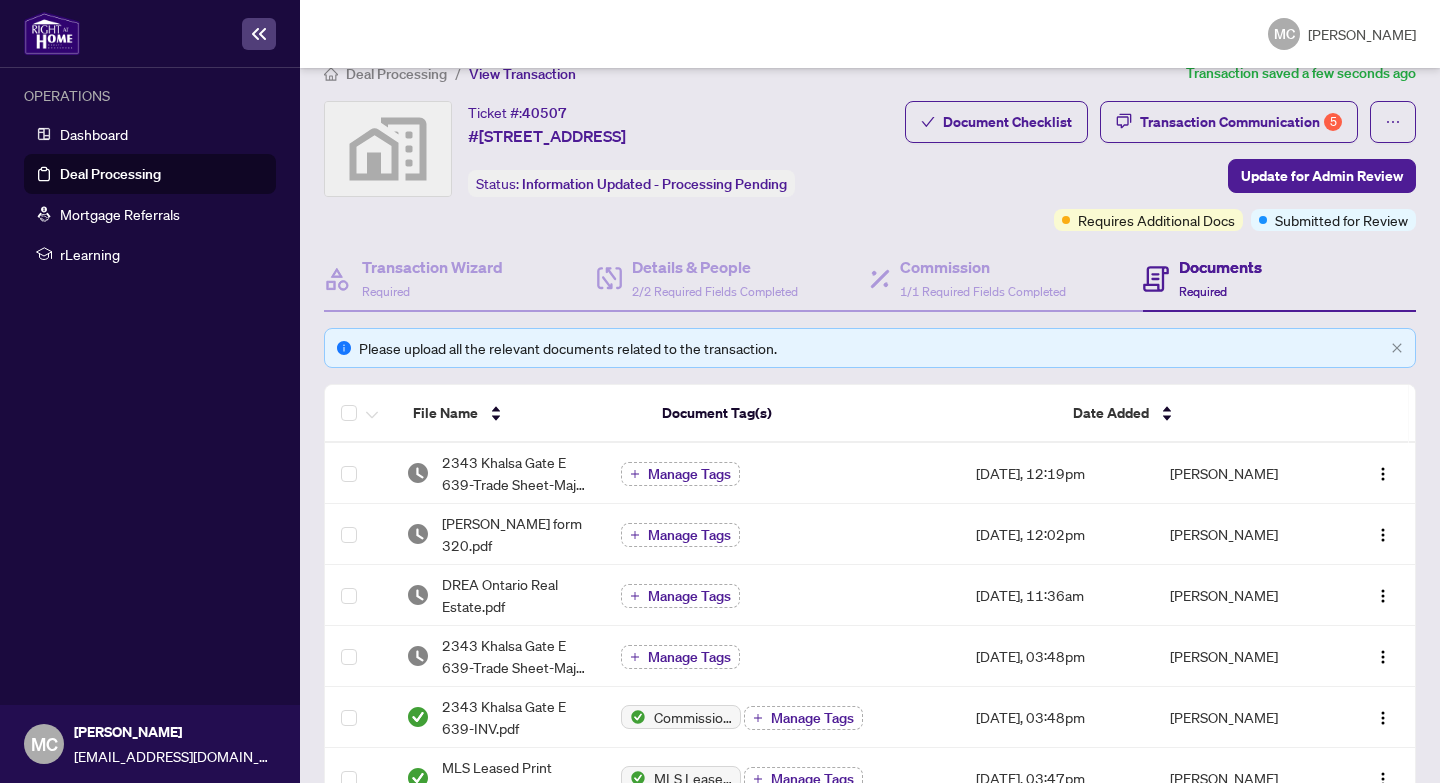 scroll, scrollTop: 0, scrollLeft: 0, axis: both 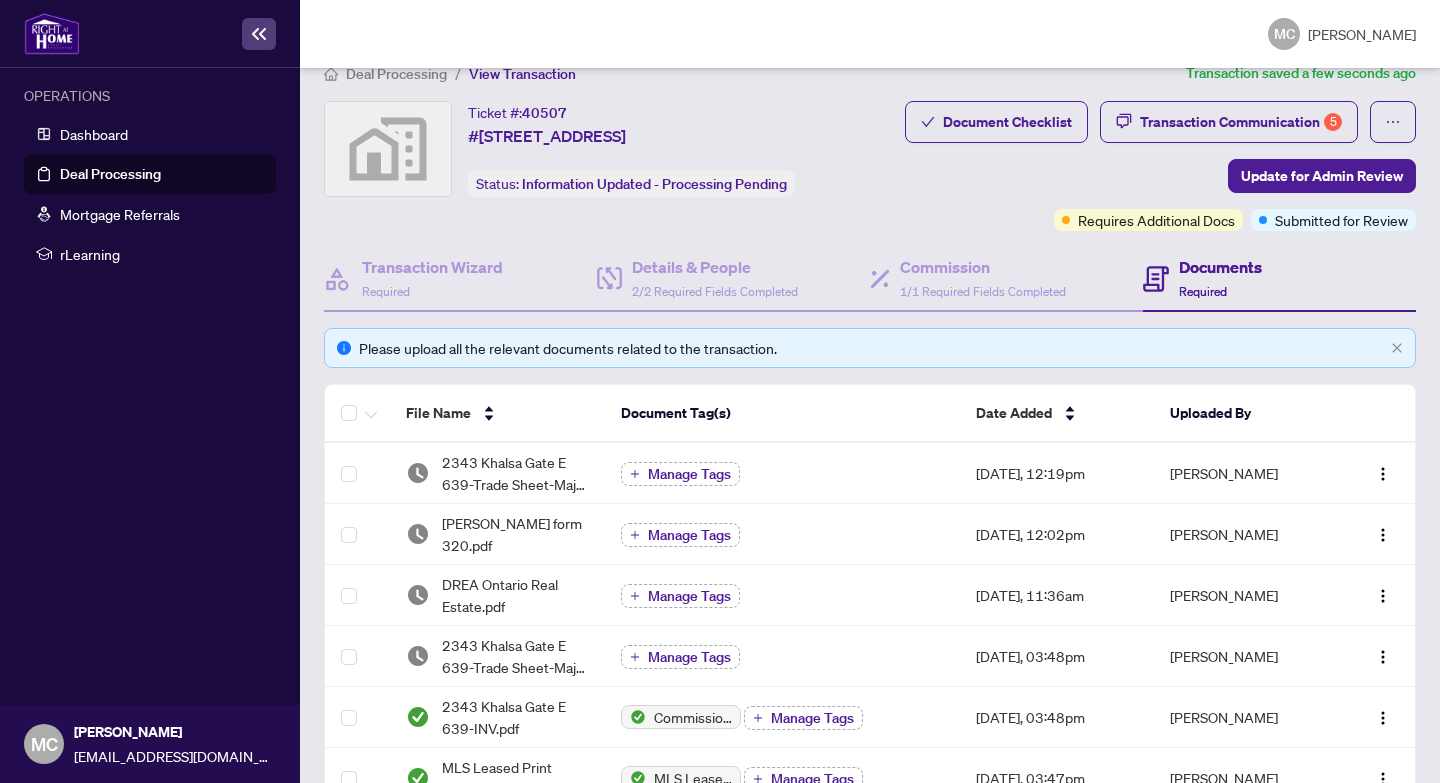 click on "Deal Processing" at bounding box center [110, 174] 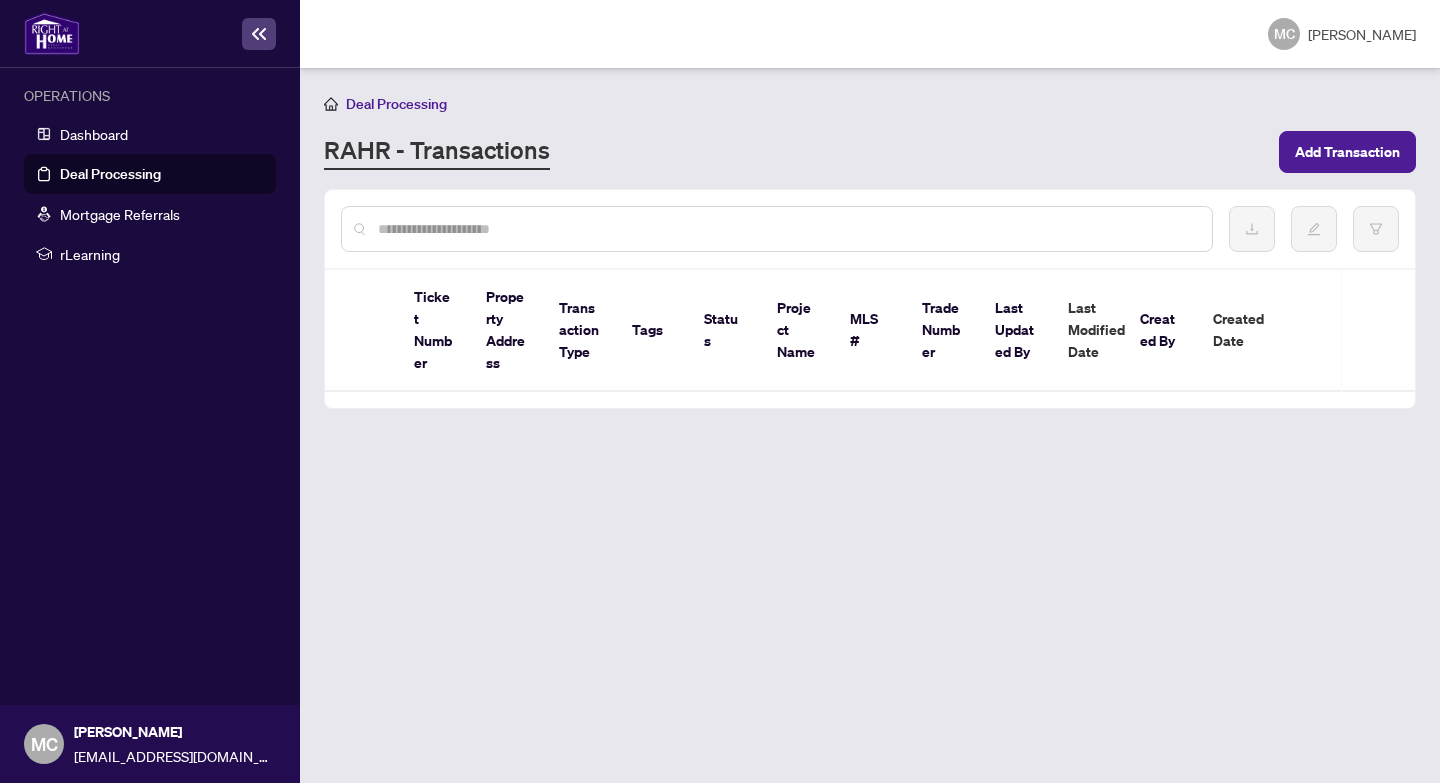 scroll, scrollTop: 0, scrollLeft: 0, axis: both 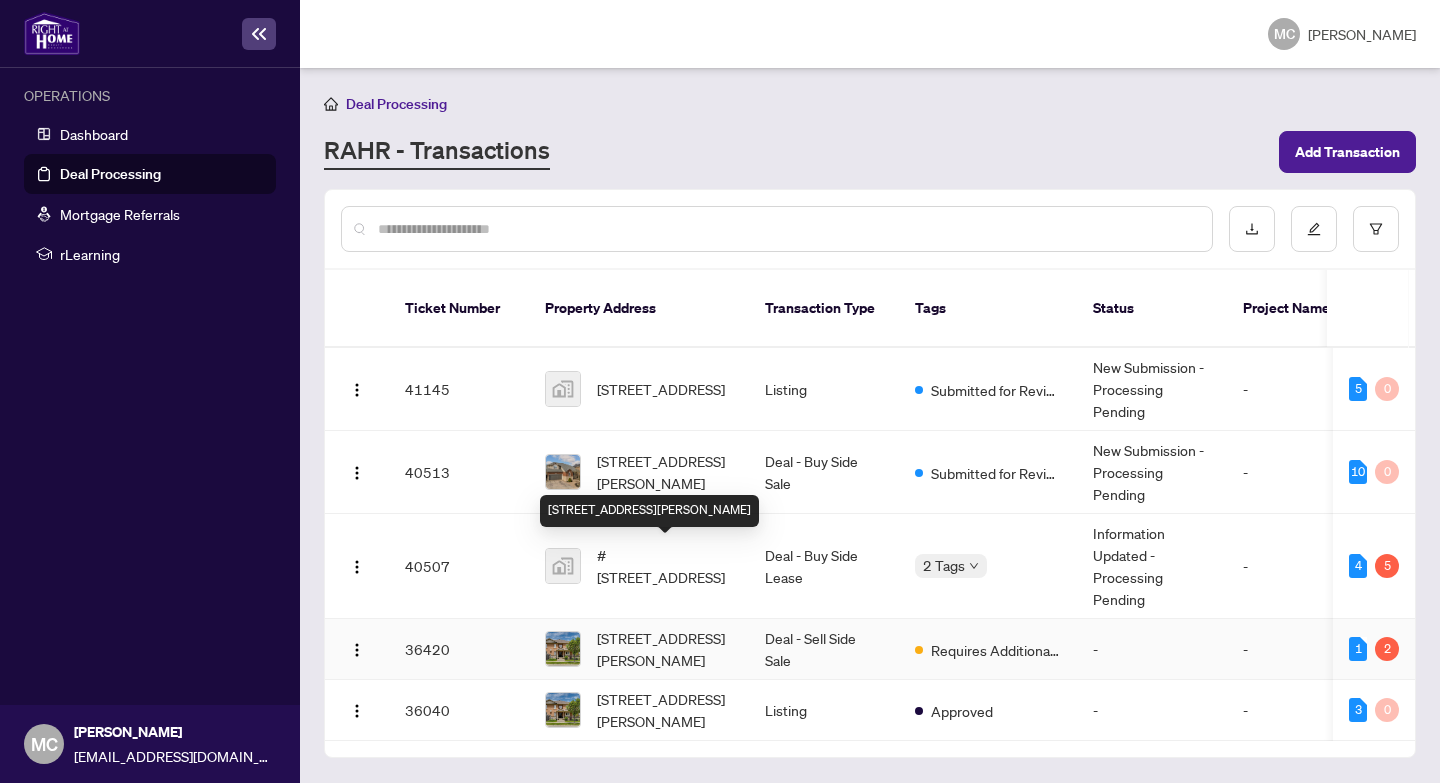 click on "[STREET_ADDRESS][PERSON_NAME]" at bounding box center (665, 649) 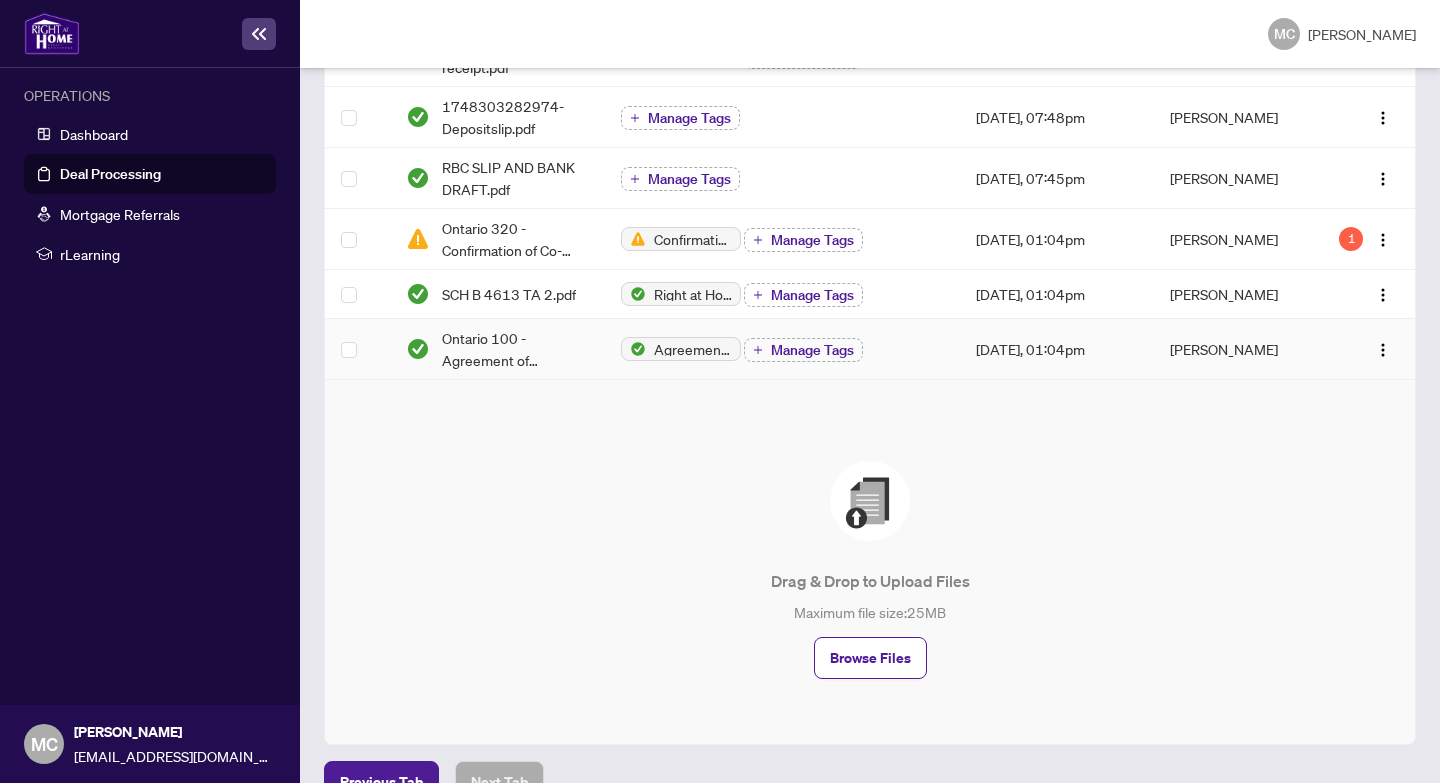scroll, scrollTop: 991, scrollLeft: 0, axis: vertical 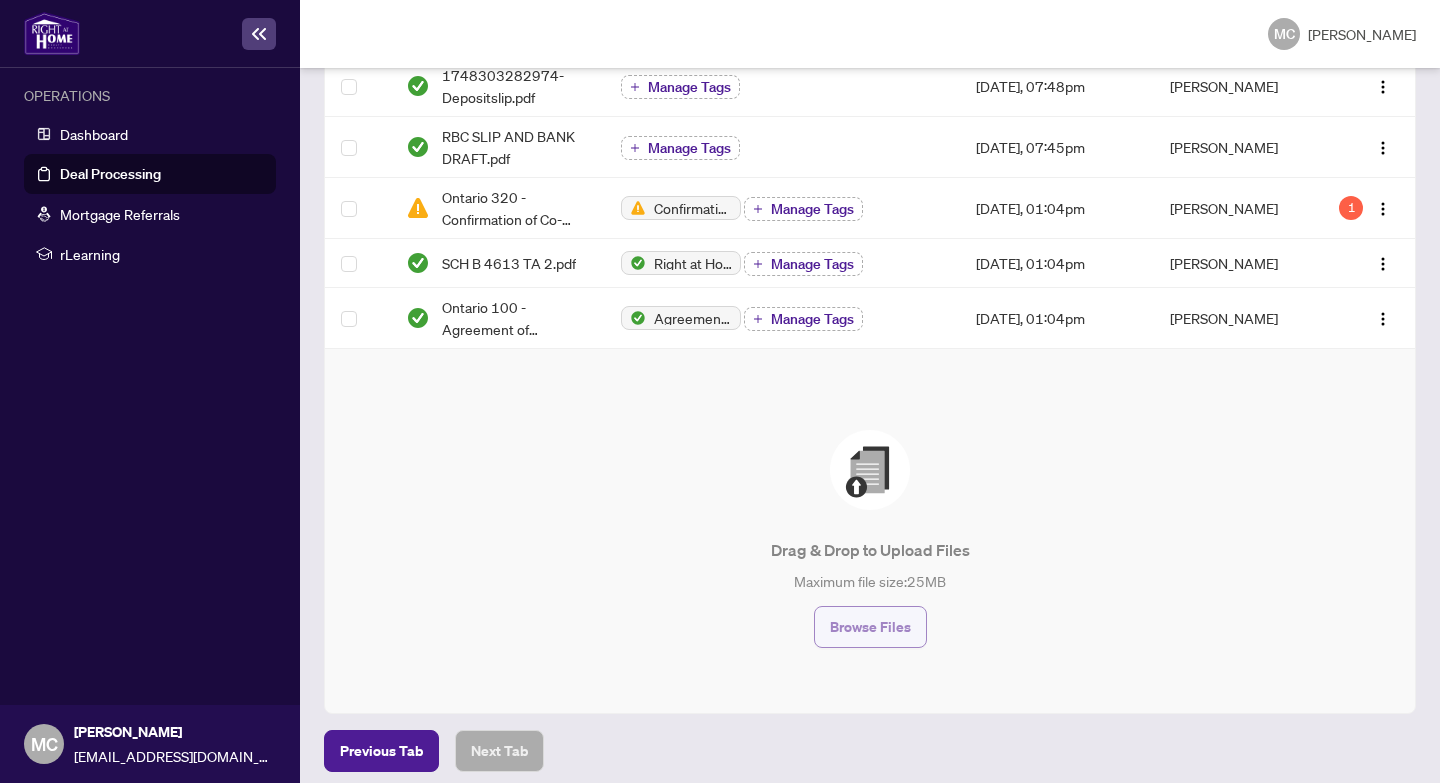 click on "Browse Files" at bounding box center [870, 627] 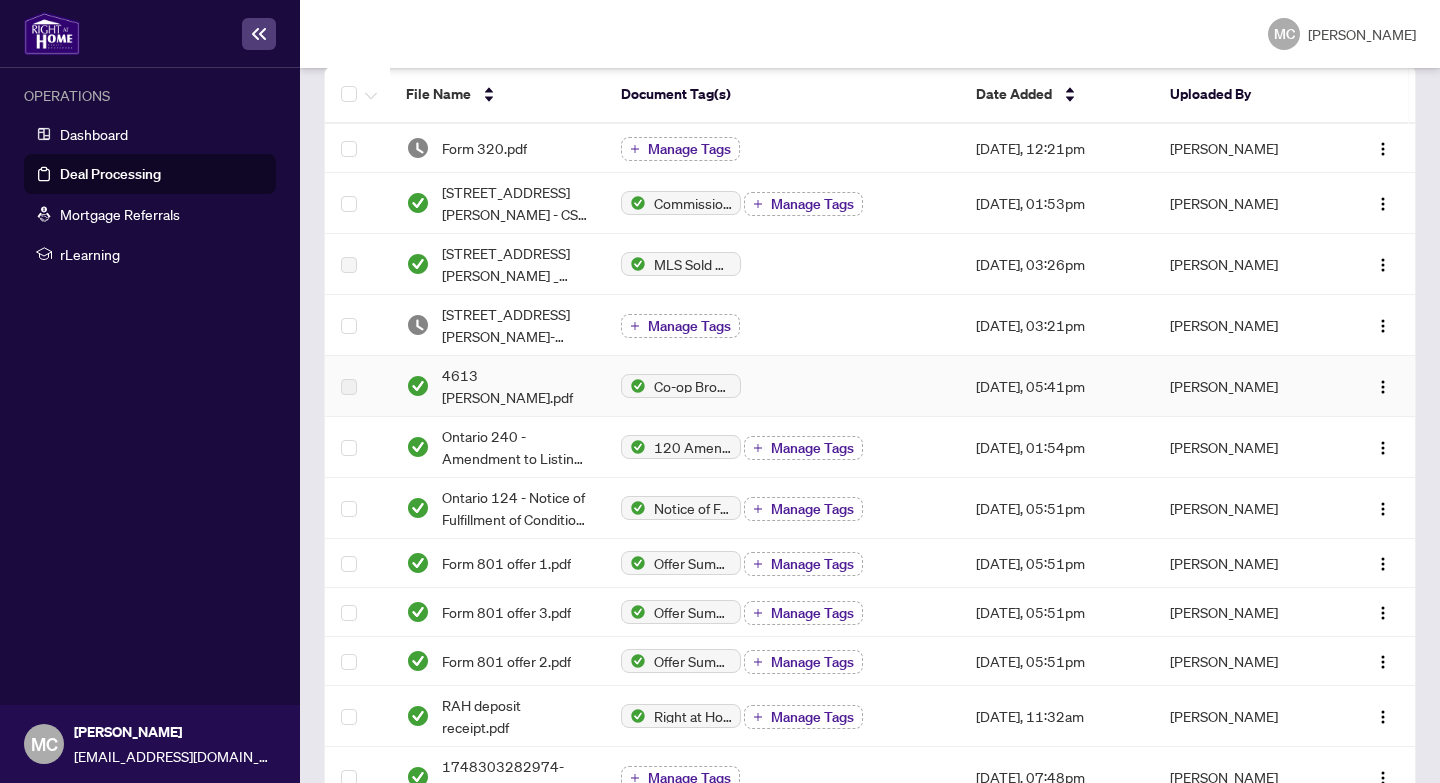 scroll, scrollTop: 346, scrollLeft: 0, axis: vertical 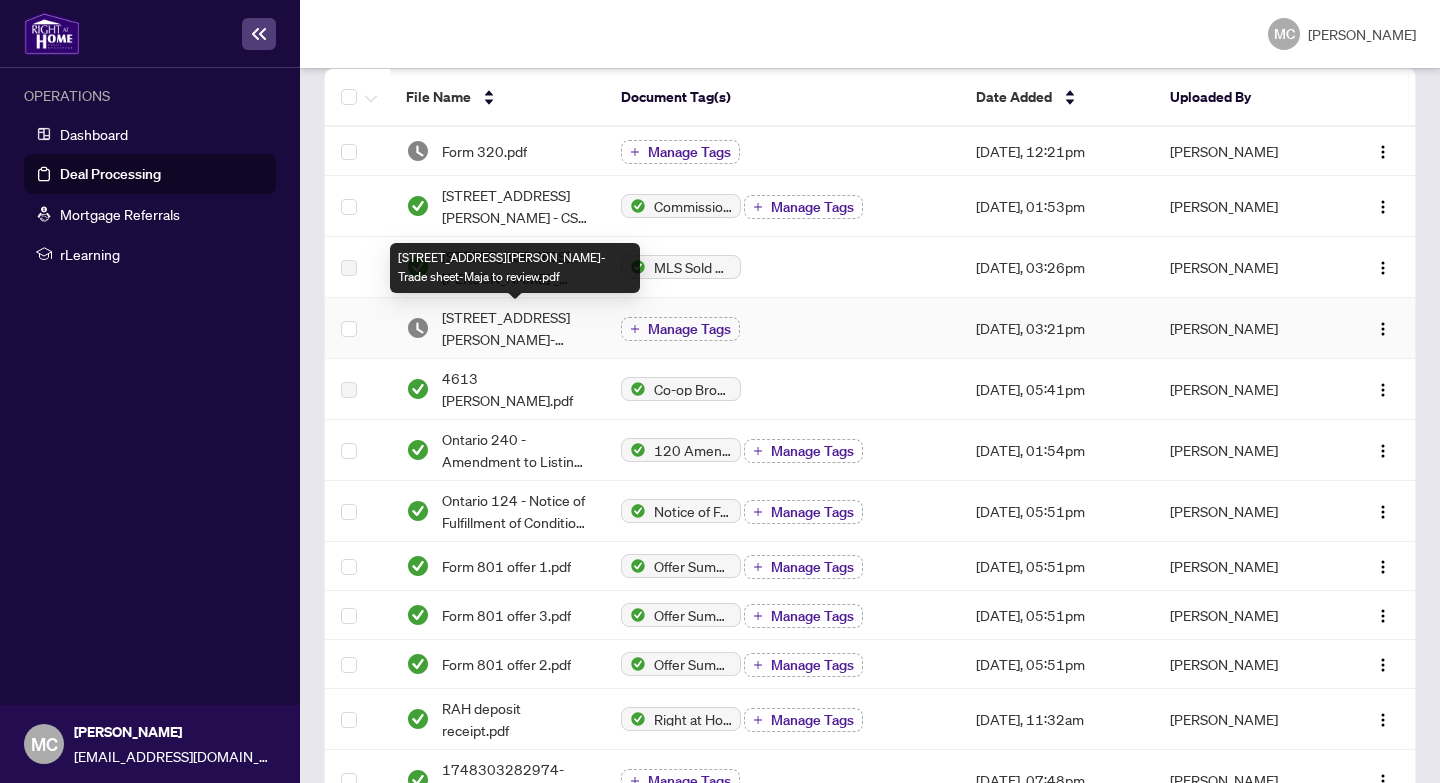 click on "[STREET_ADDRESS][PERSON_NAME]-Trade sheet-Maja to review.pdf" at bounding box center (515, 328) 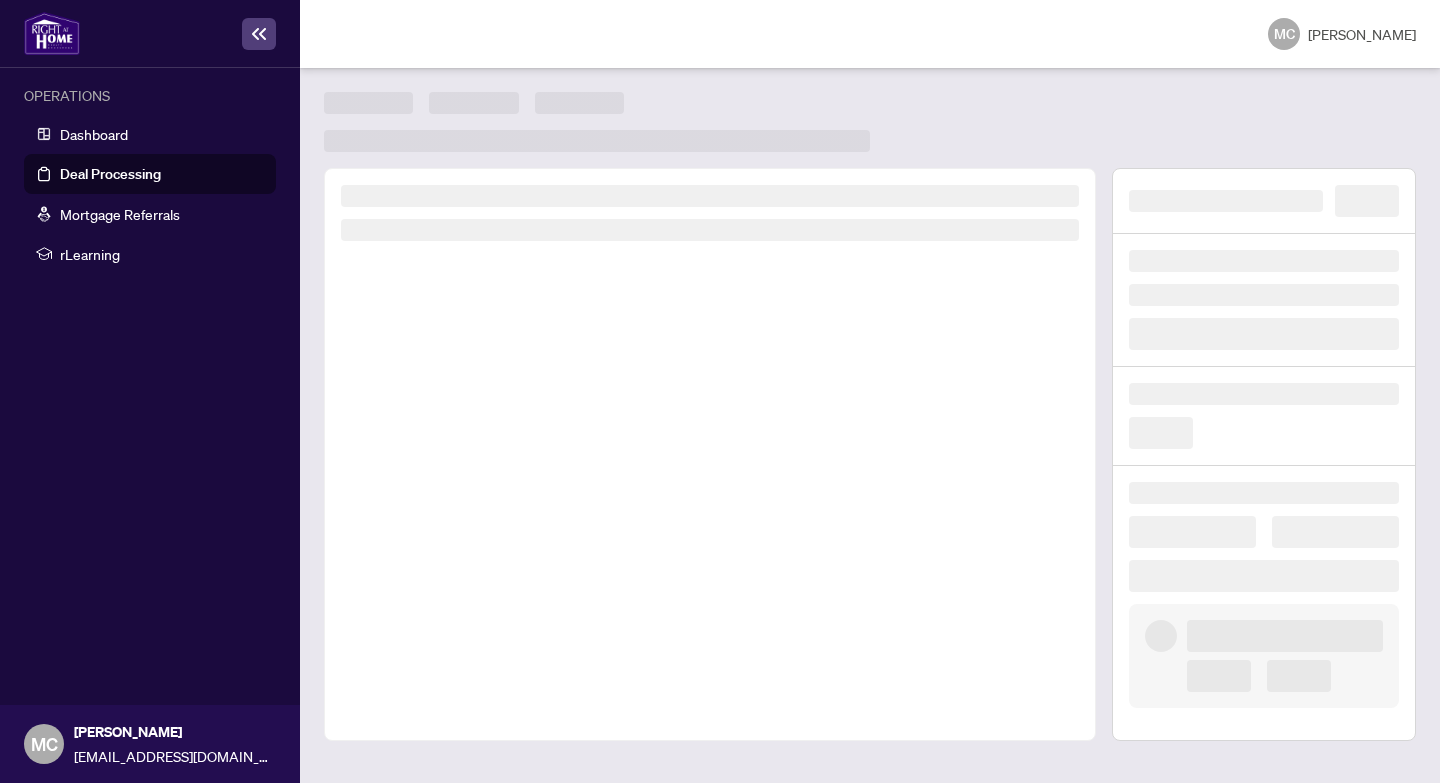 scroll, scrollTop: 0, scrollLeft: 0, axis: both 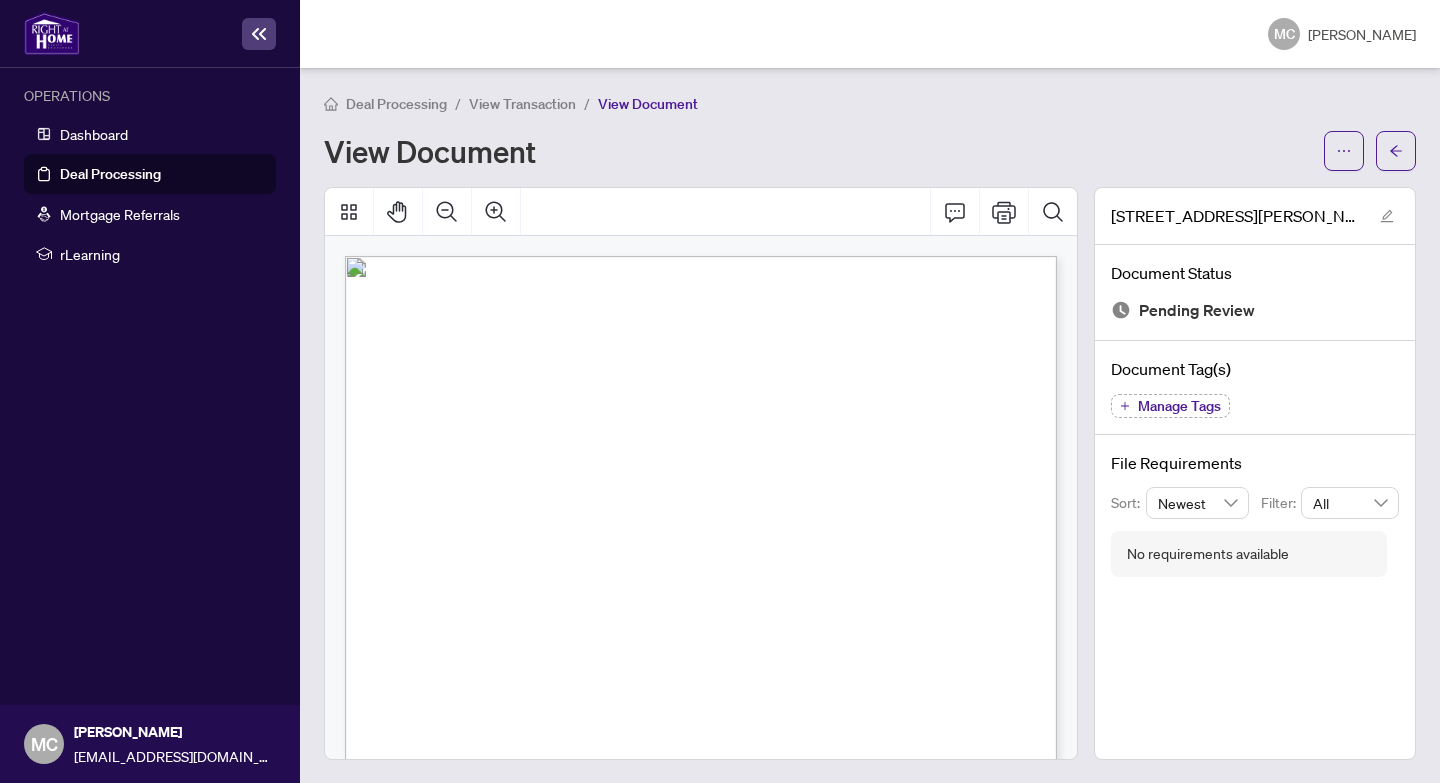 click 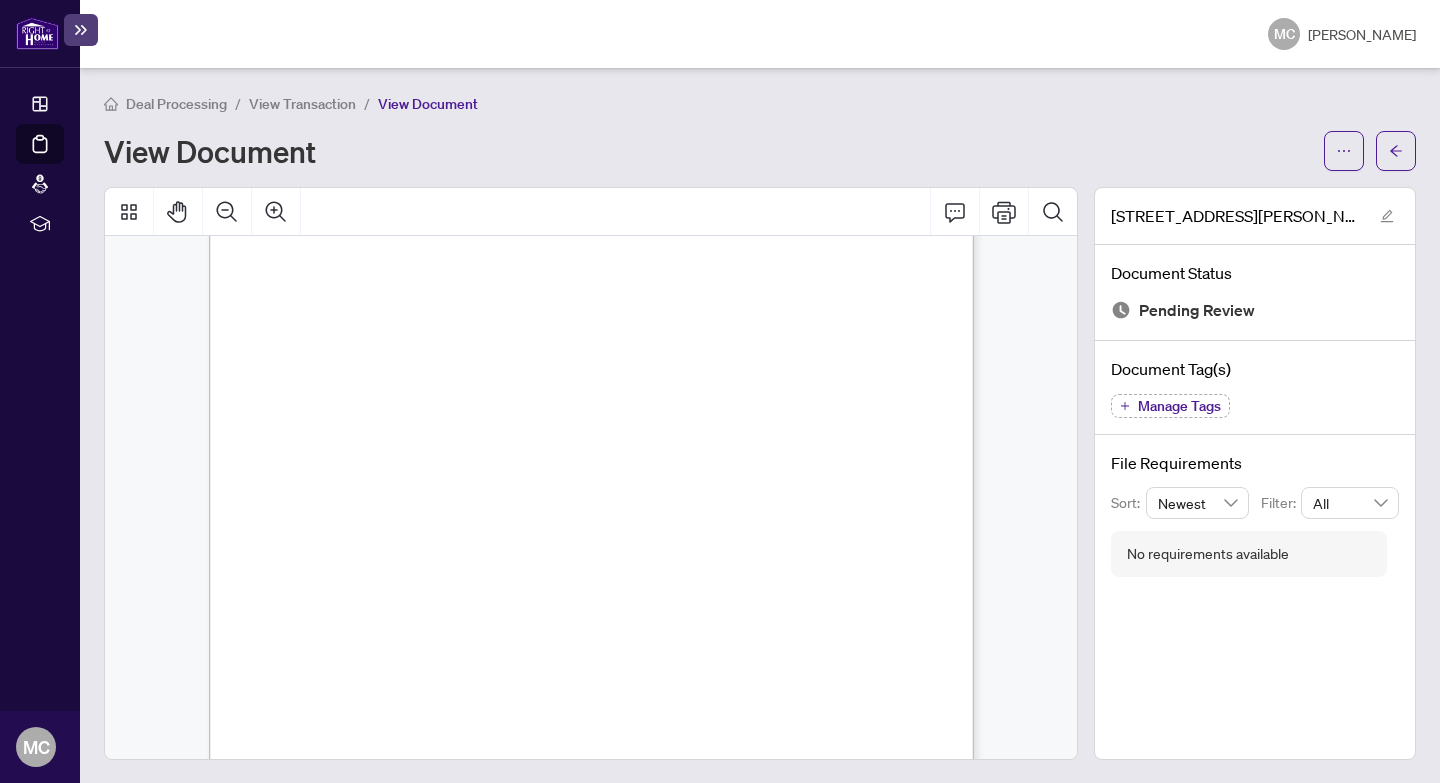 scroll, scrollTop: 0, scrollLeft: 0, axis: both 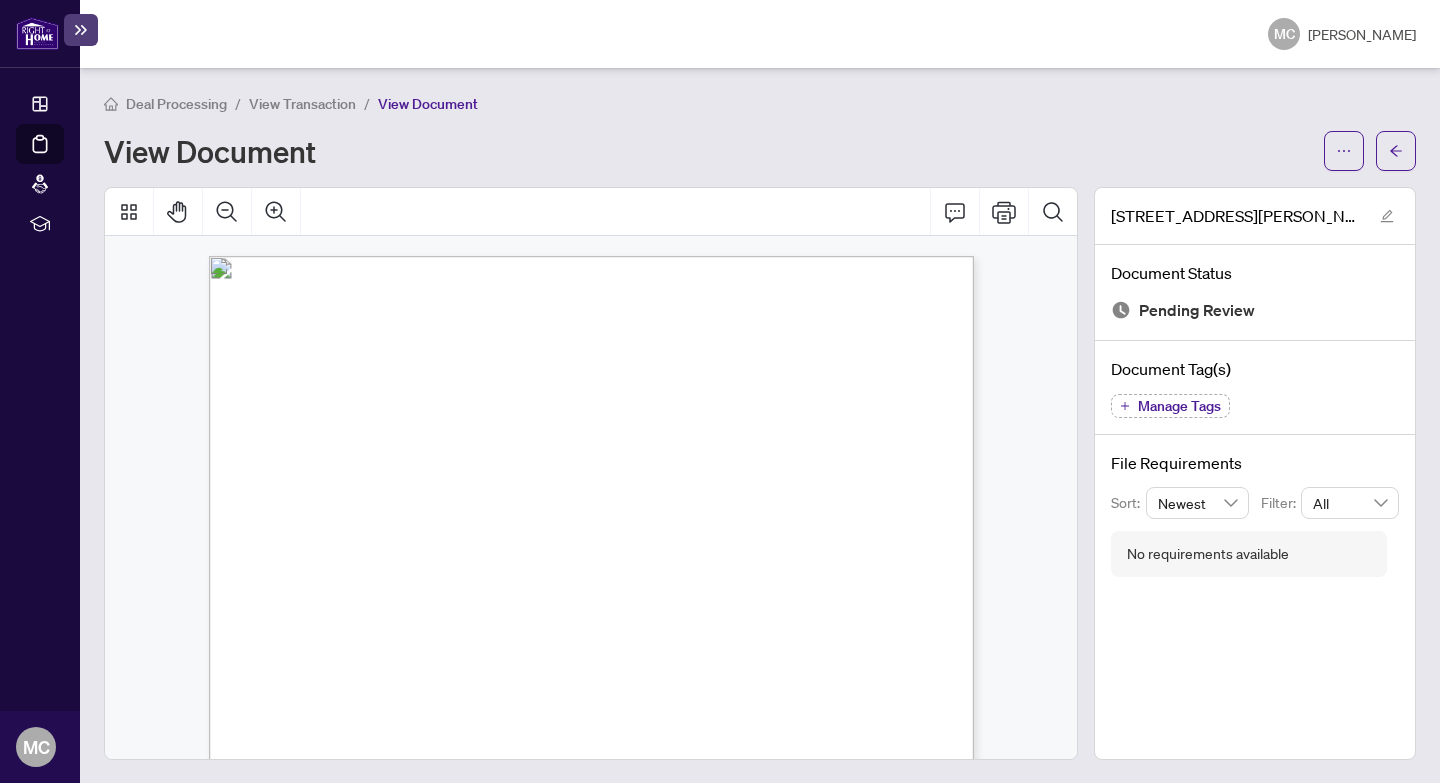 click on "ON, [GEOGRAPHIC_DATA]" at bounding box center [626, 482] 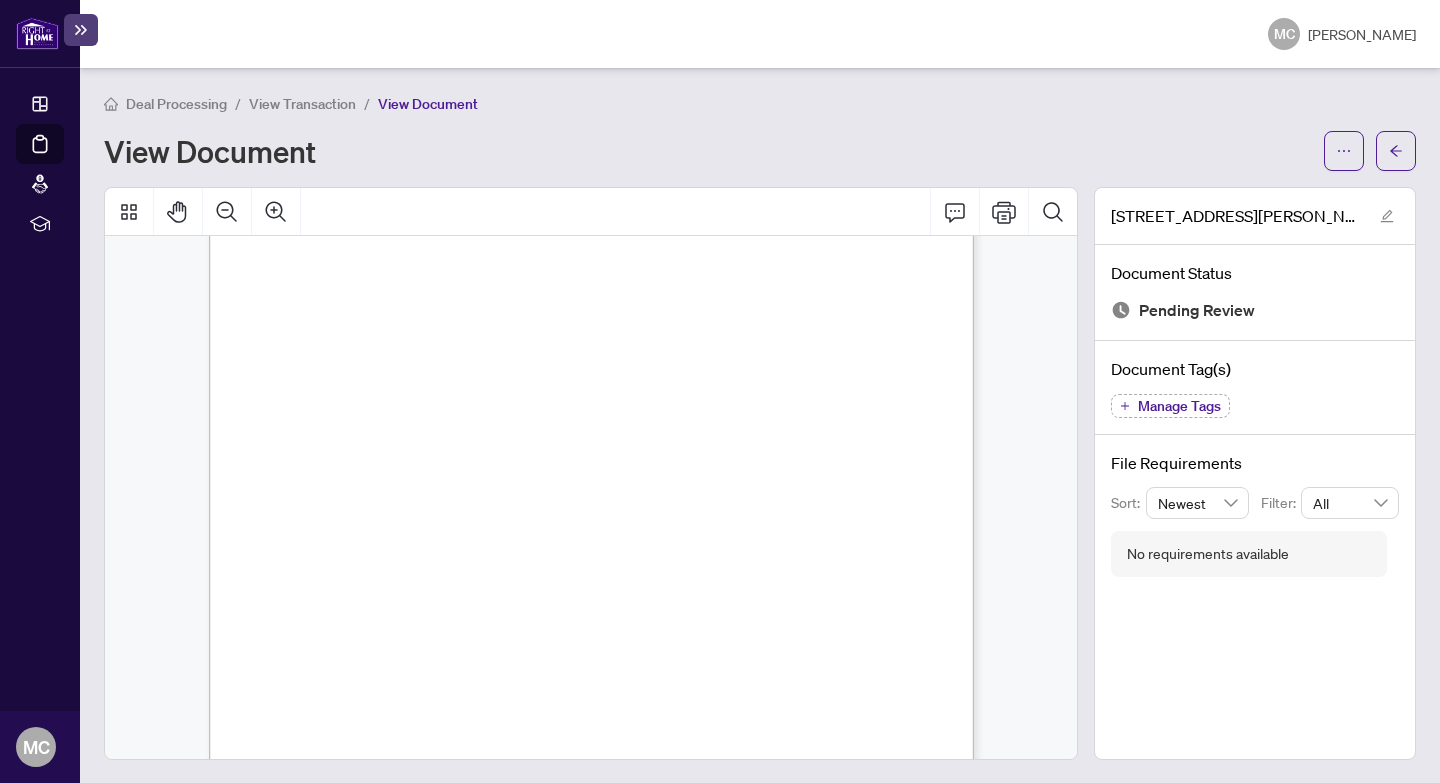scroll, scrollTop: 394, scrollLeft: 0, axis: vertical 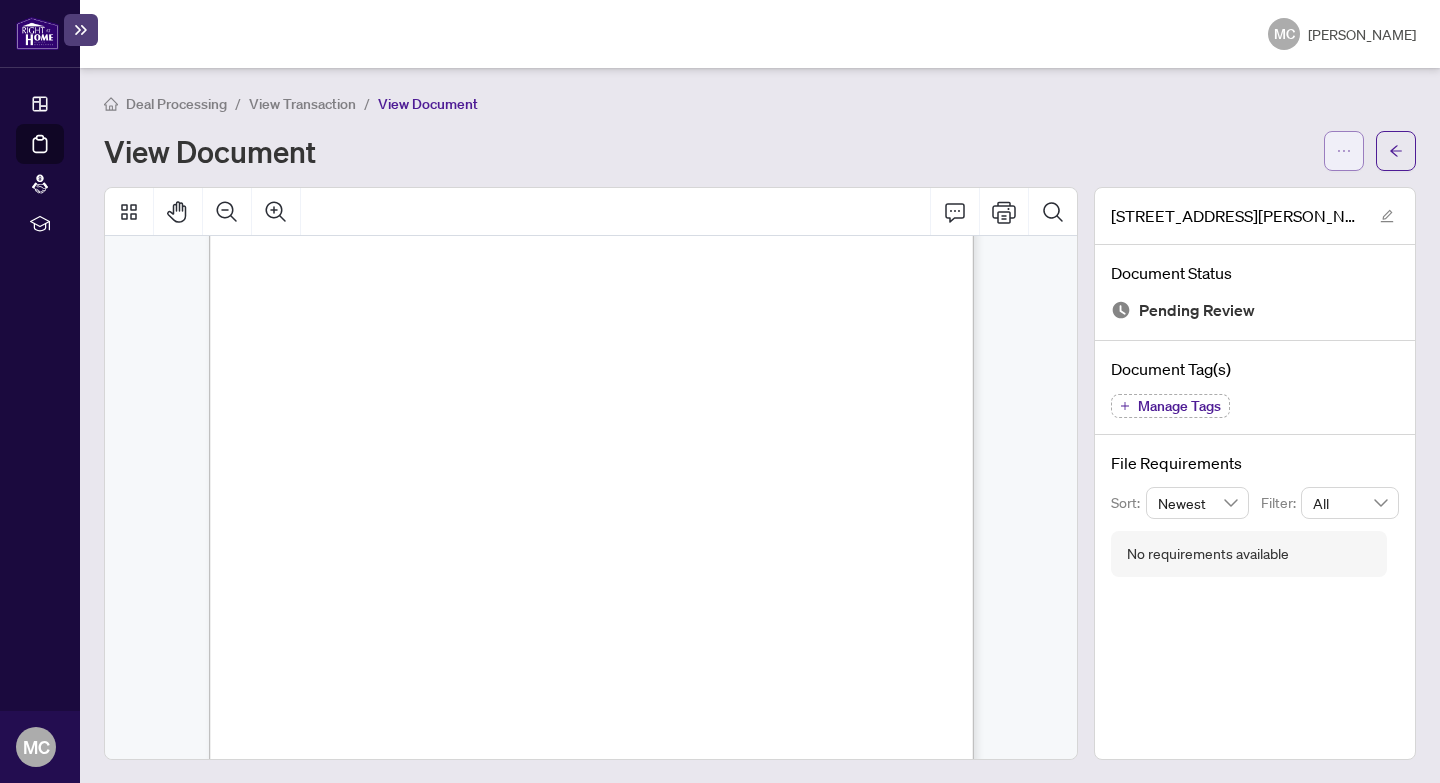click 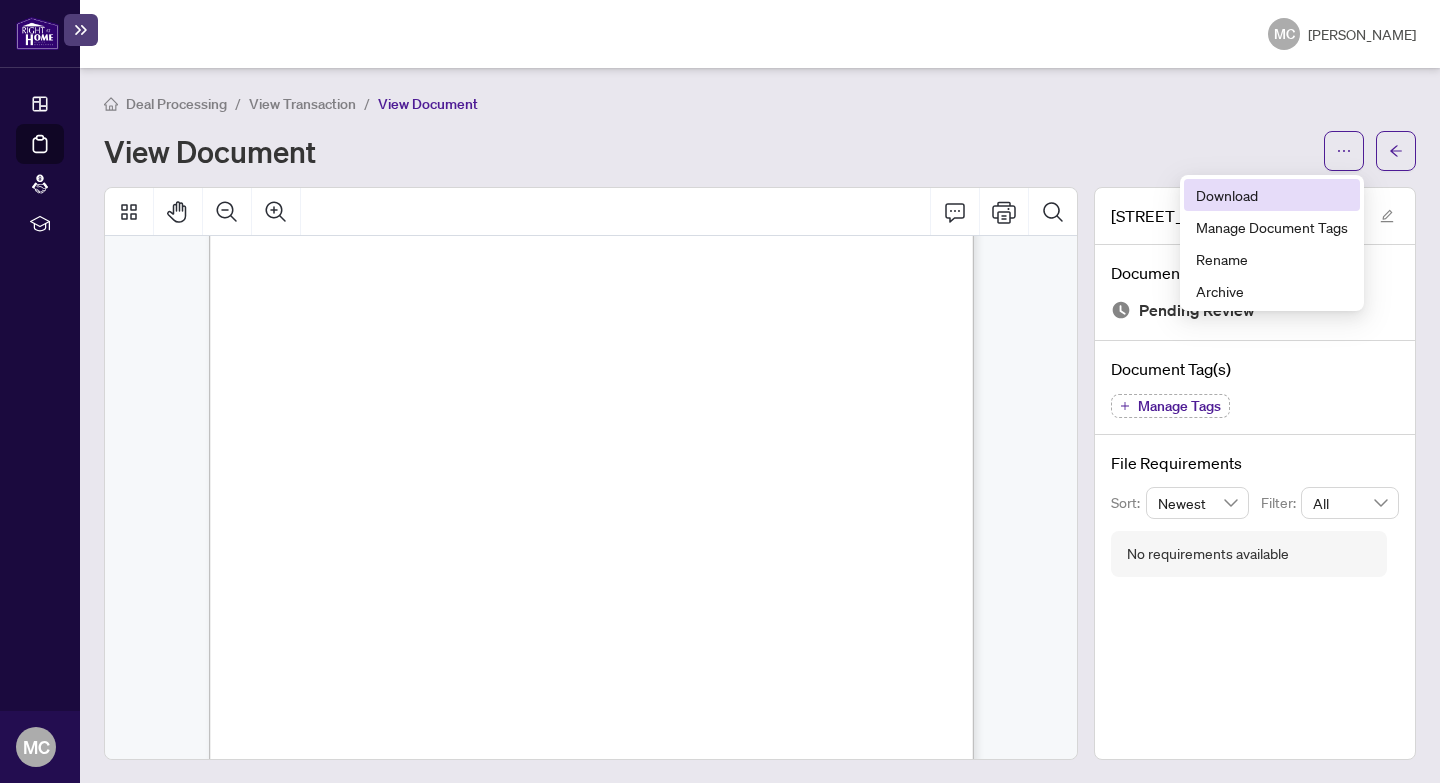 click on "Download" at bounding box center [1272, 195] 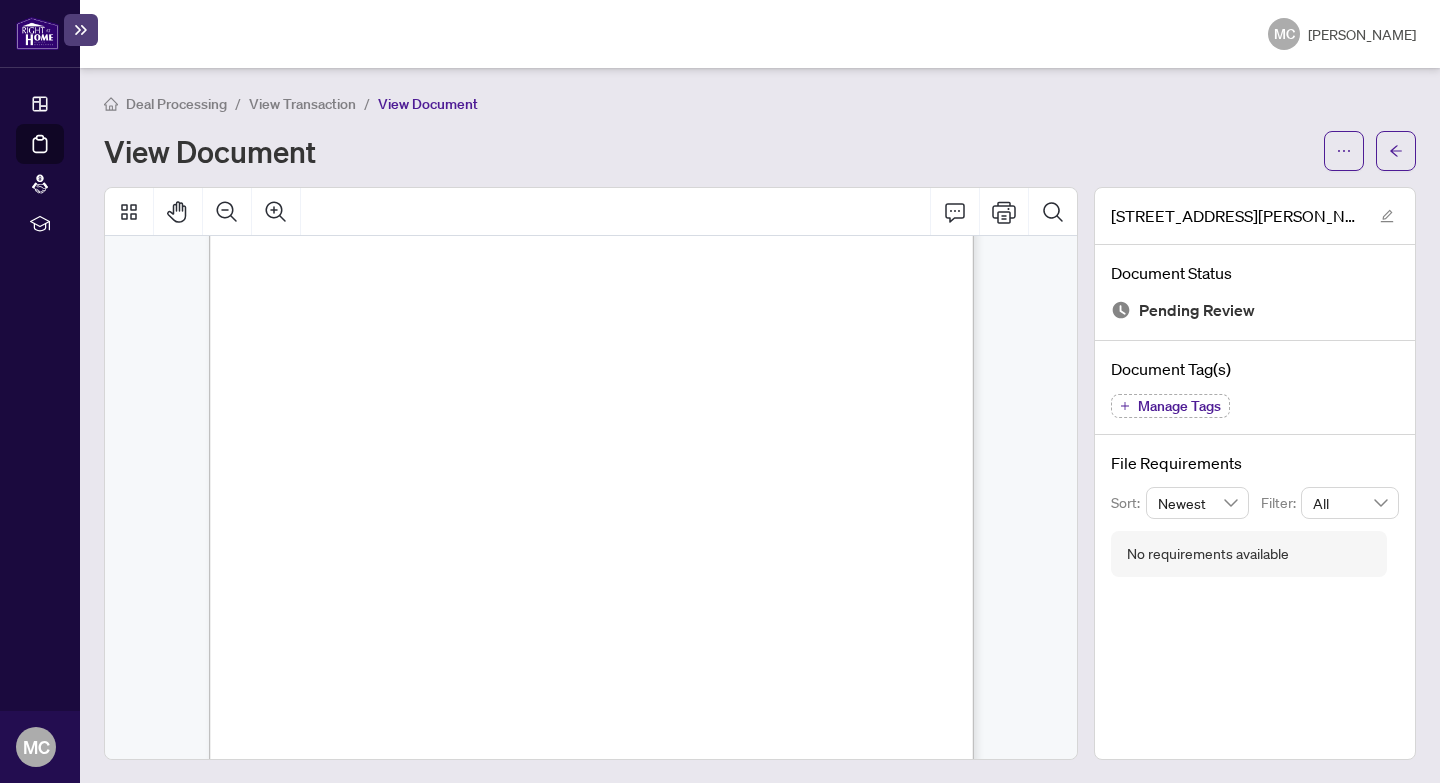 click on "View Document" at bounding box center (708, 151) 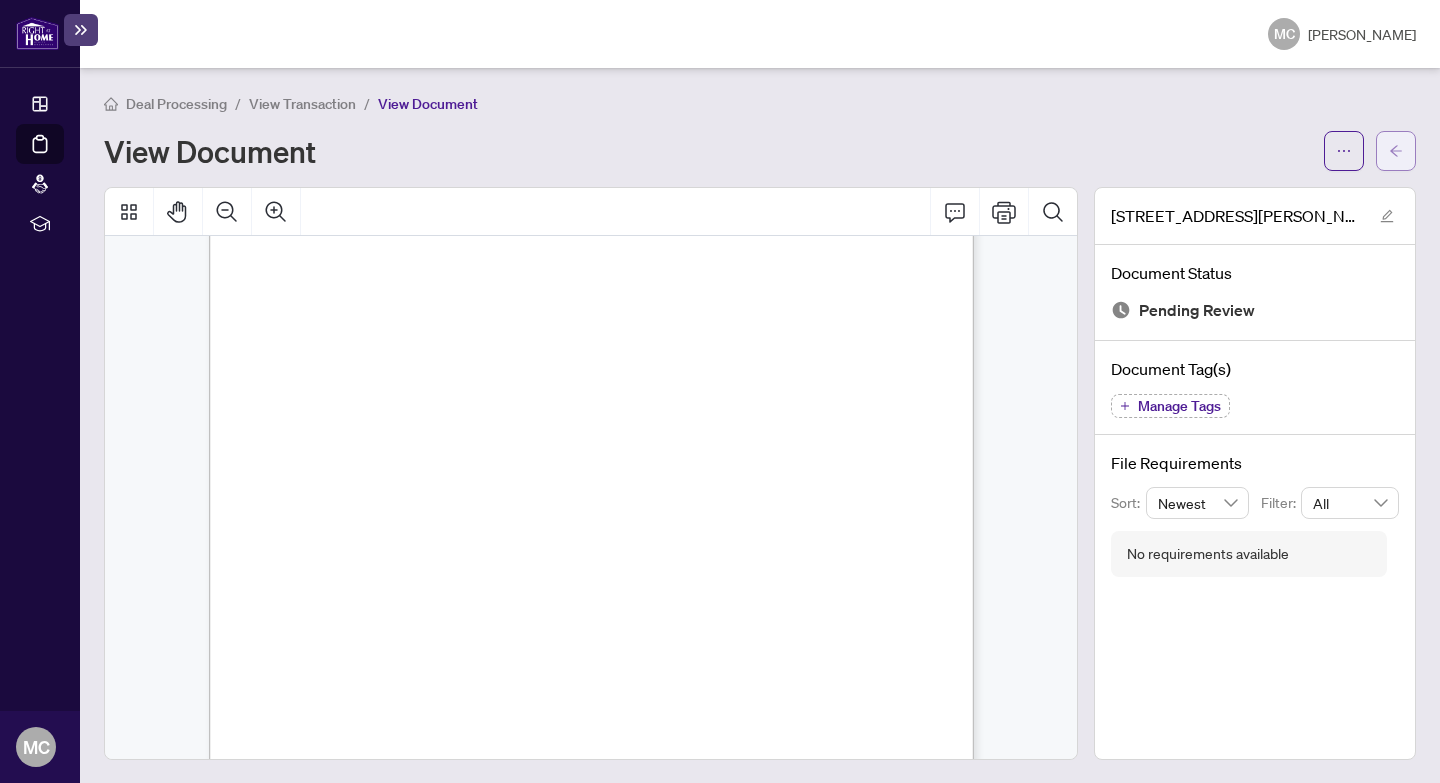 click at bounding box center (1396, 151) 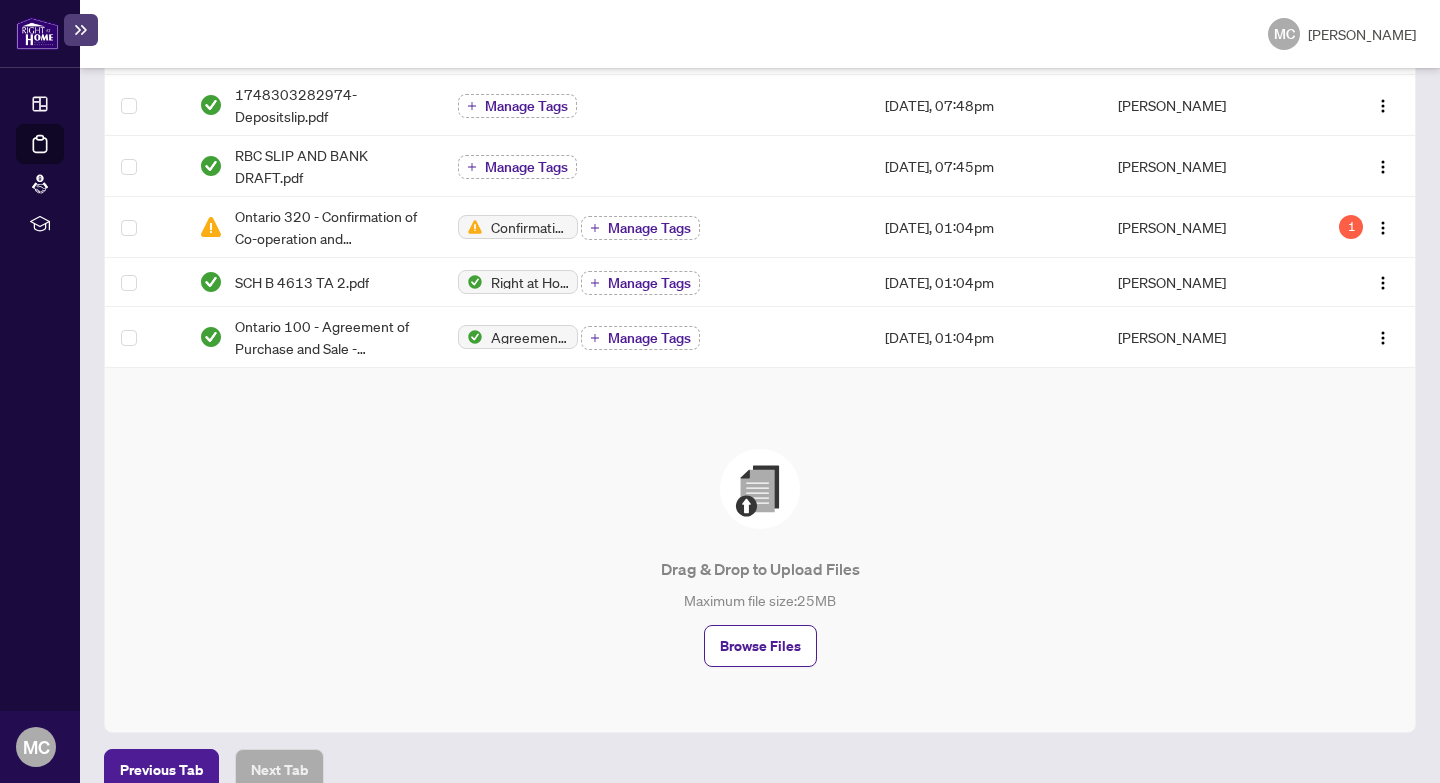 scroll, scrollTop: 1016, scrollLeft: 0, axis: vertical 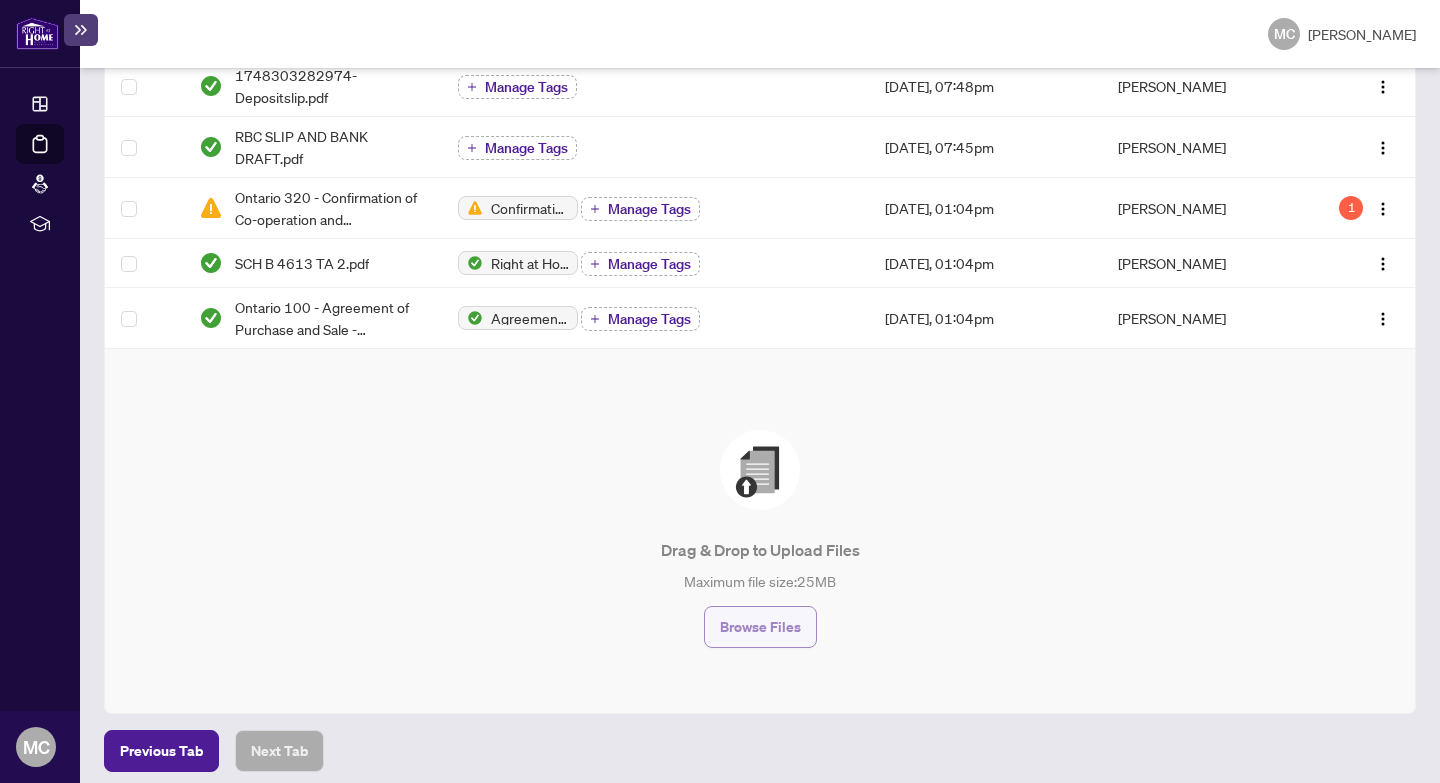 click on "Browse Files" at bounding box center (760, 627) 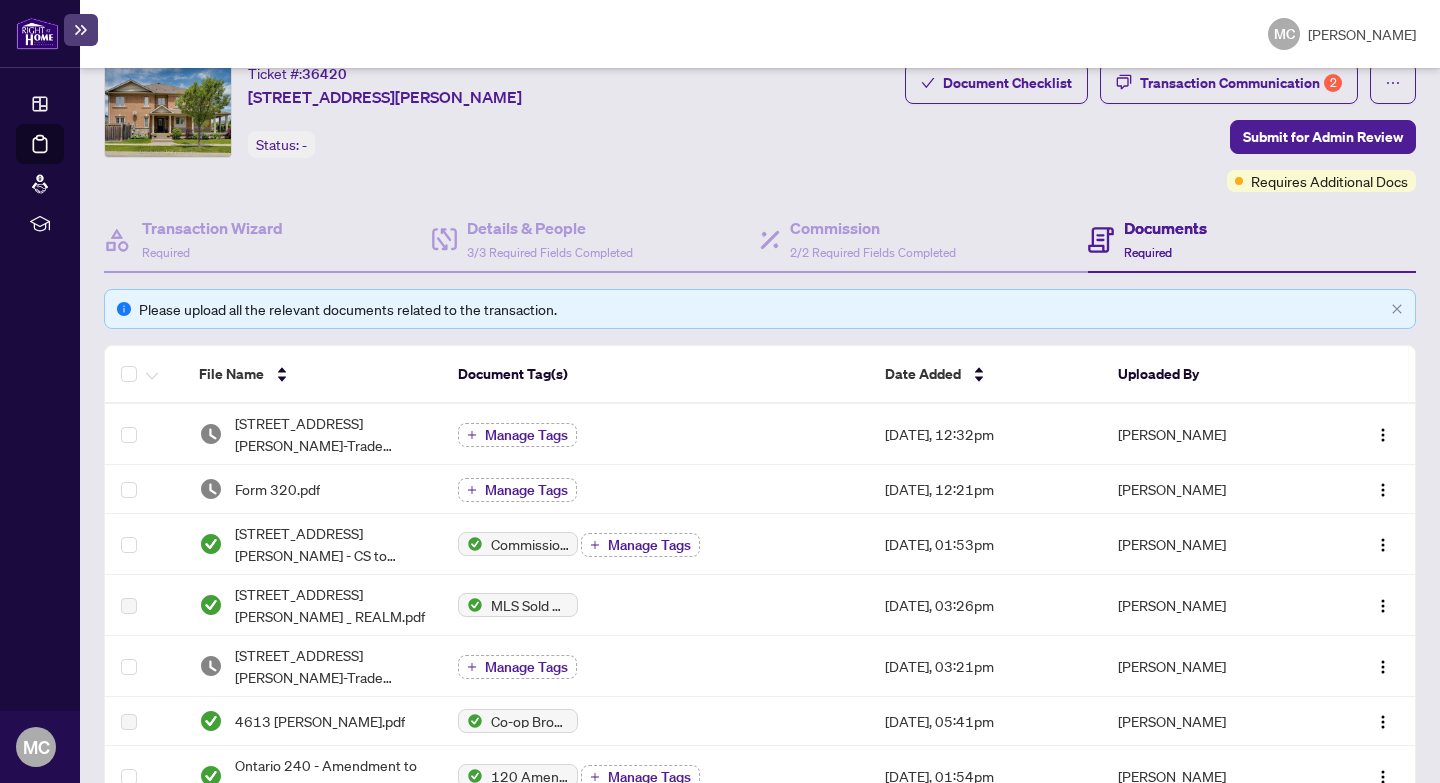 scroll, scrollTop: 0, scrollLeft: 0, axis: both 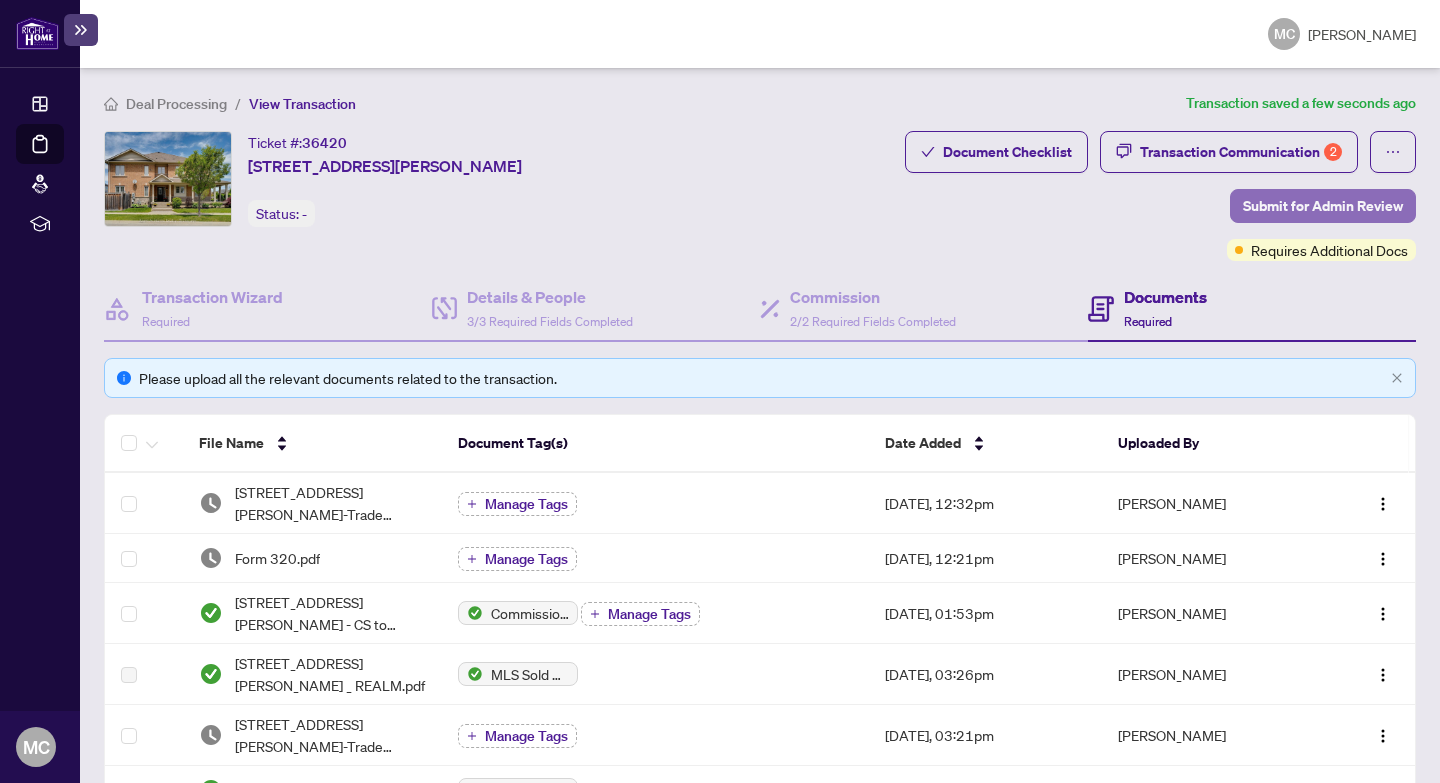 click on "Submit for Admin Review" at bounding box center [1323, 206] 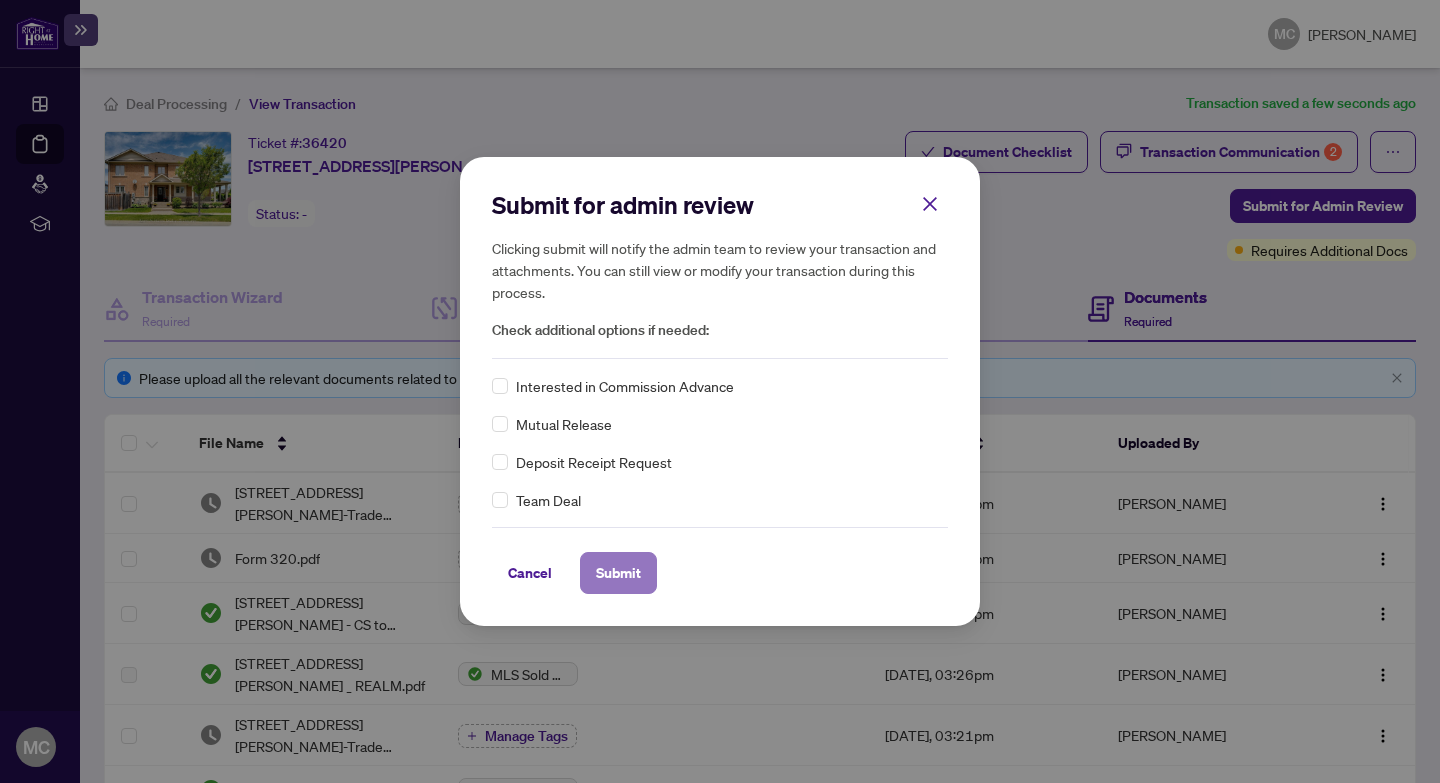 click on "Submit" at bounding box center (618, 573) 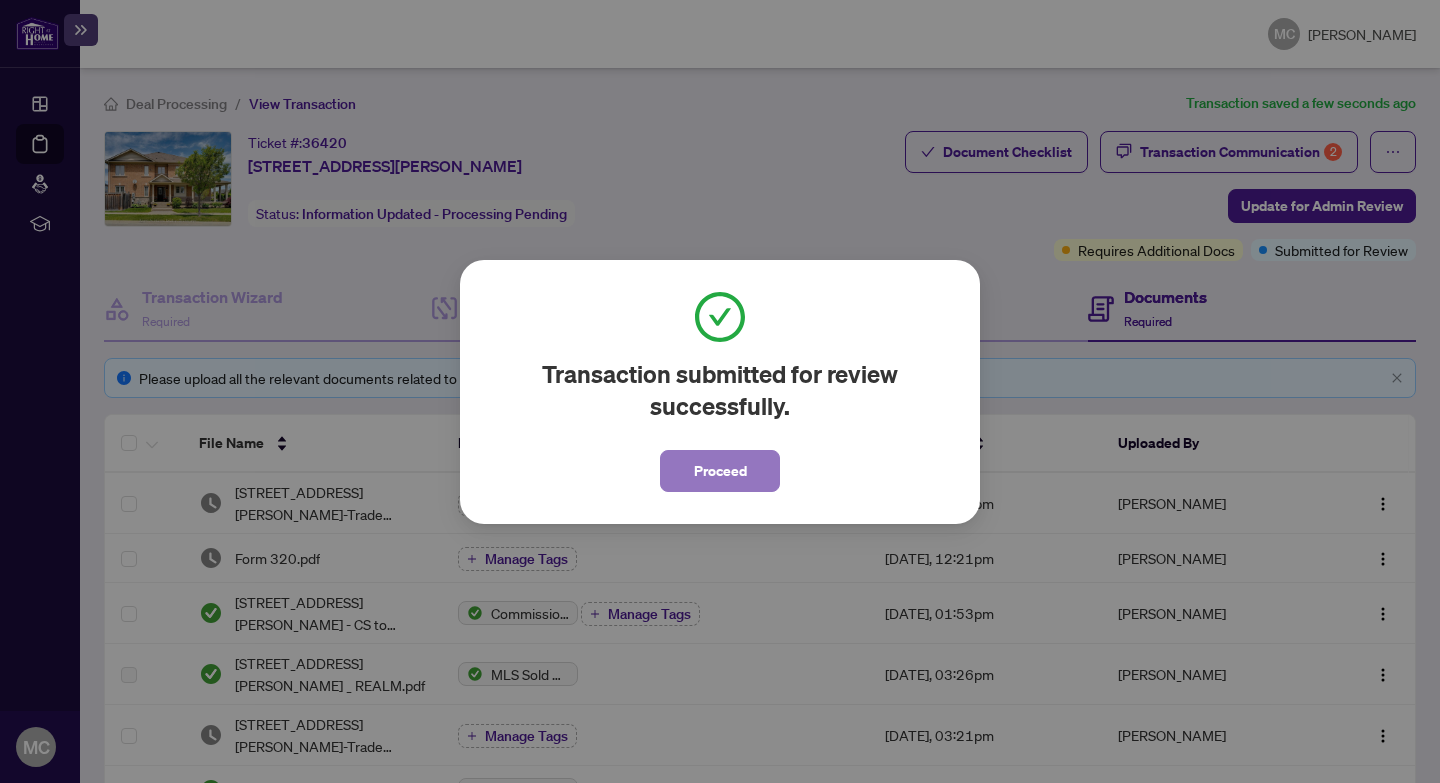click on "Proceed" at bounding box center [720, 471] 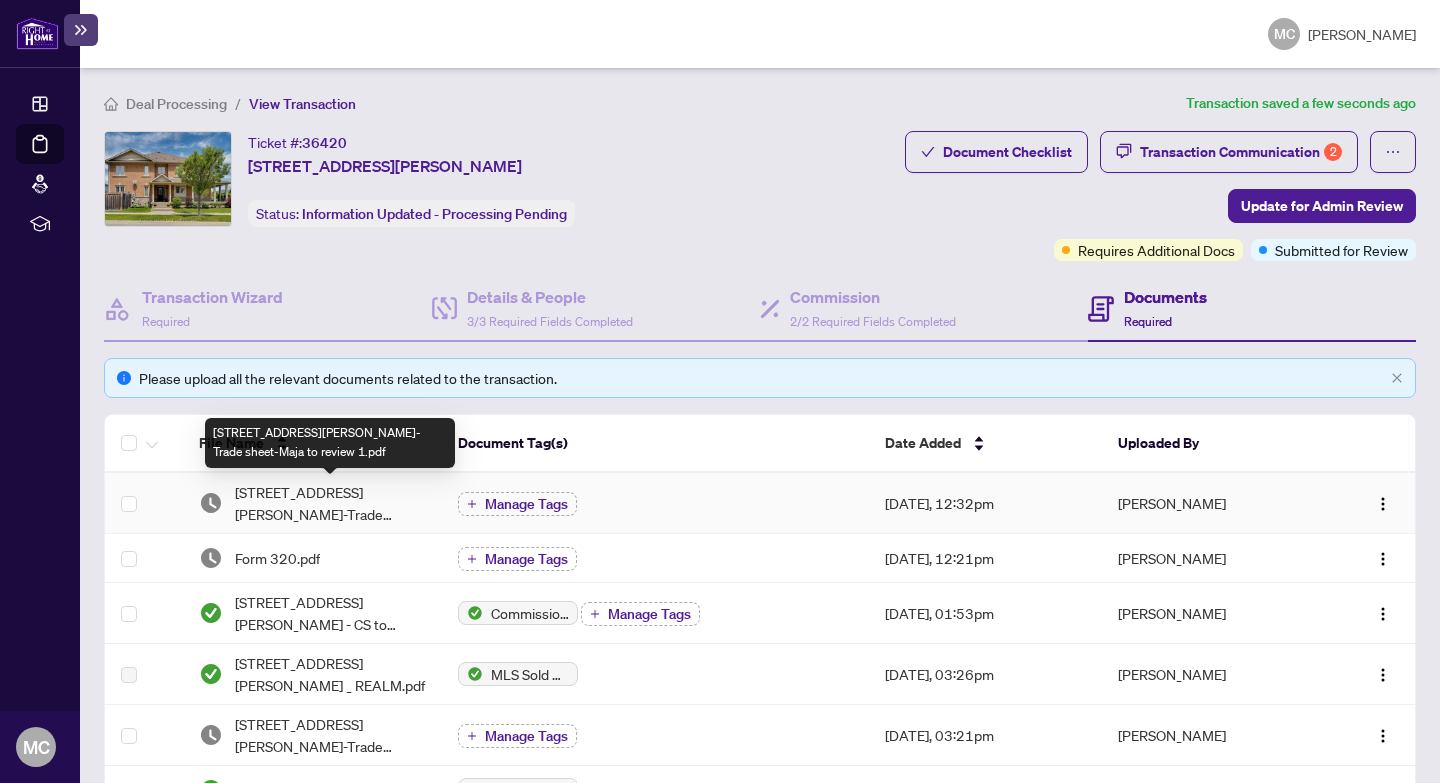 click on "[STREET_ADDRESS][PERSON_NAME]-Trade sheet-Maja to review 1.pdf" at bounding box center [330, 503] 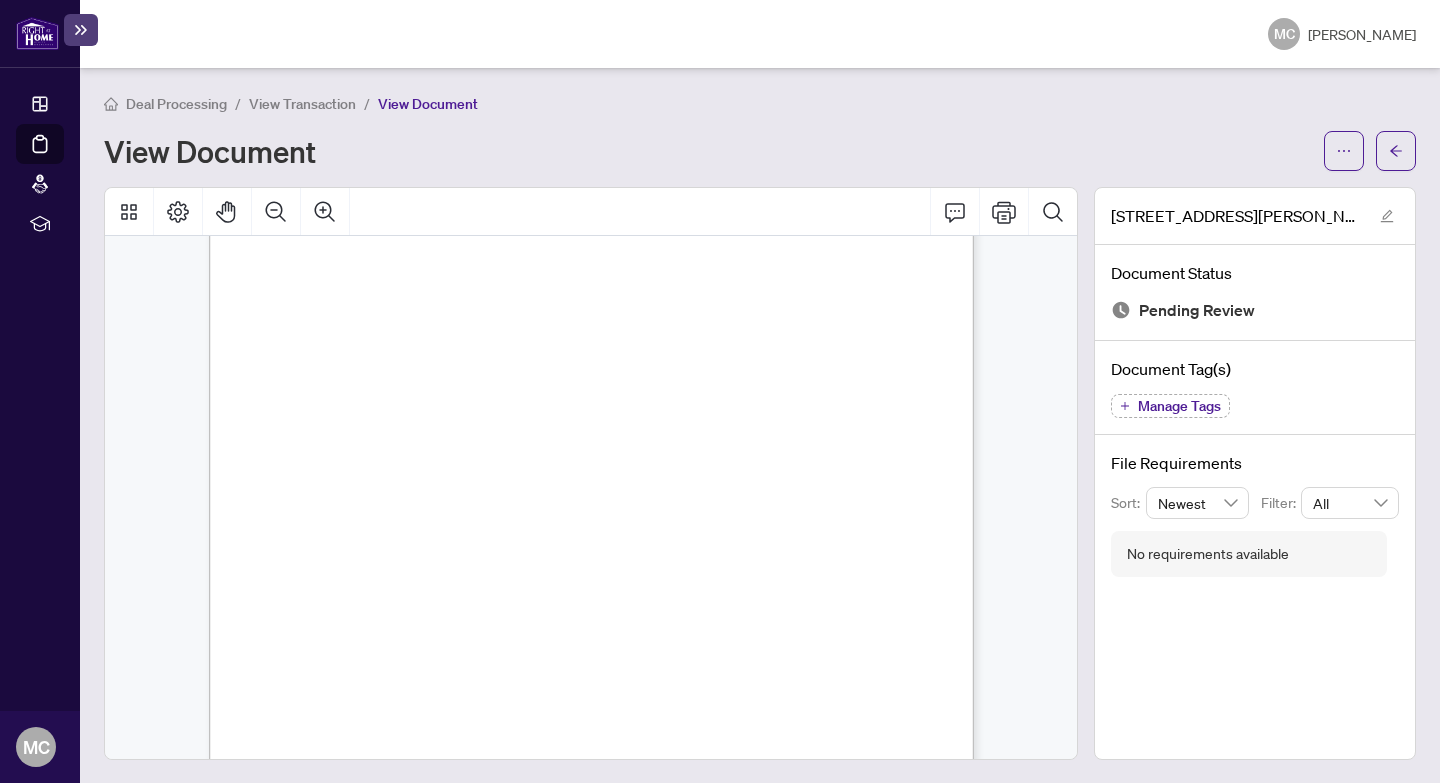 scroll, scrollTop: 277, scrollLeft: 0, axis: vertical 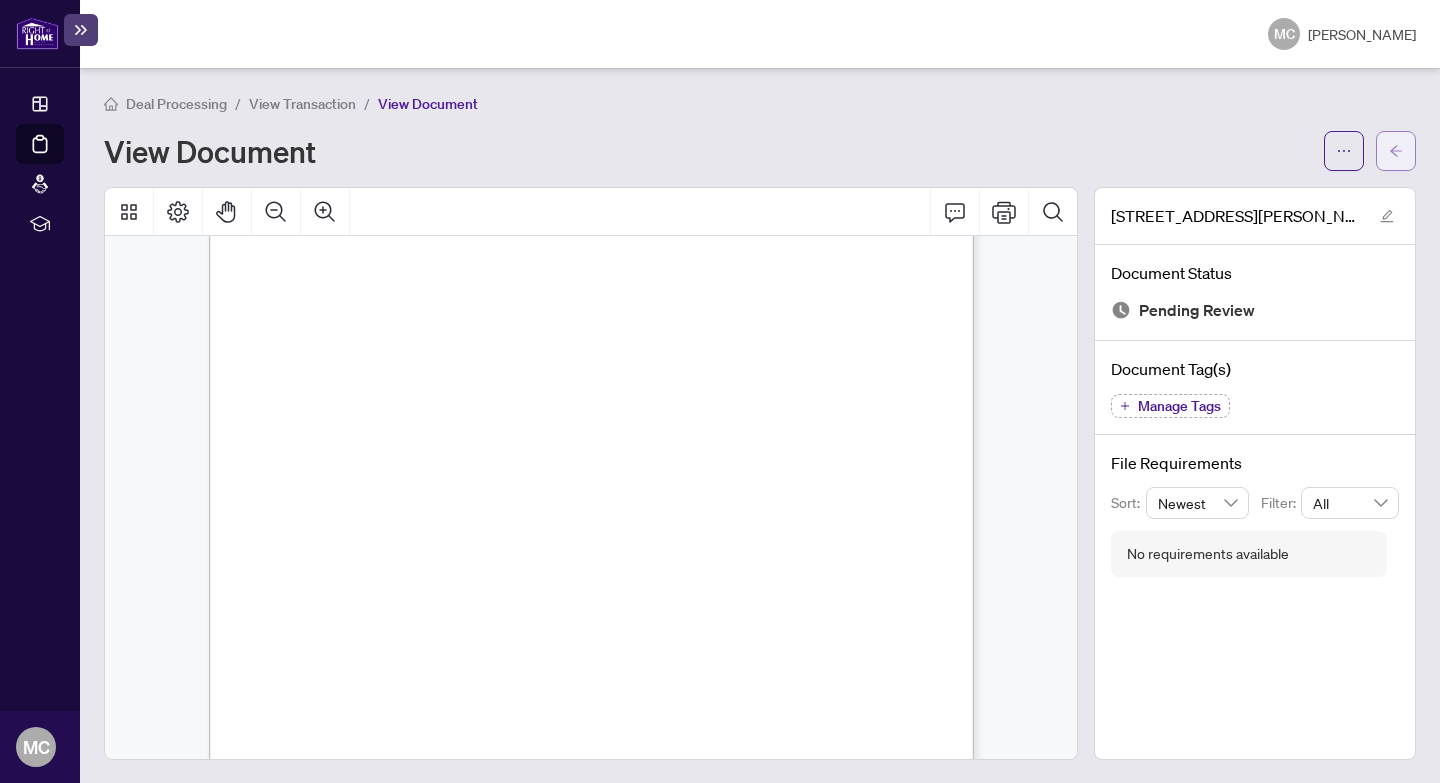 click 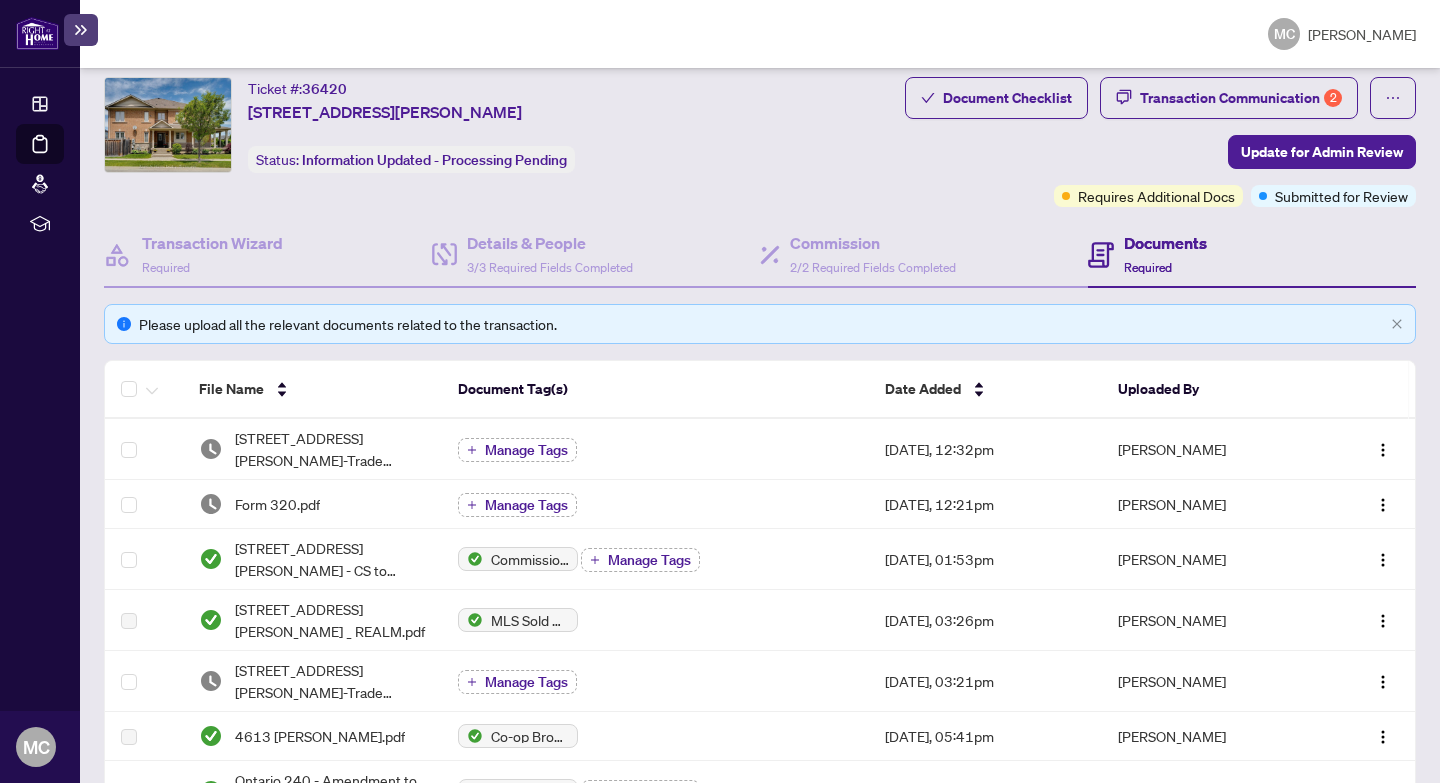 scroll, scrollTop: 0, scrollLeft: 0, axis: both 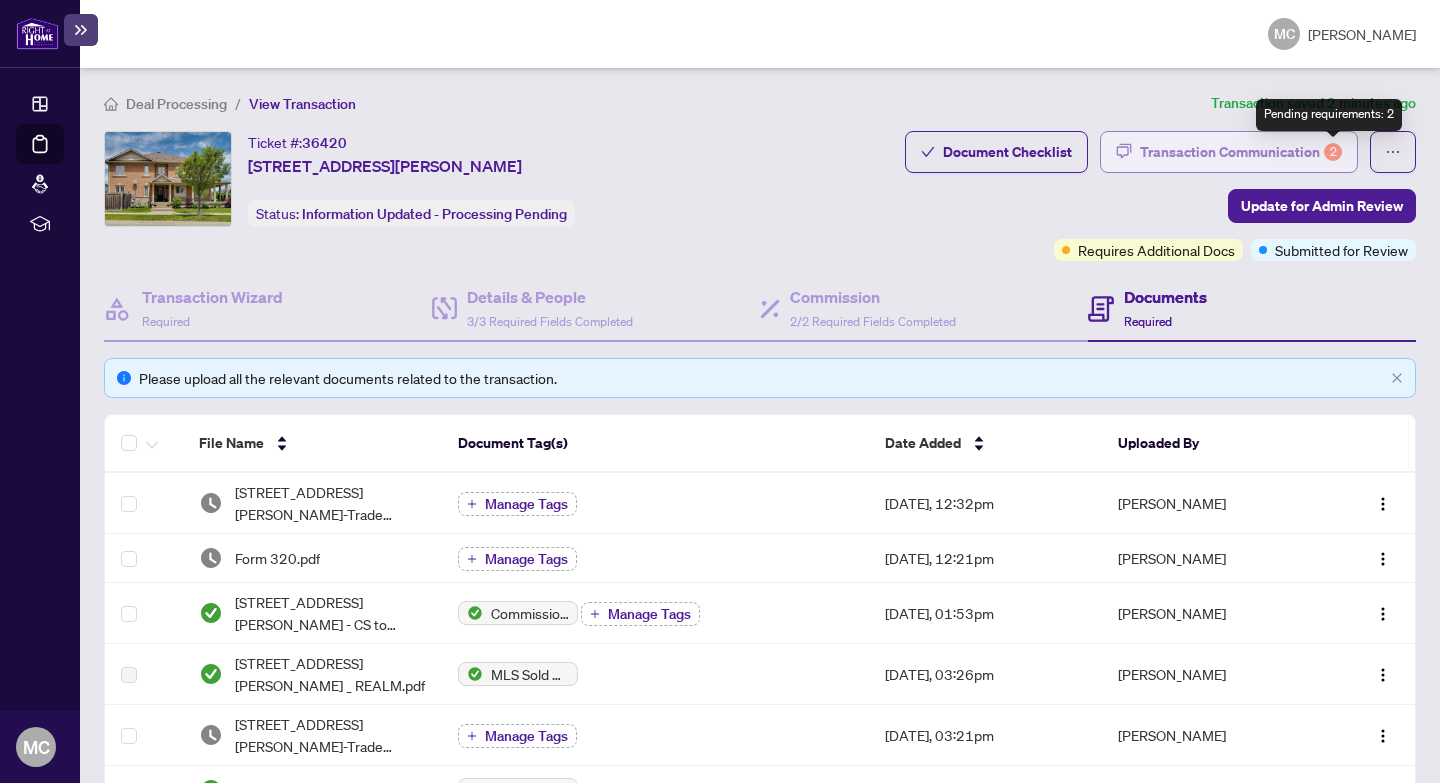 click on "2" at bounding box center [1333, 152] 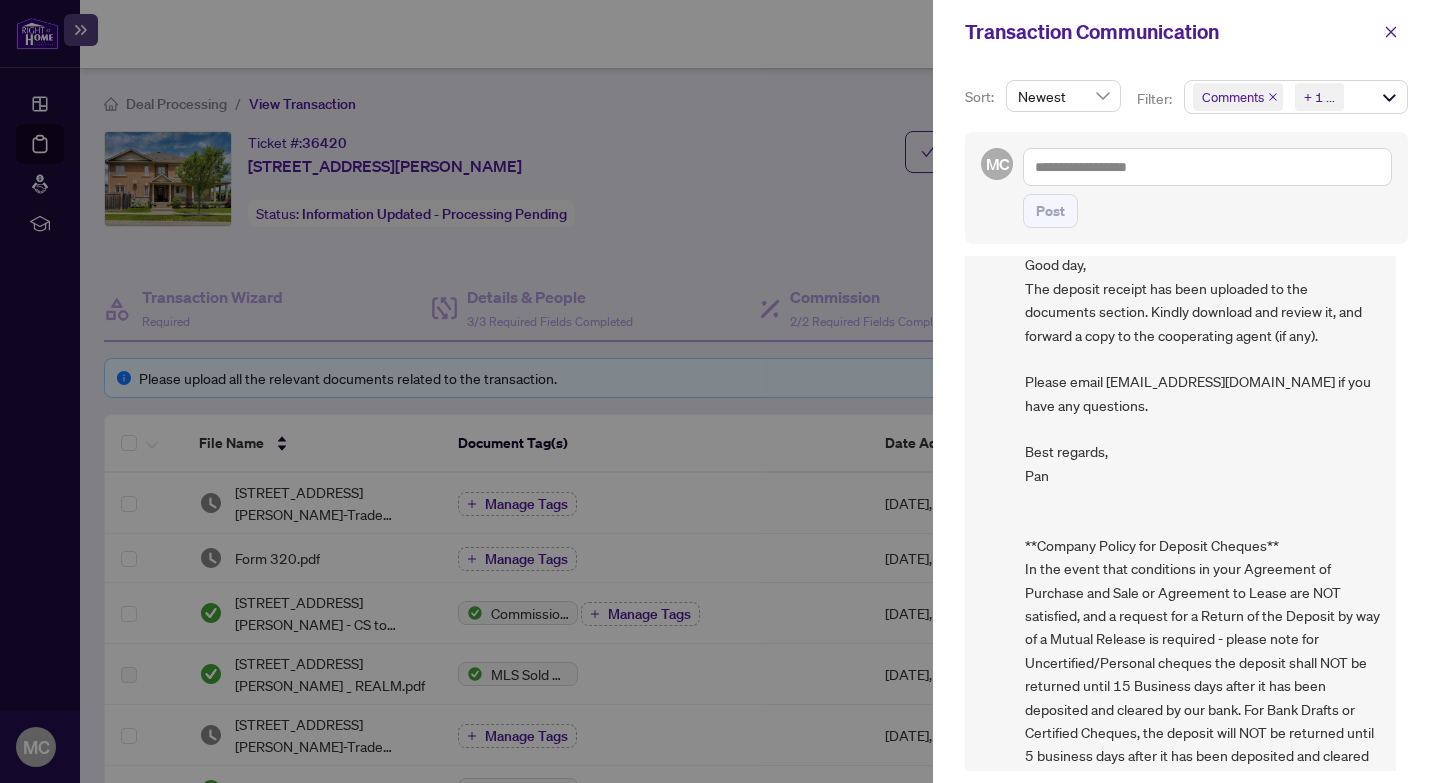 scroll, scrollTop: 618, scrollLeft: 0, axis: vertical 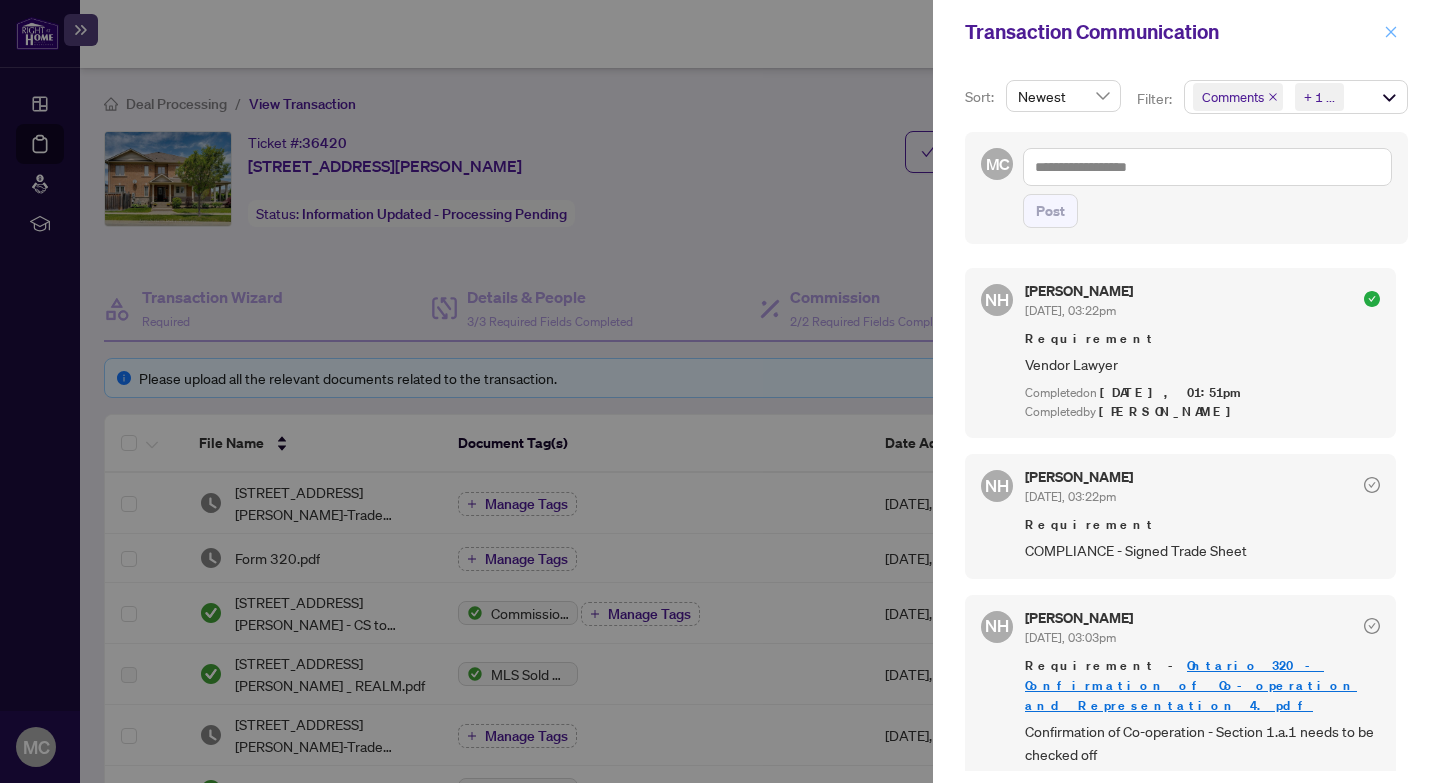 click 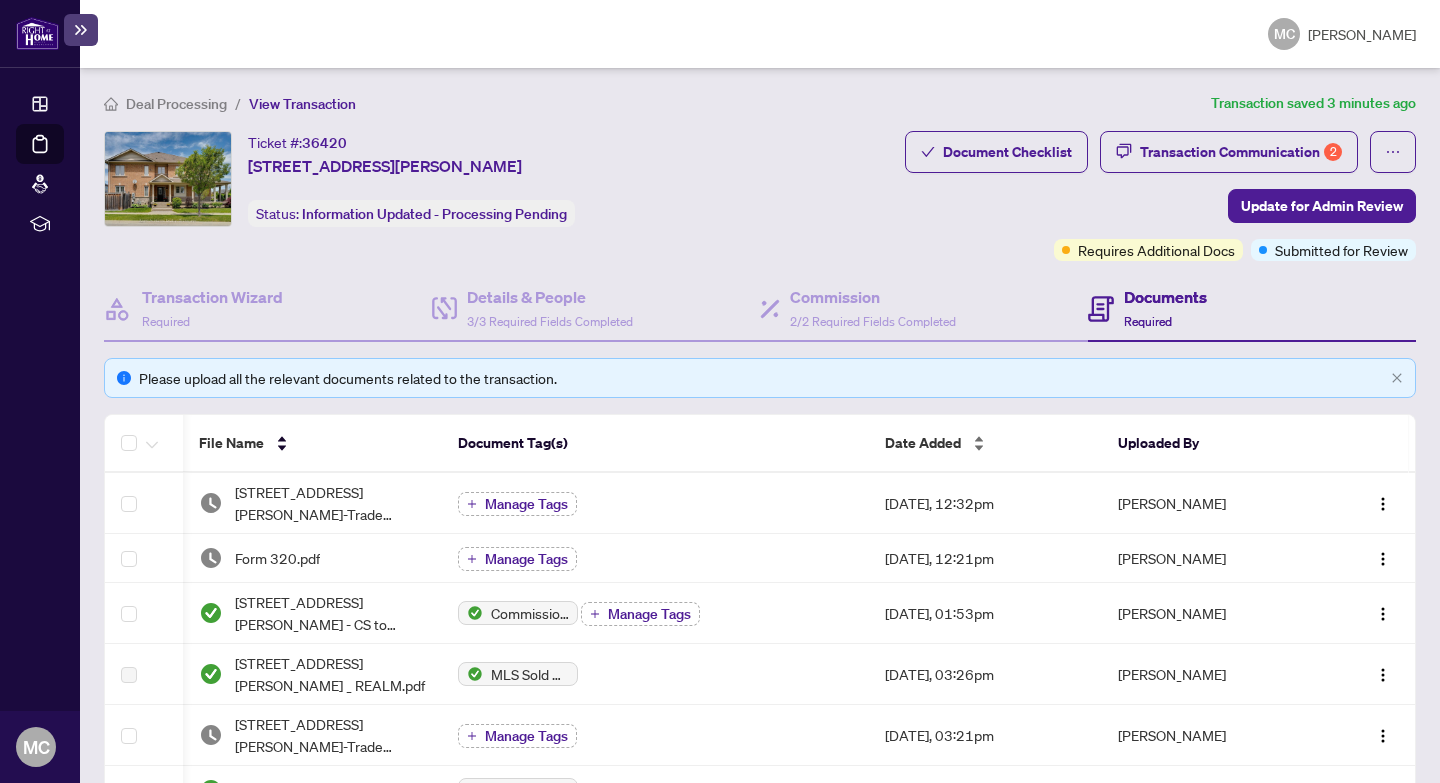 scroll, scrollTop: 0, scrollLeft: 6, axis: horizontal 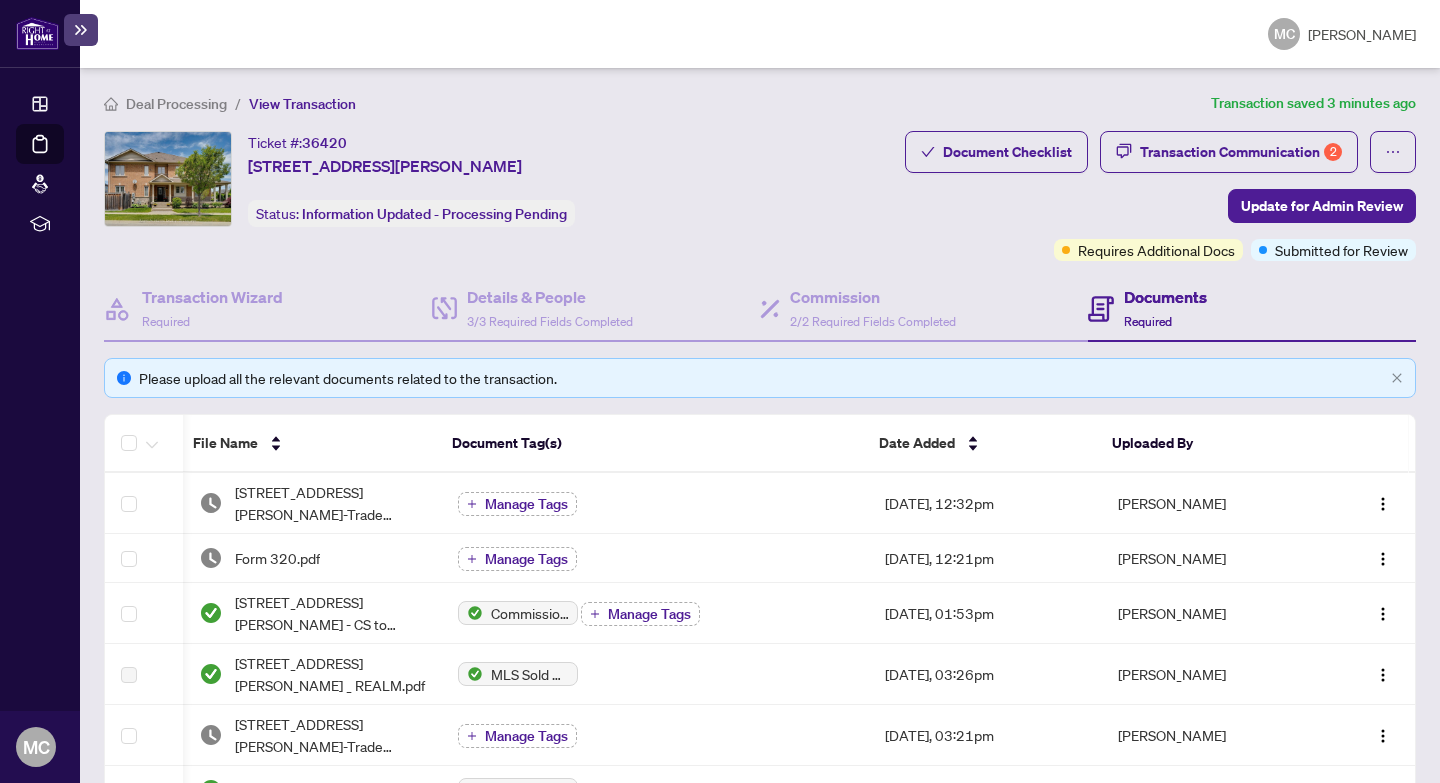 click 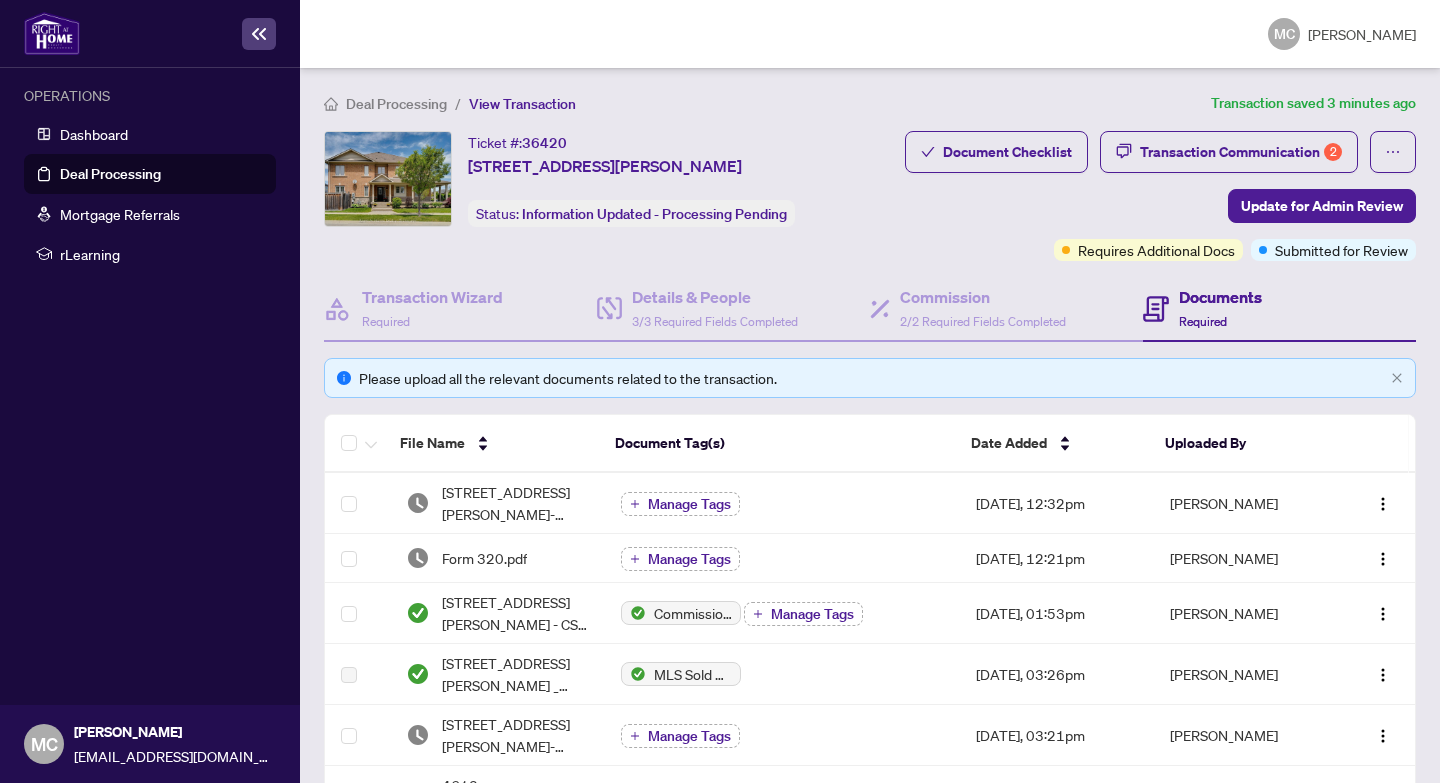 scroll, scrollTop: 0, scrollLeft: 0, axis: both 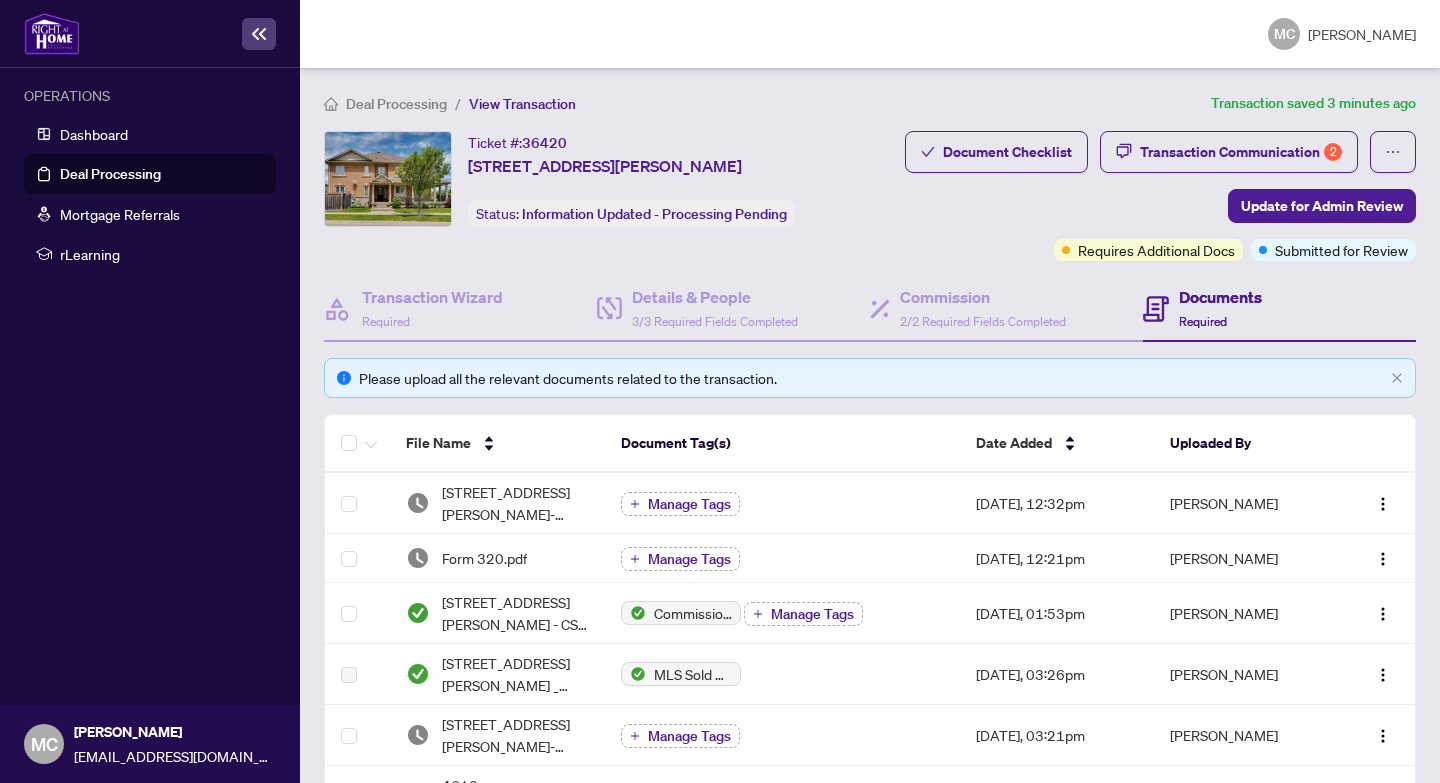 click on "Deal Processing" at bounding box center [110, 174] 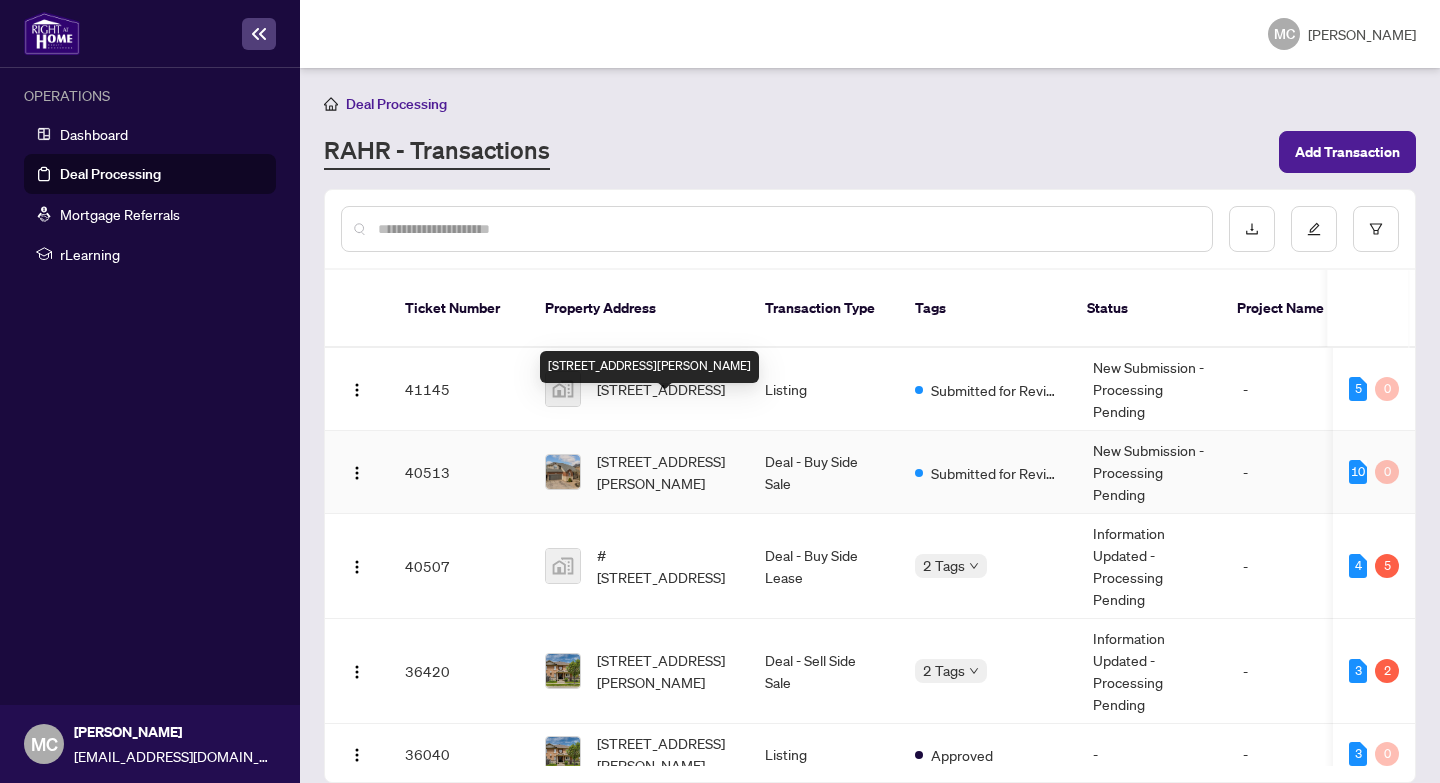click on "[STREET_ADDRESS][PERSON_NAME]" at bounding box center (665, 472) 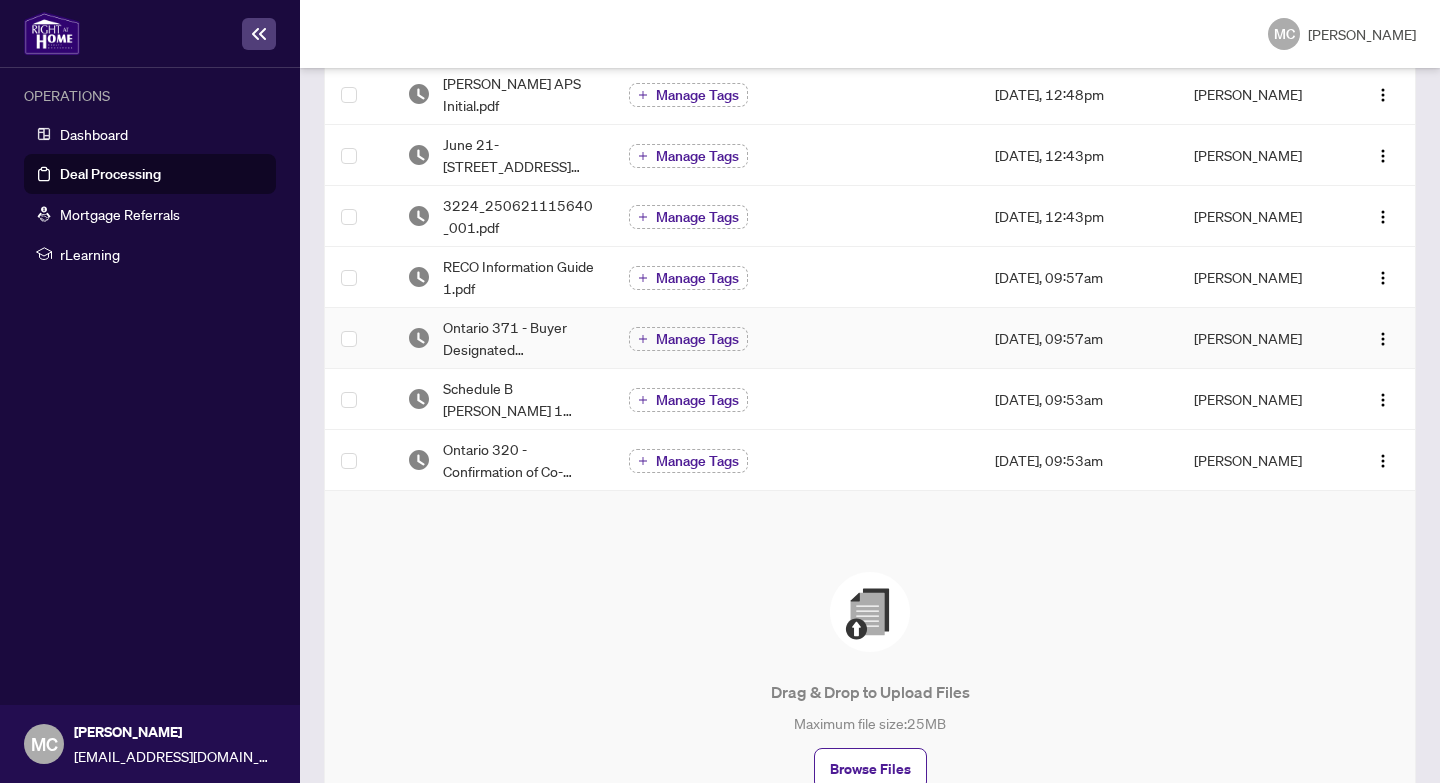 scroll, scrollTop: 614, scrollLeft: 0, axis: vertical 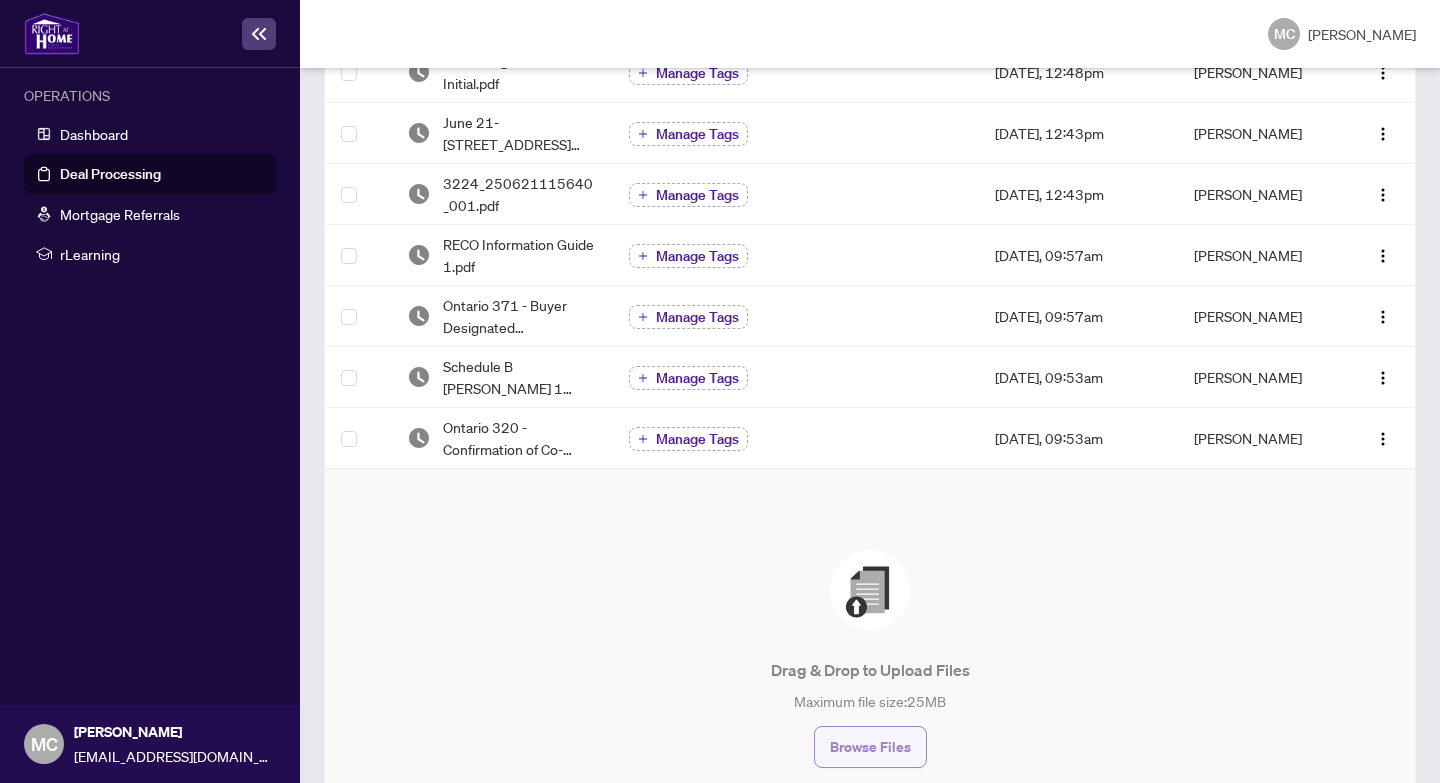 click on "Browse Files" at bounding box center [870, 747] 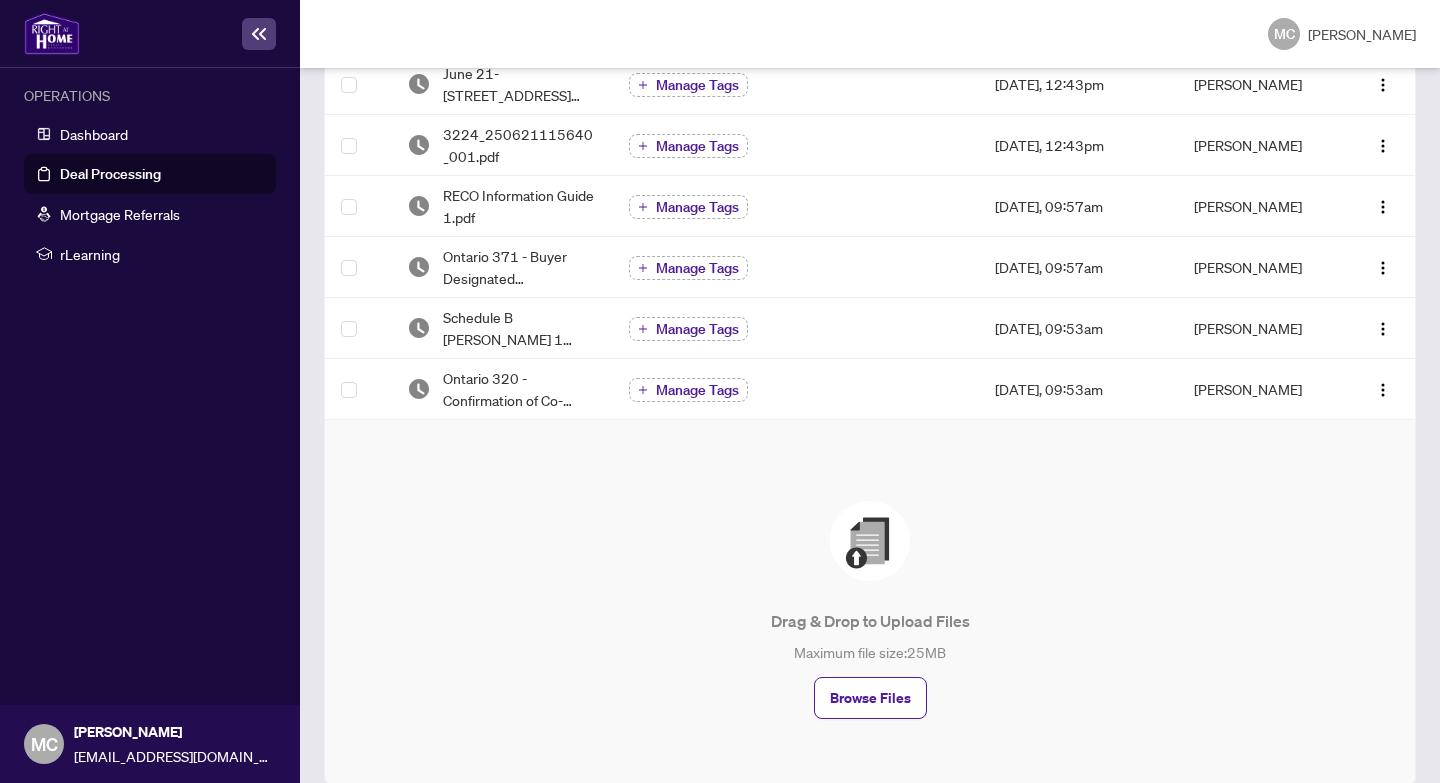 scroll, scrollTop: 715, scrollLeft: 0, axis: vertical 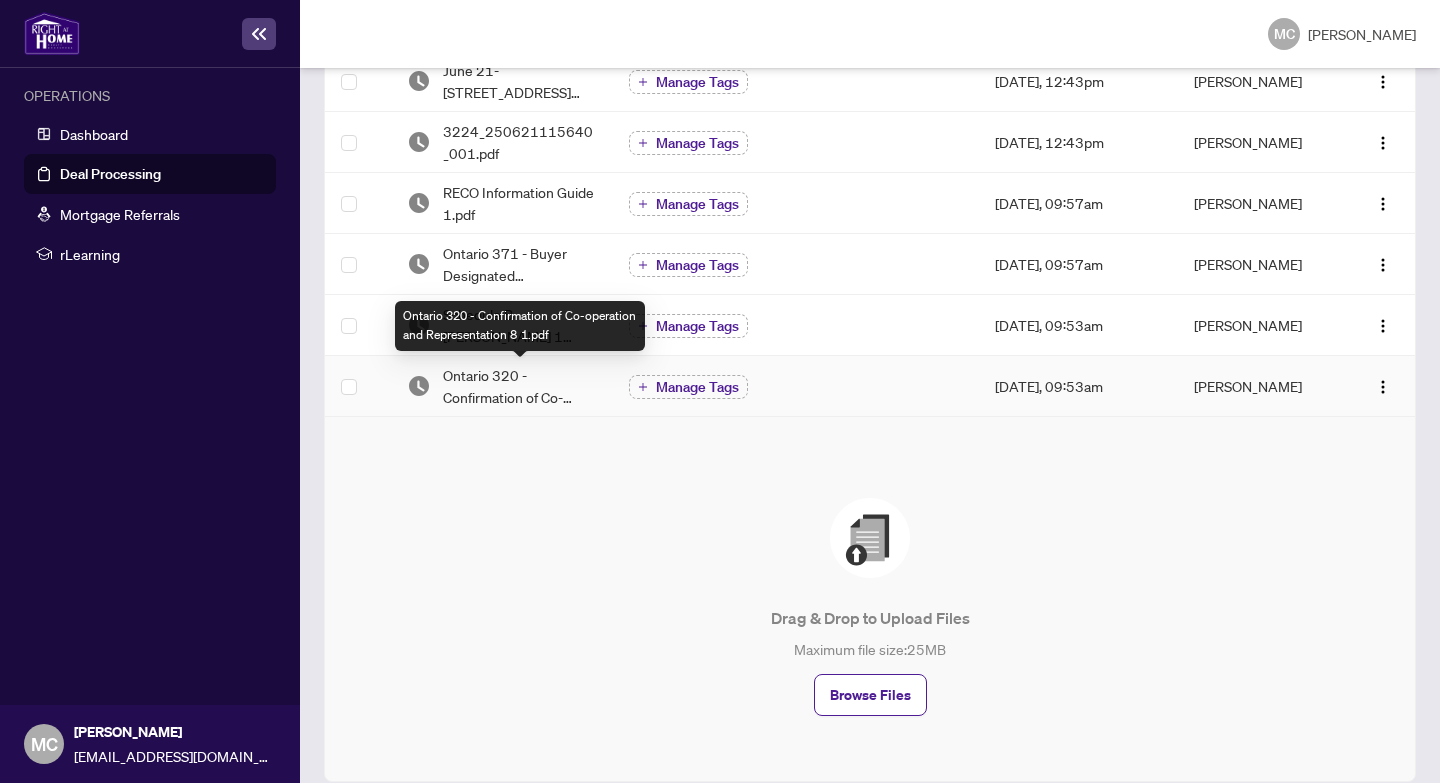 click on "Ontario 320 - Confirmation of Co-operation and Representation 8 1.pdf" at bounding box center (520, 386) 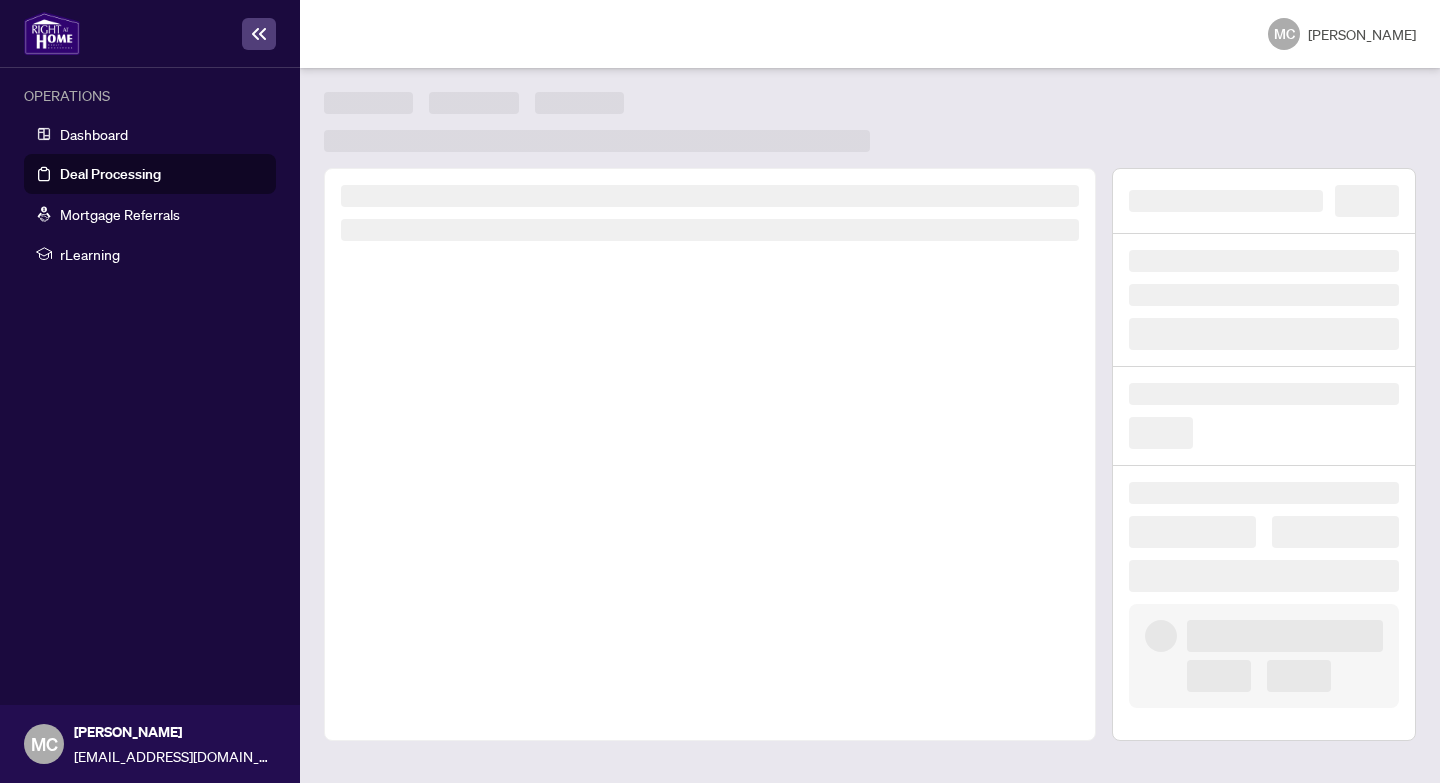 scroll, scrollTop: 0, scrollLeft: 0, axis: both 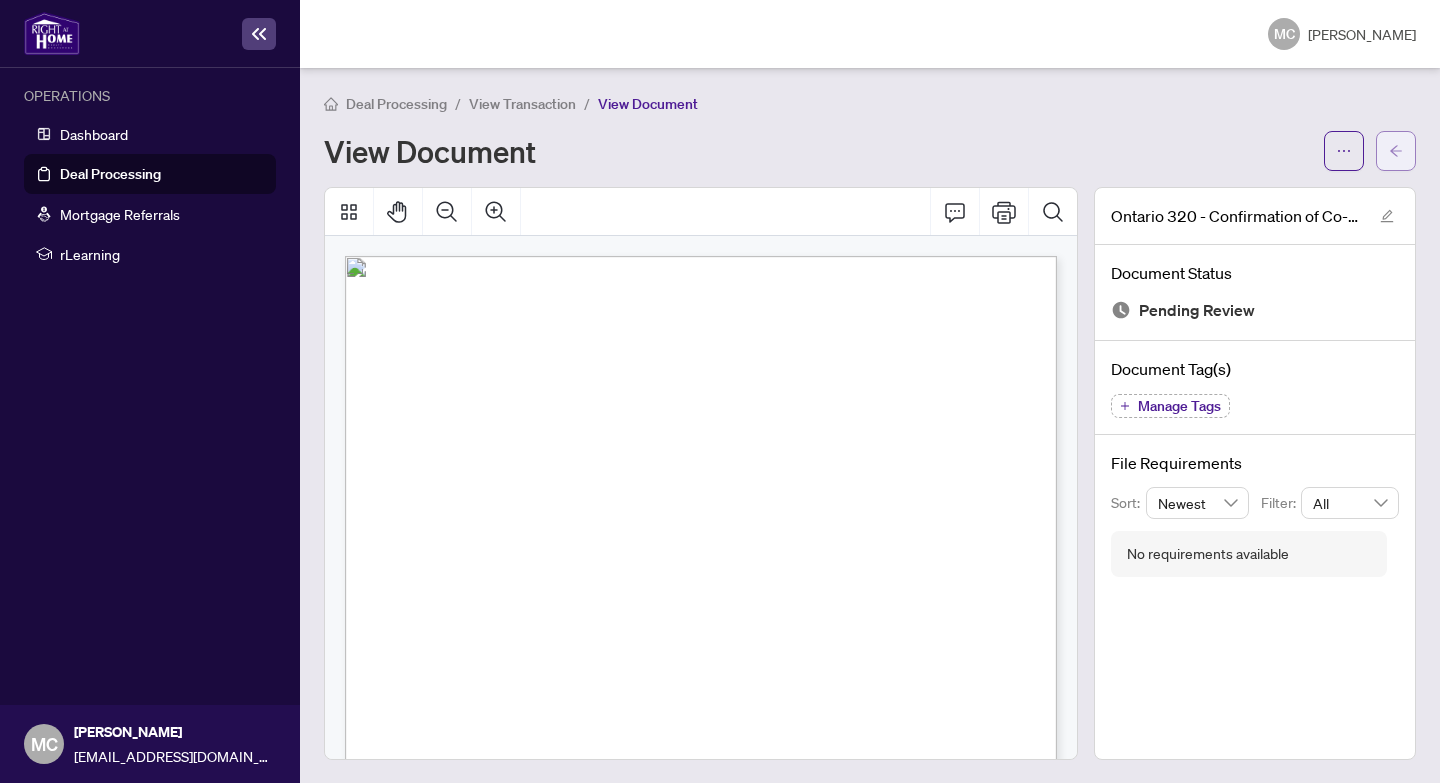 click at bounding box center [1396, 151] 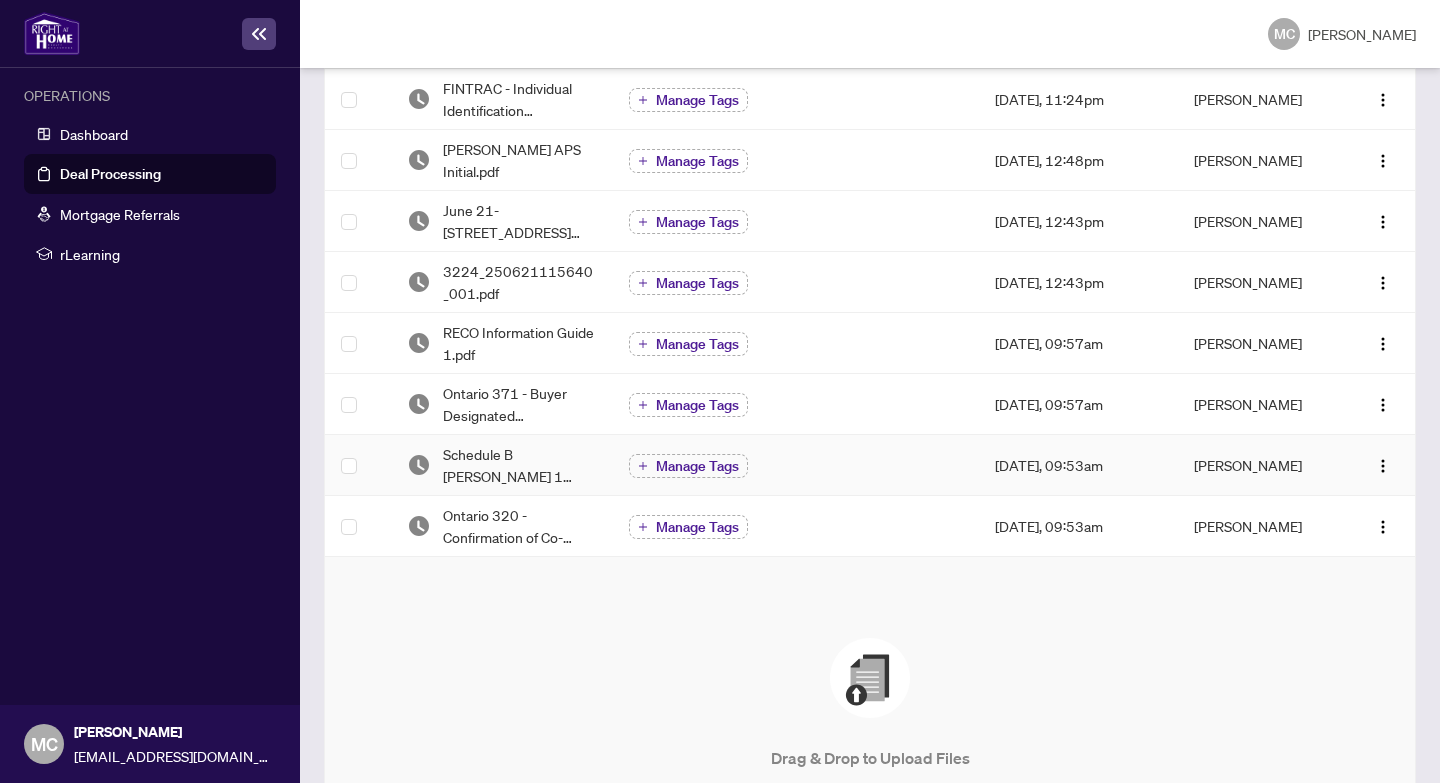 scroll, scrollTop: 585, scrollLeft: 0, axis: vertical 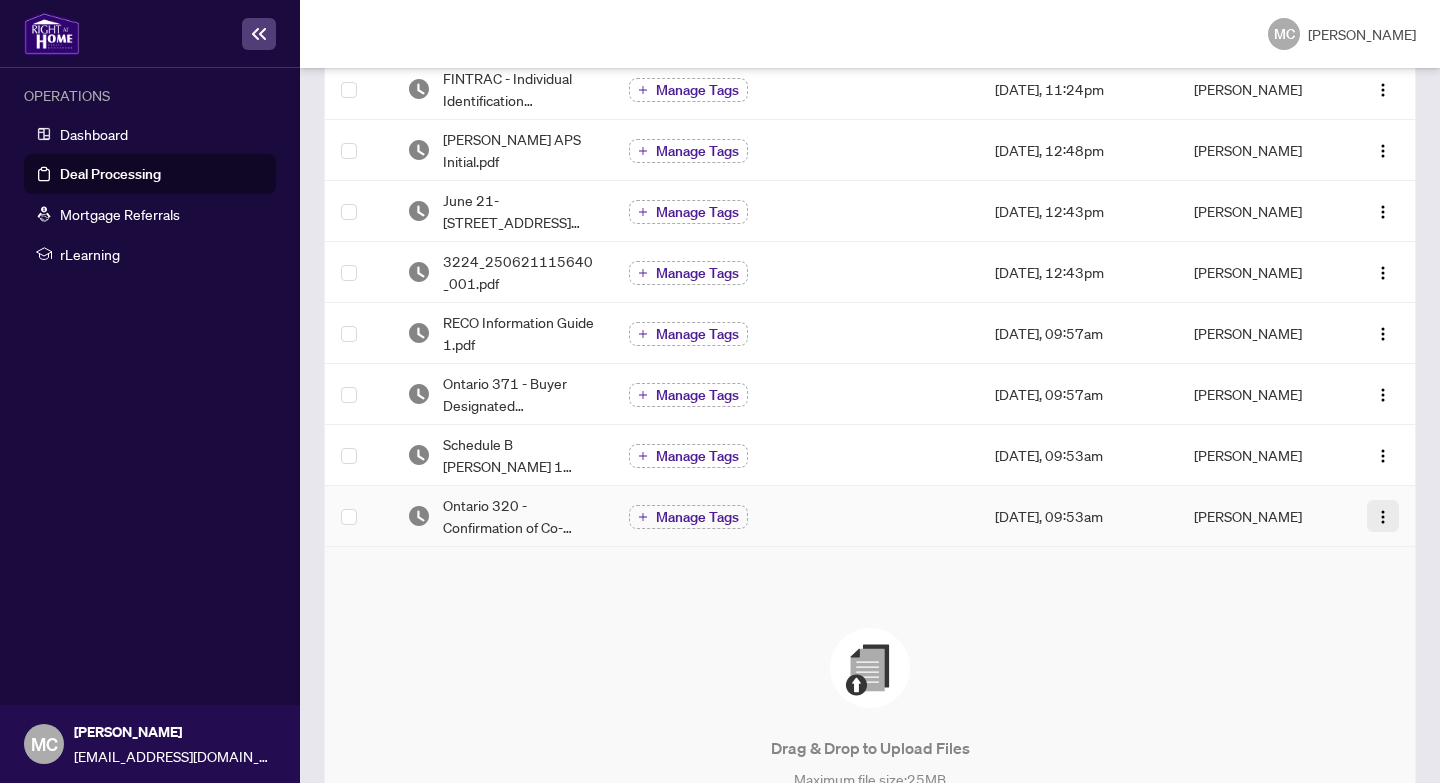 click at bounding box center [1383, 517] 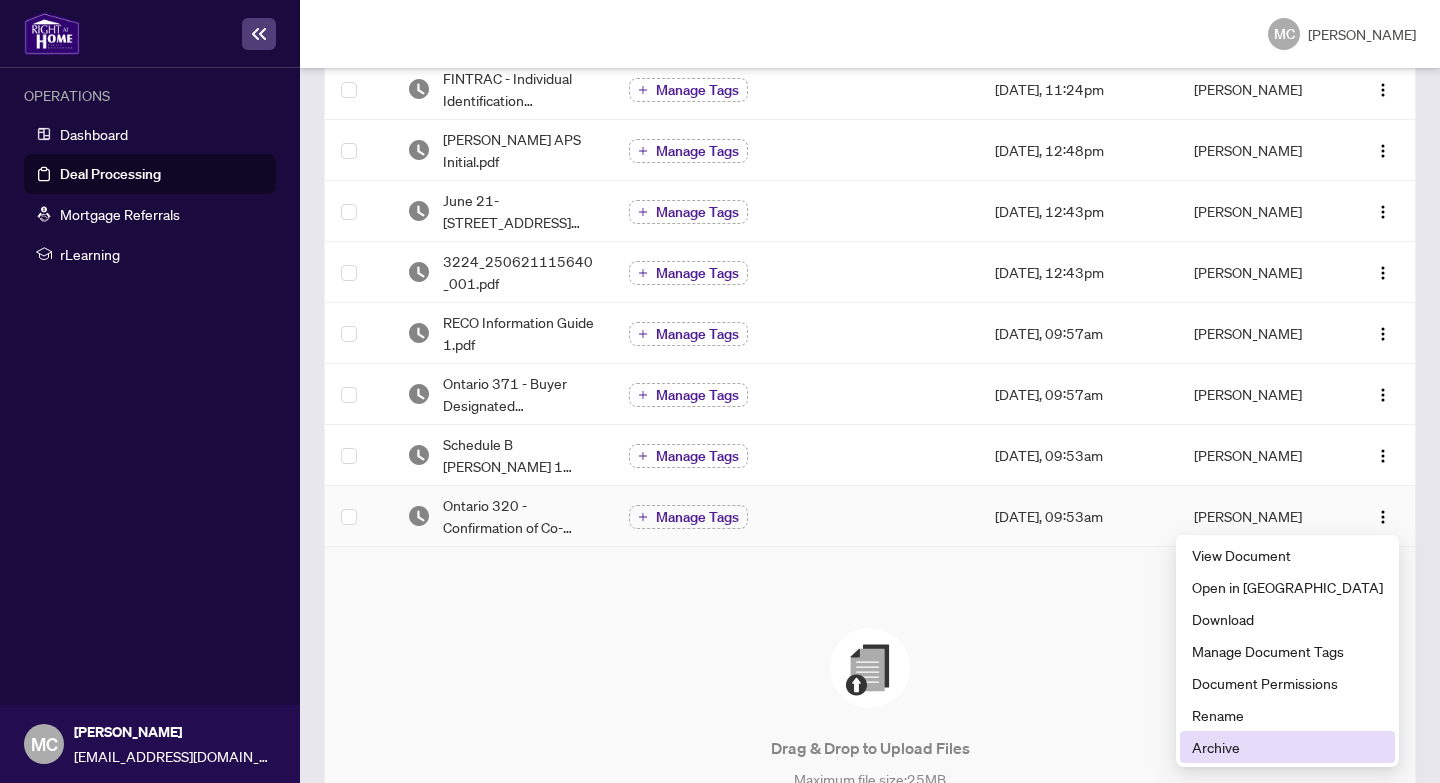 click on "Archive" at bounding box center (1287, 747) 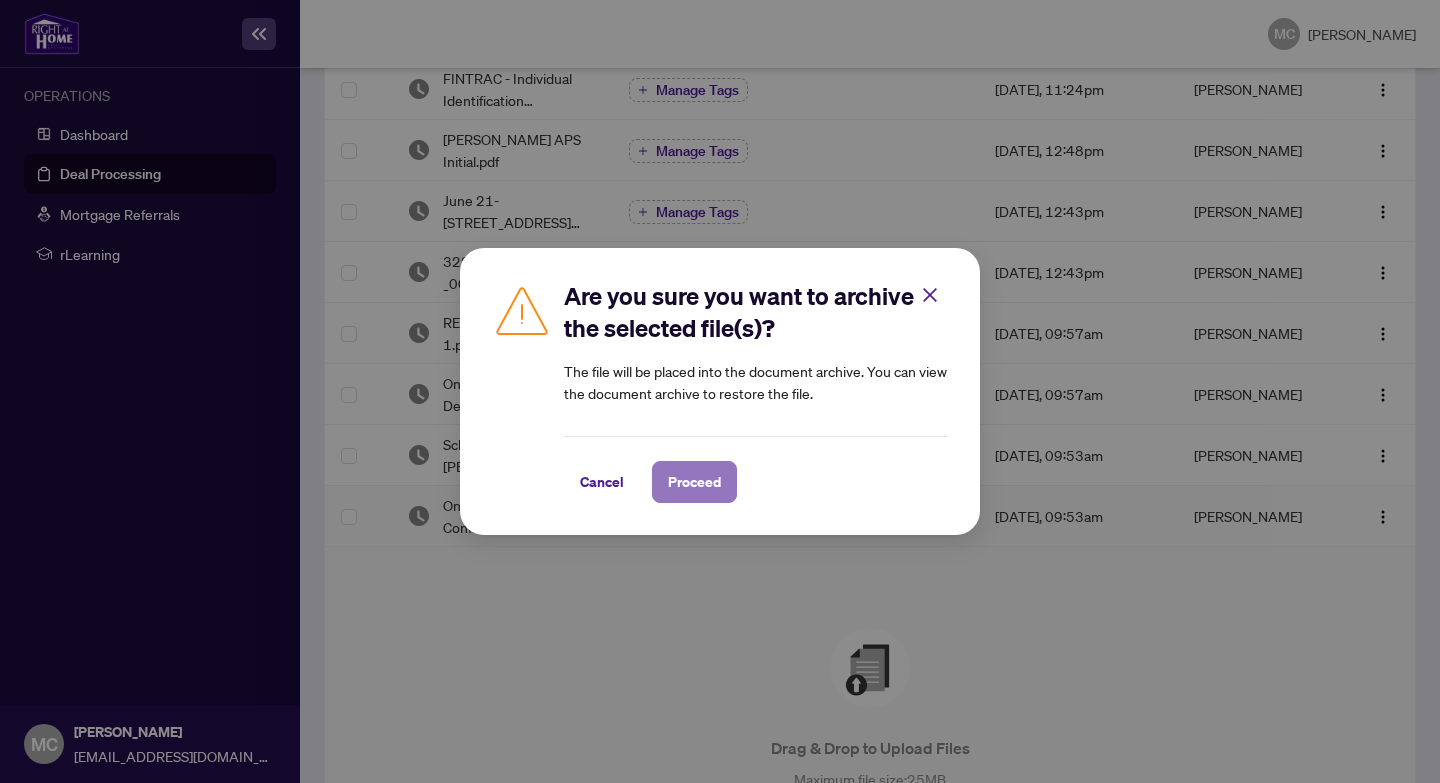 click on "Proceed" at bounding box center [694, 482] 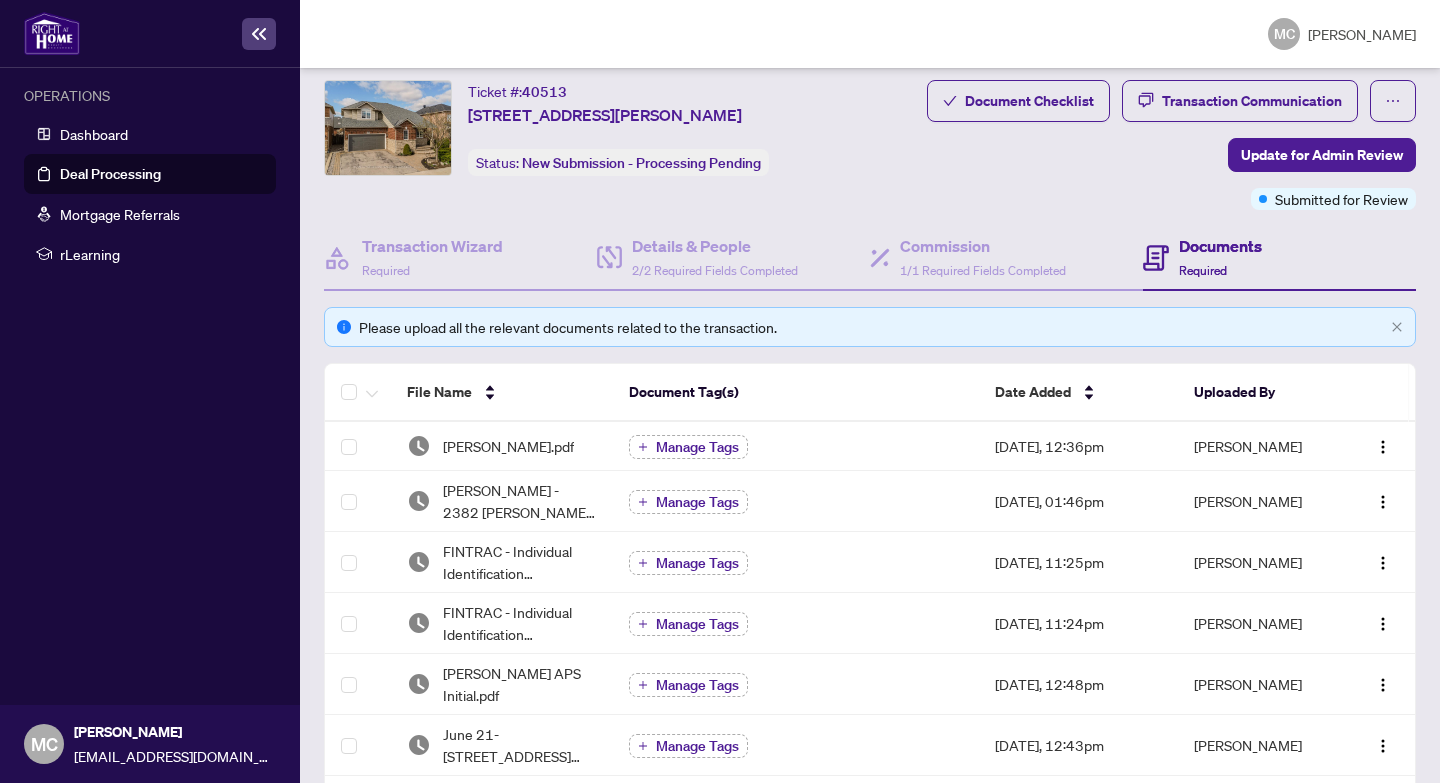 scroll, scrollTop: 34, scrollLeft: 0, axis: vertical 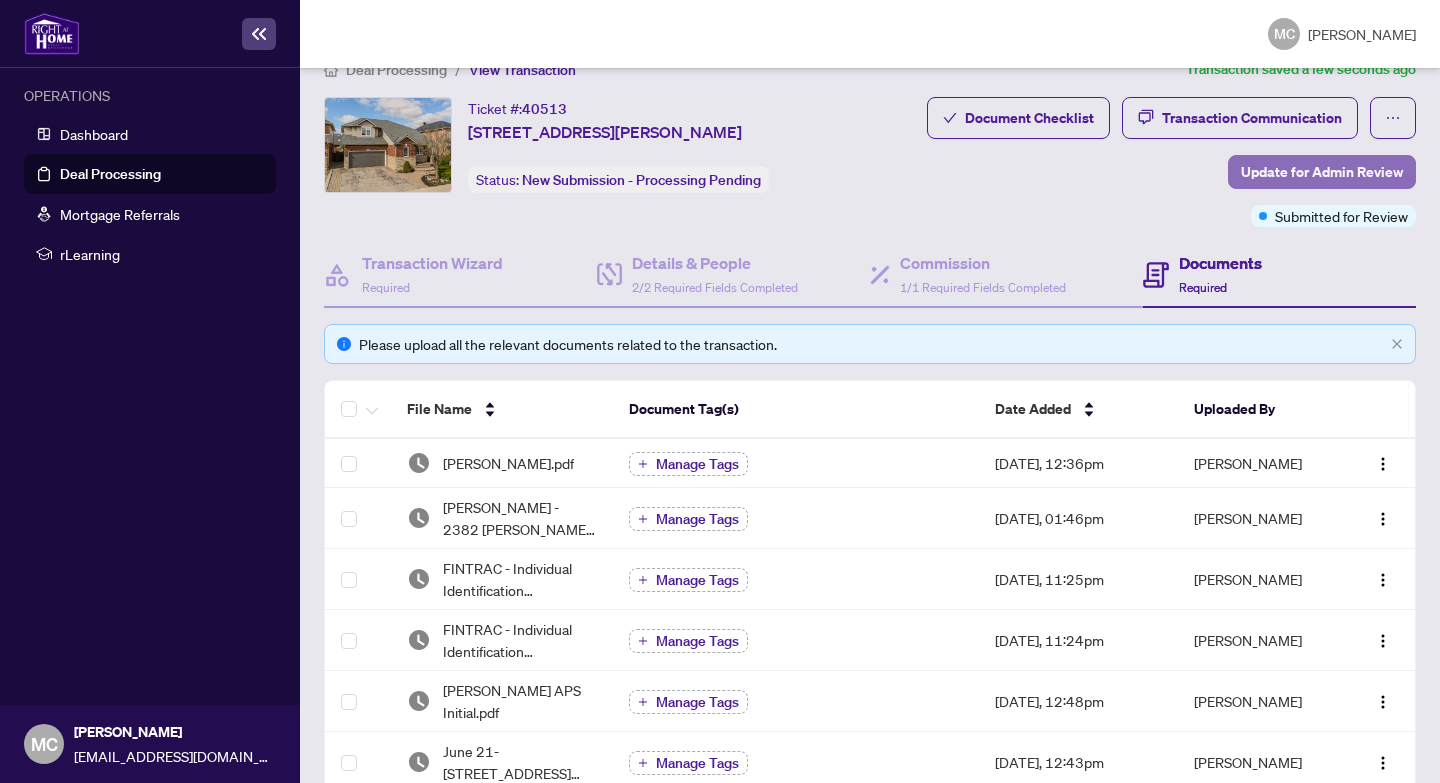 click on "Update for Admin Review" at bounding box center (1322, 172) 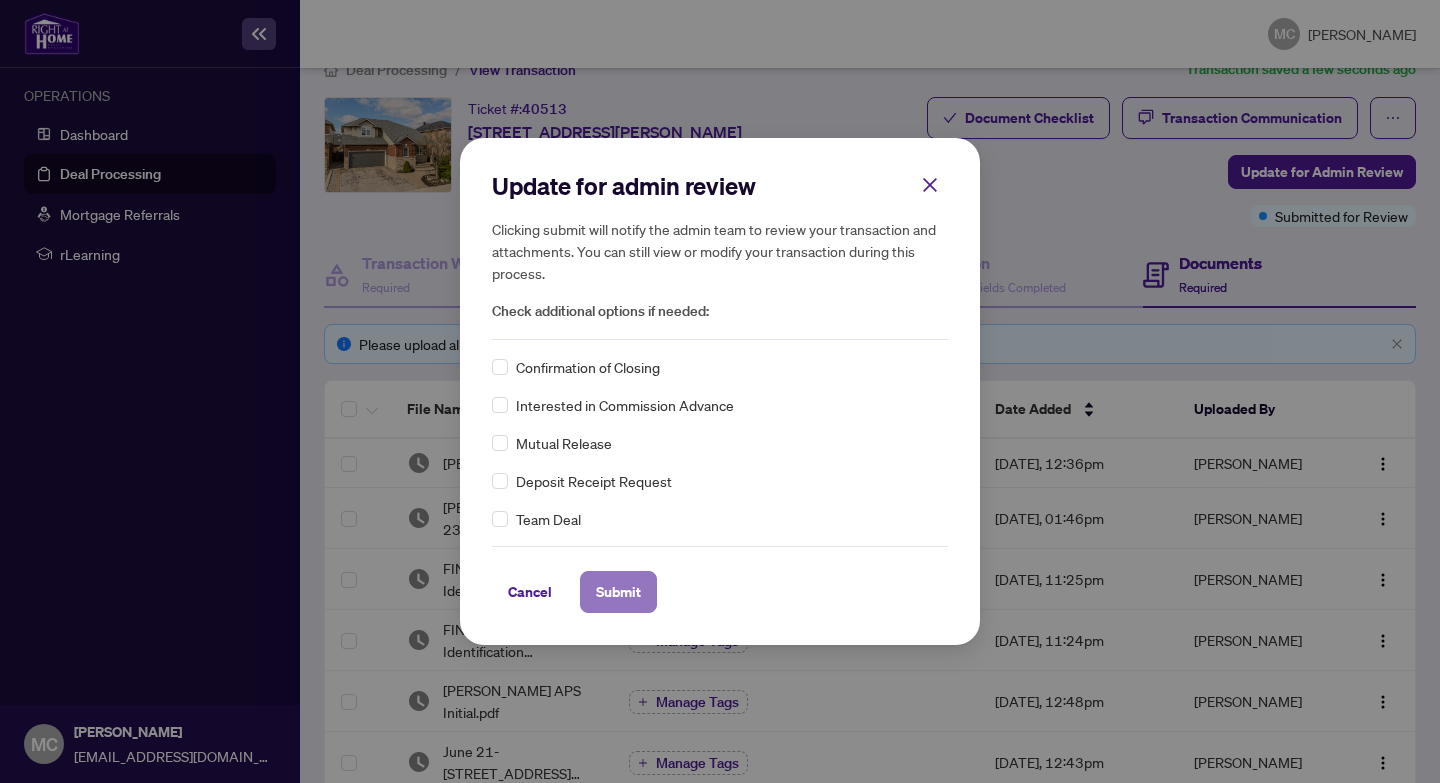 click on "Submit" at bounding box center (618, 592) 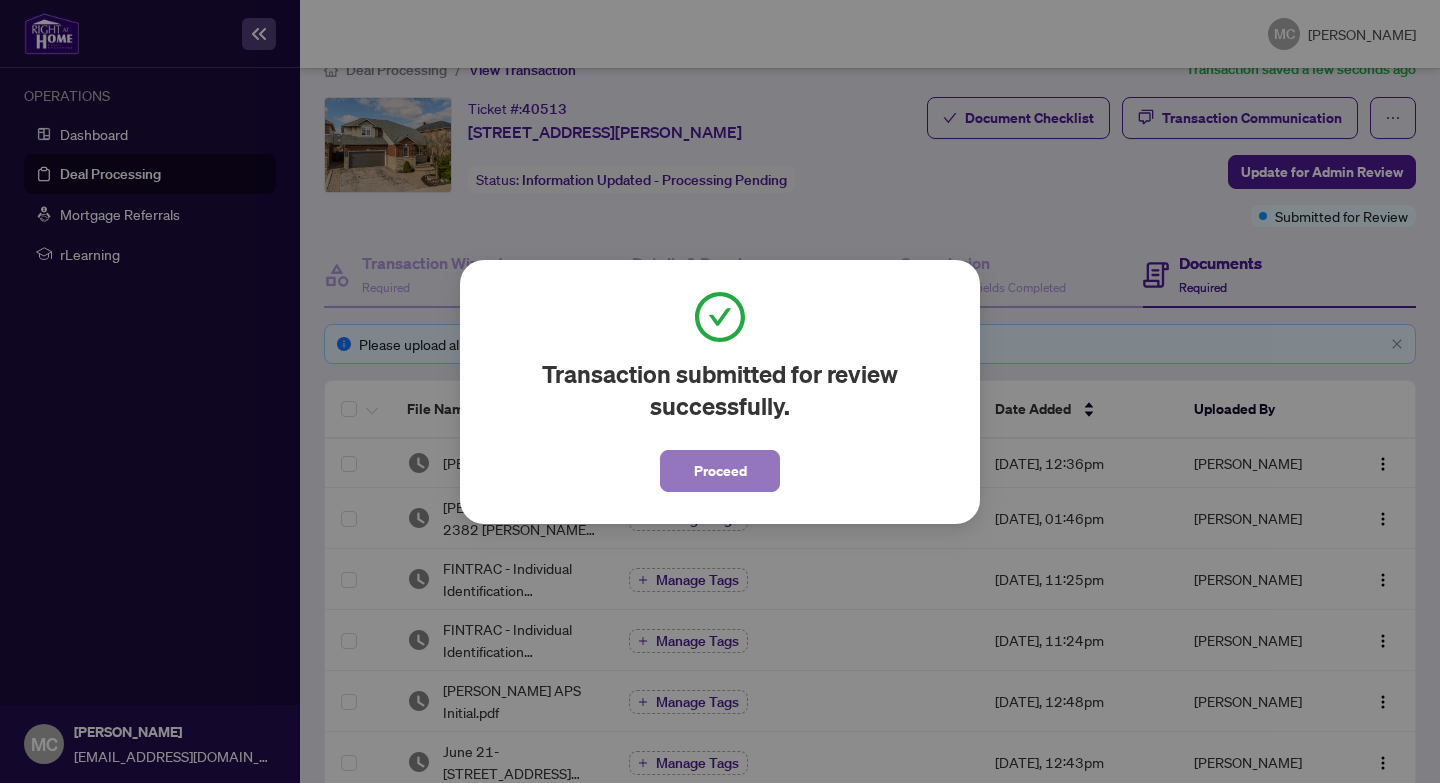 click on "Proceed" at bounding box center [720, 471] 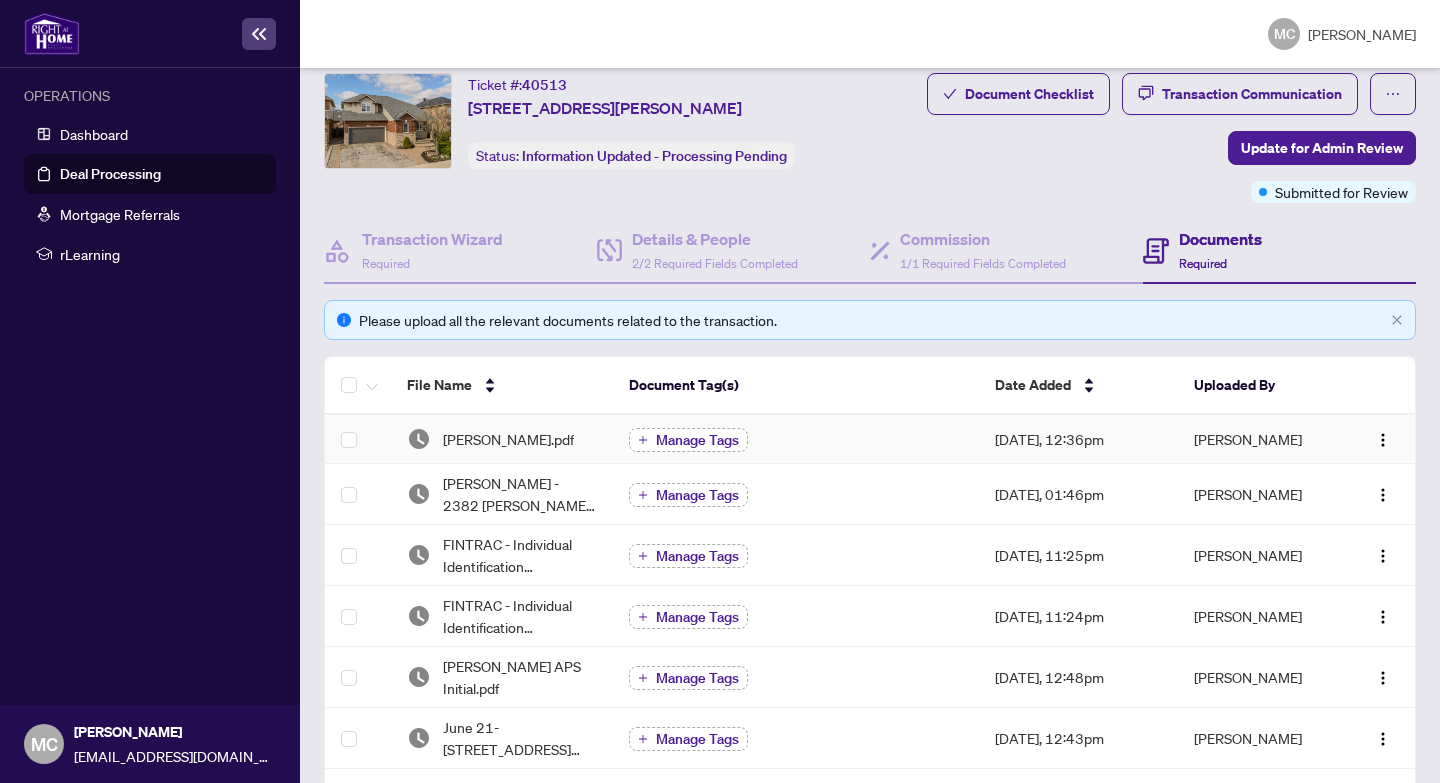 scroll, scrollTop: 66, scrollLeft: 0, axis: vertical 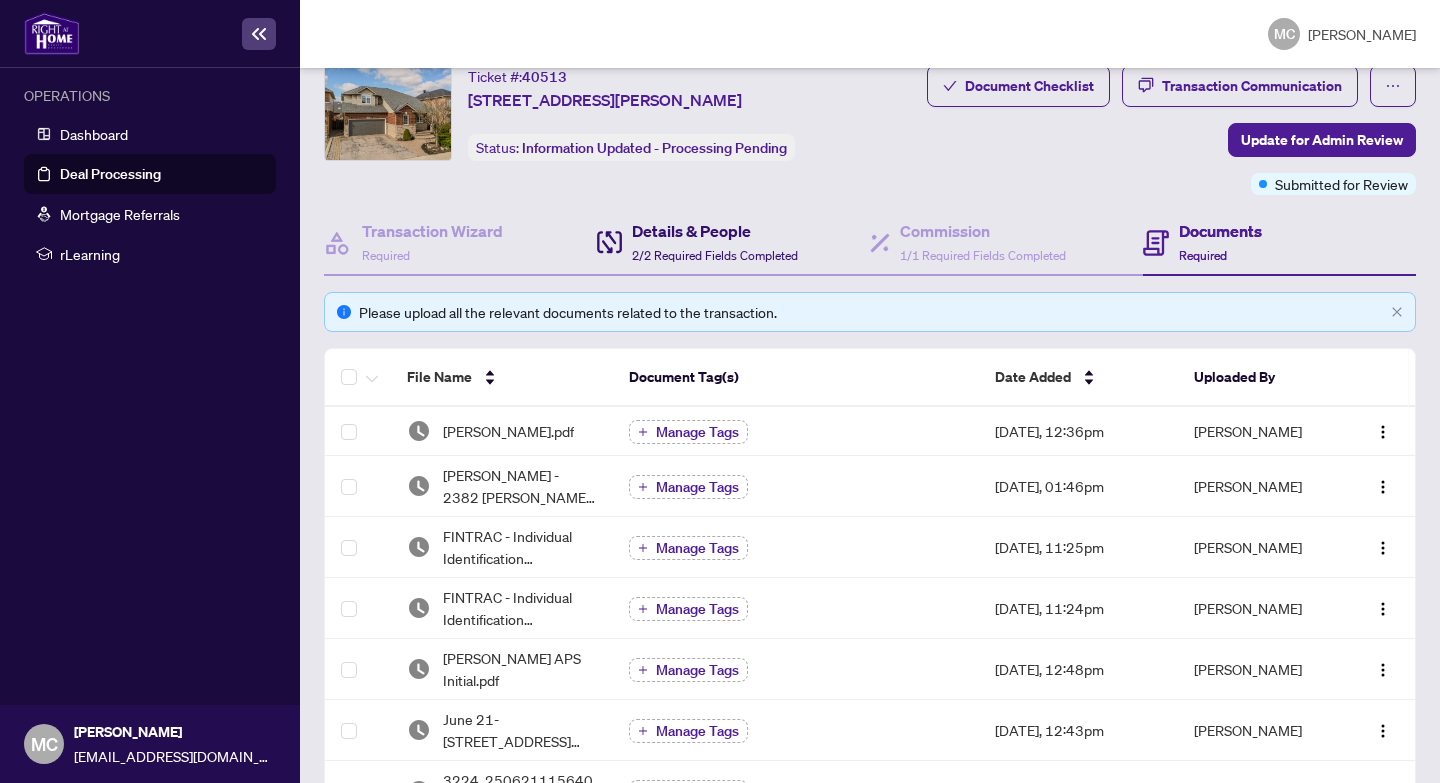 click on "Details & People" at bounding box center (715, 231) 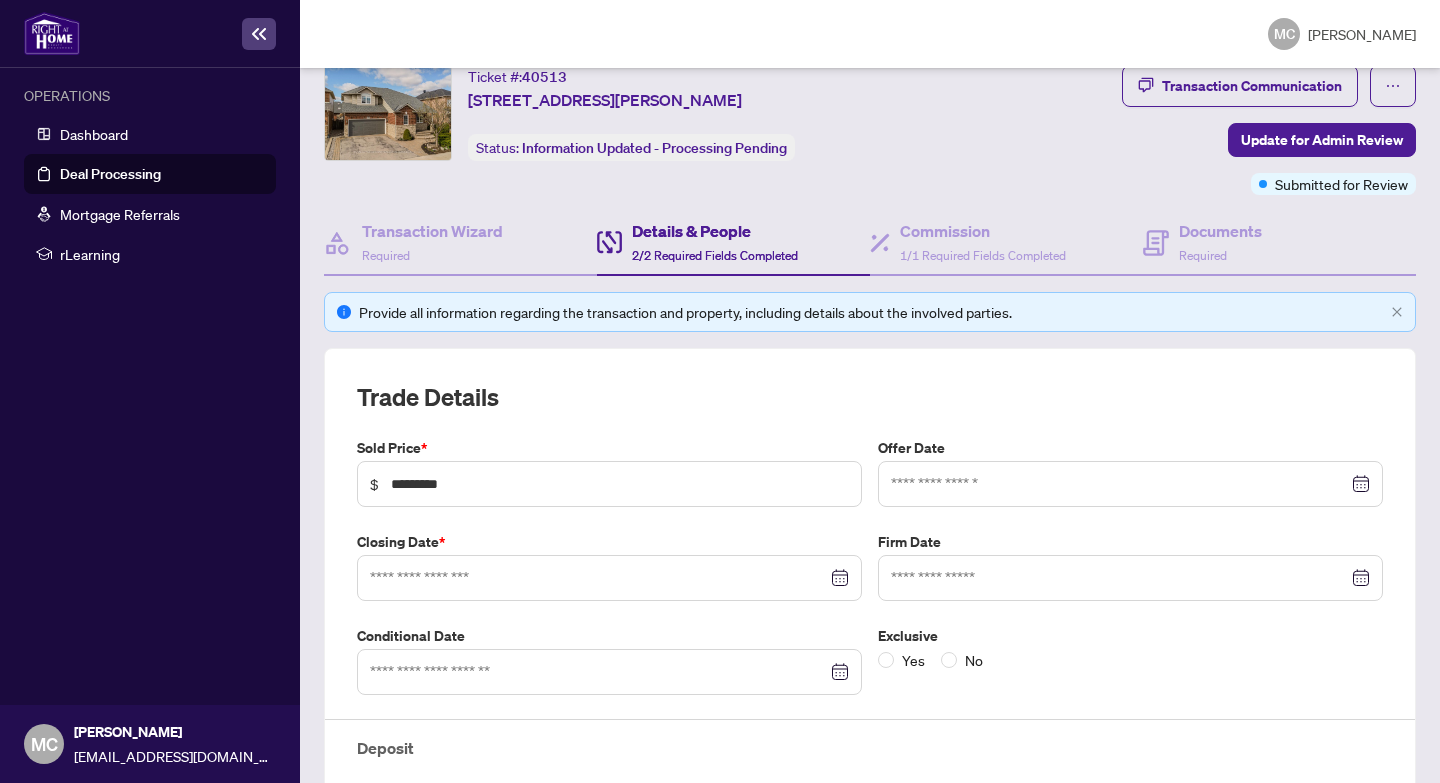 type on "**********" 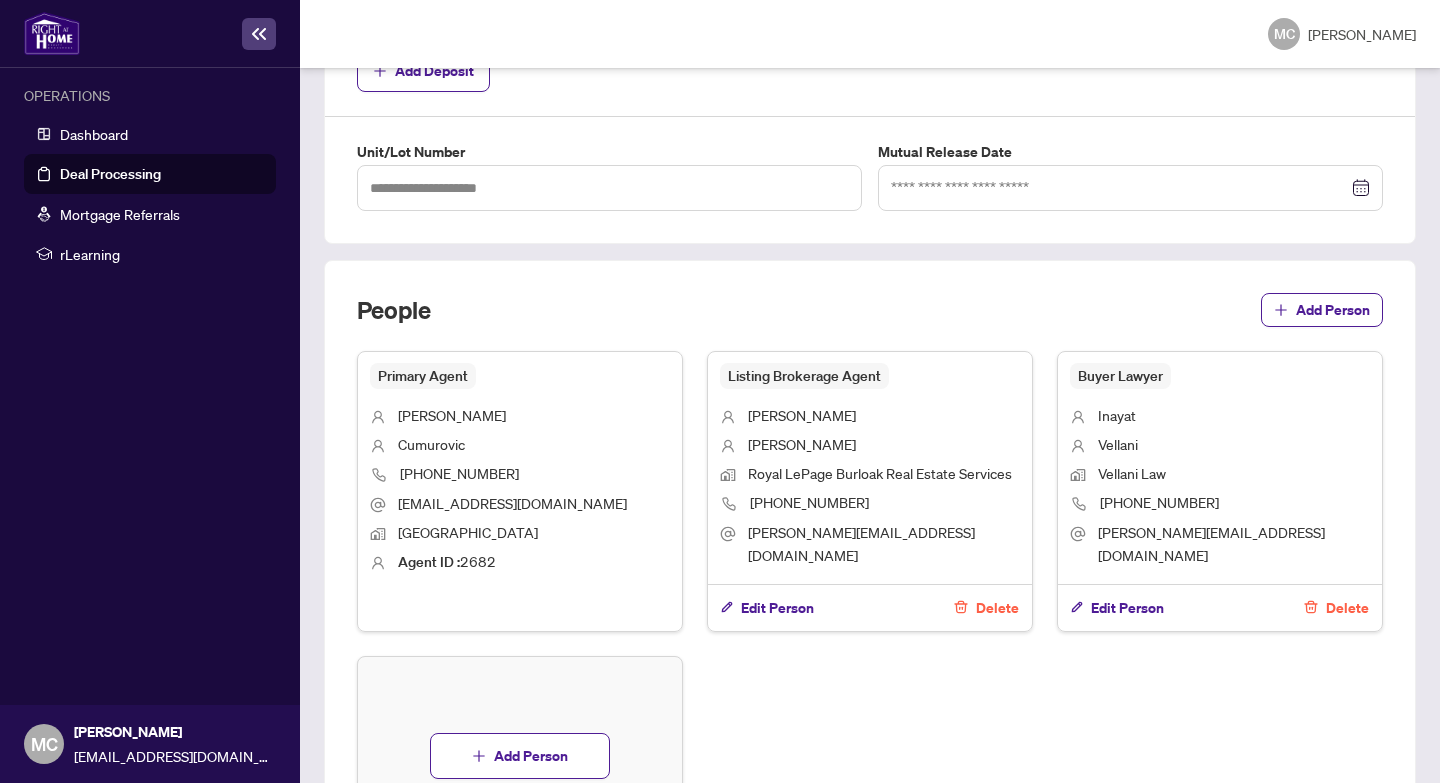 scroll, scrollTop: 851, scrollLeft: 0, axis: vertical 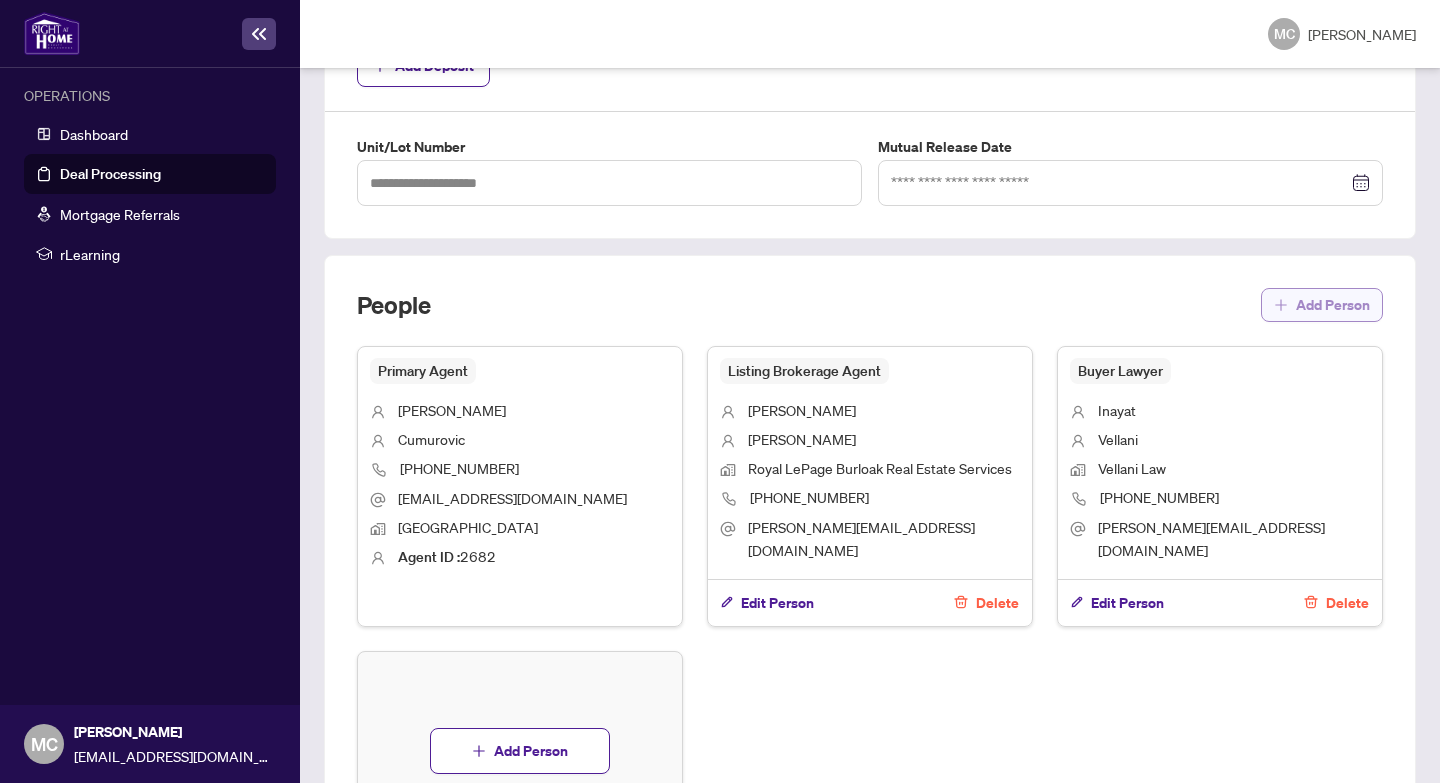 click on "Add Person" at bounding box center [1333, 305] 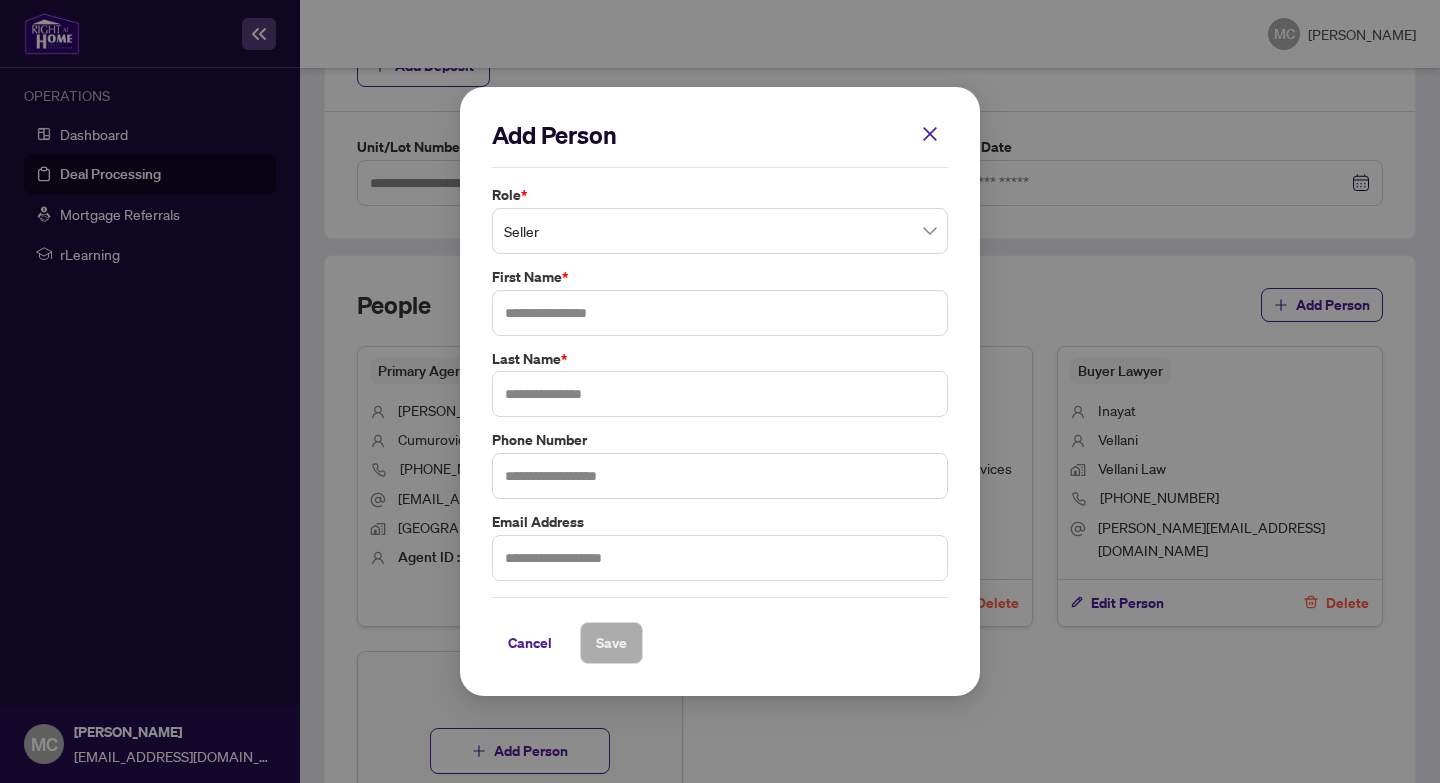click on "Seller" at bounding box center [720, 231] 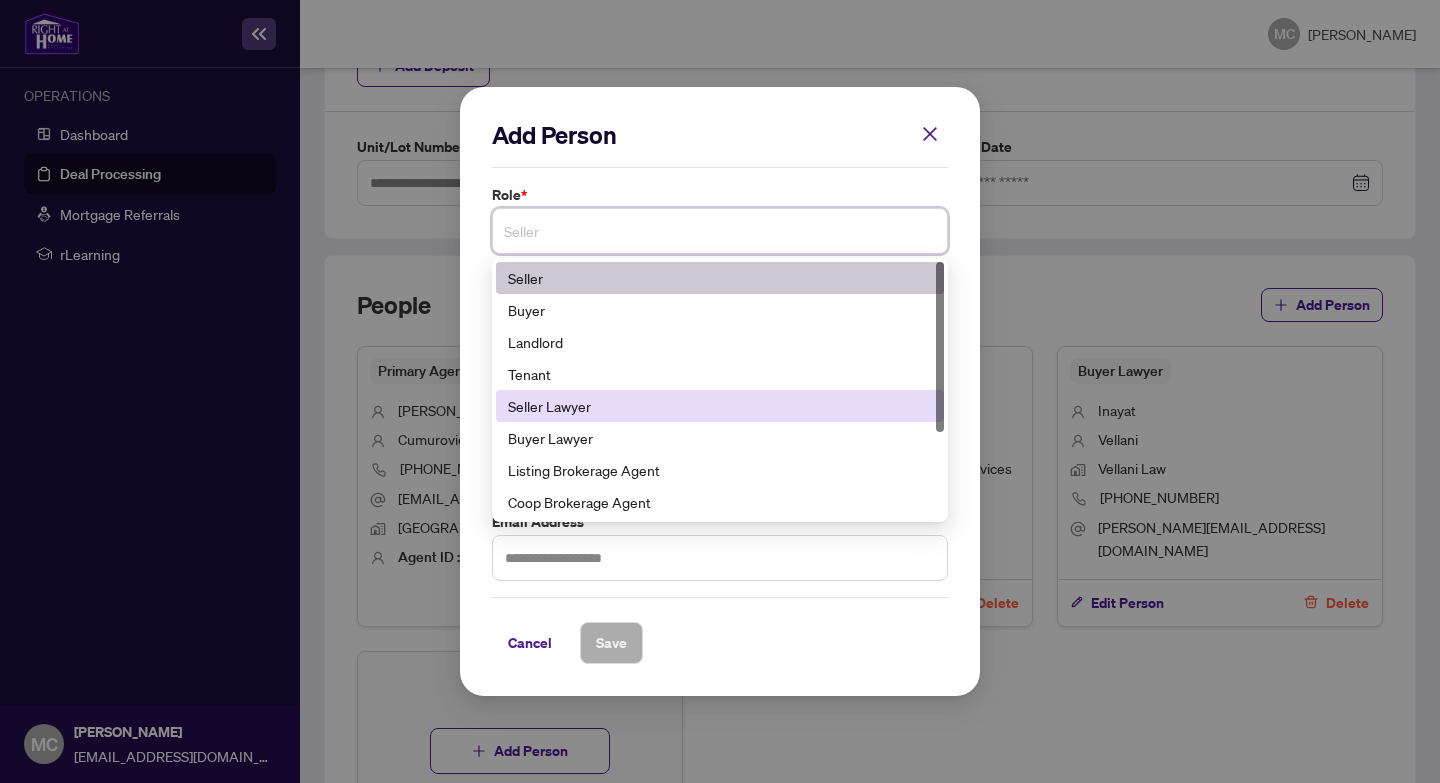 click on "Seller Lawyer" at bounding box center (720, 406) 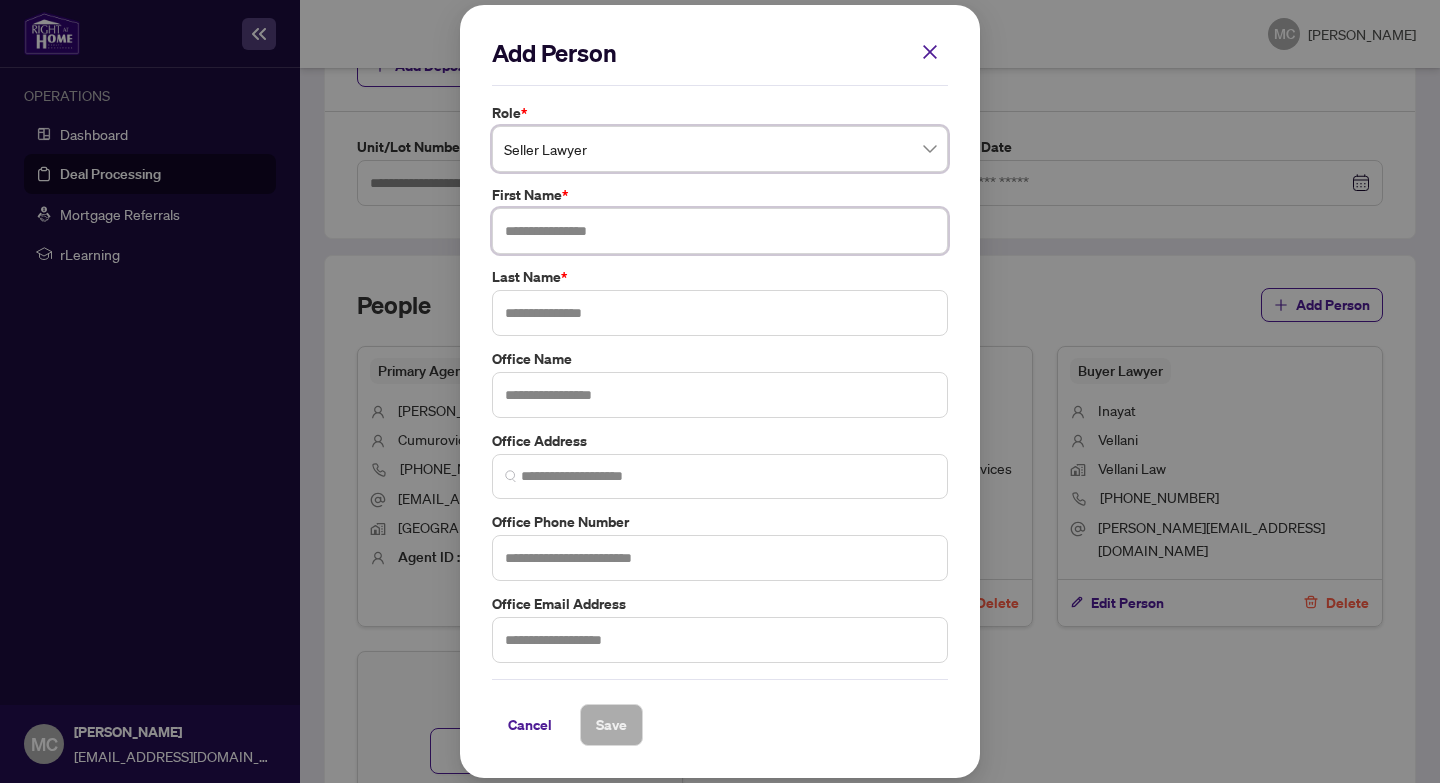 click at bounding box center [720, 231] 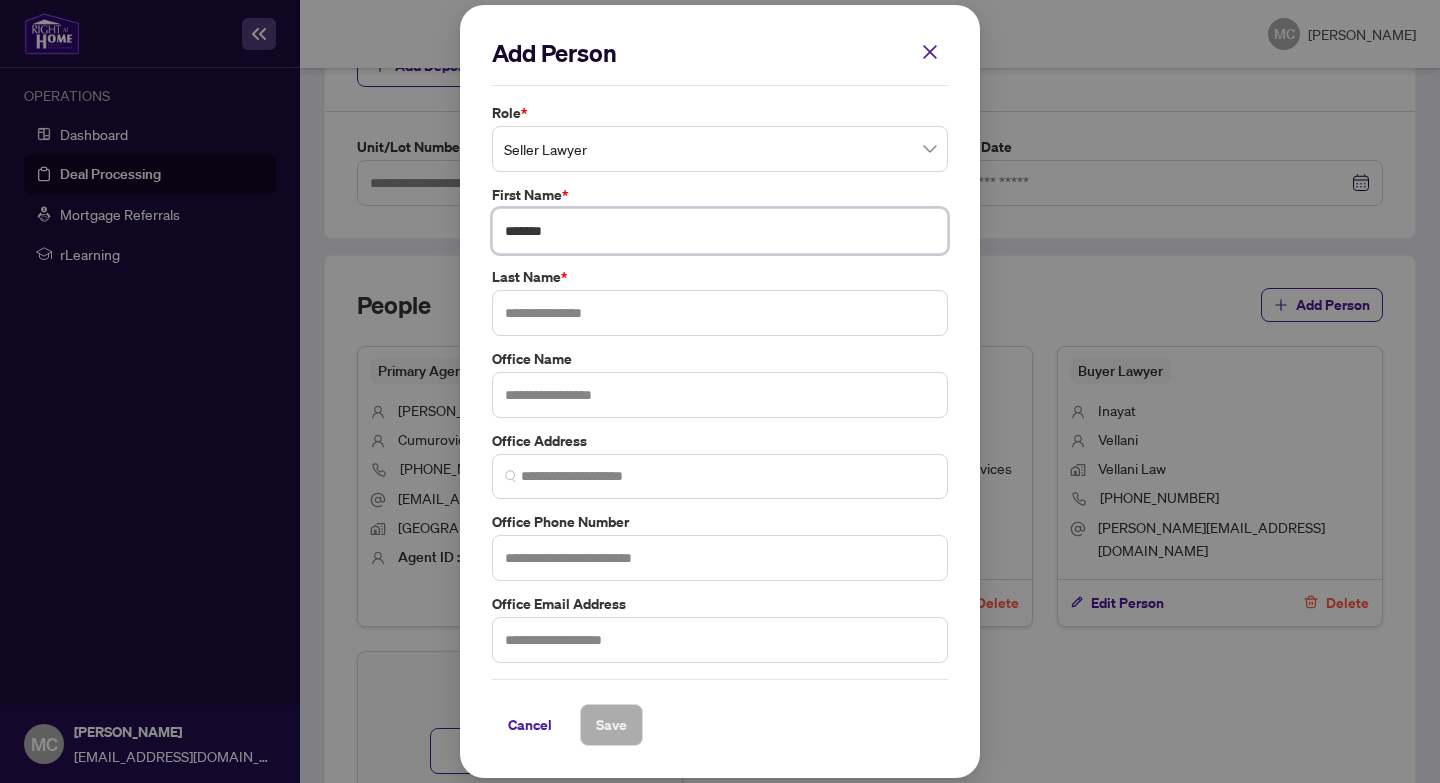 type on "*******" 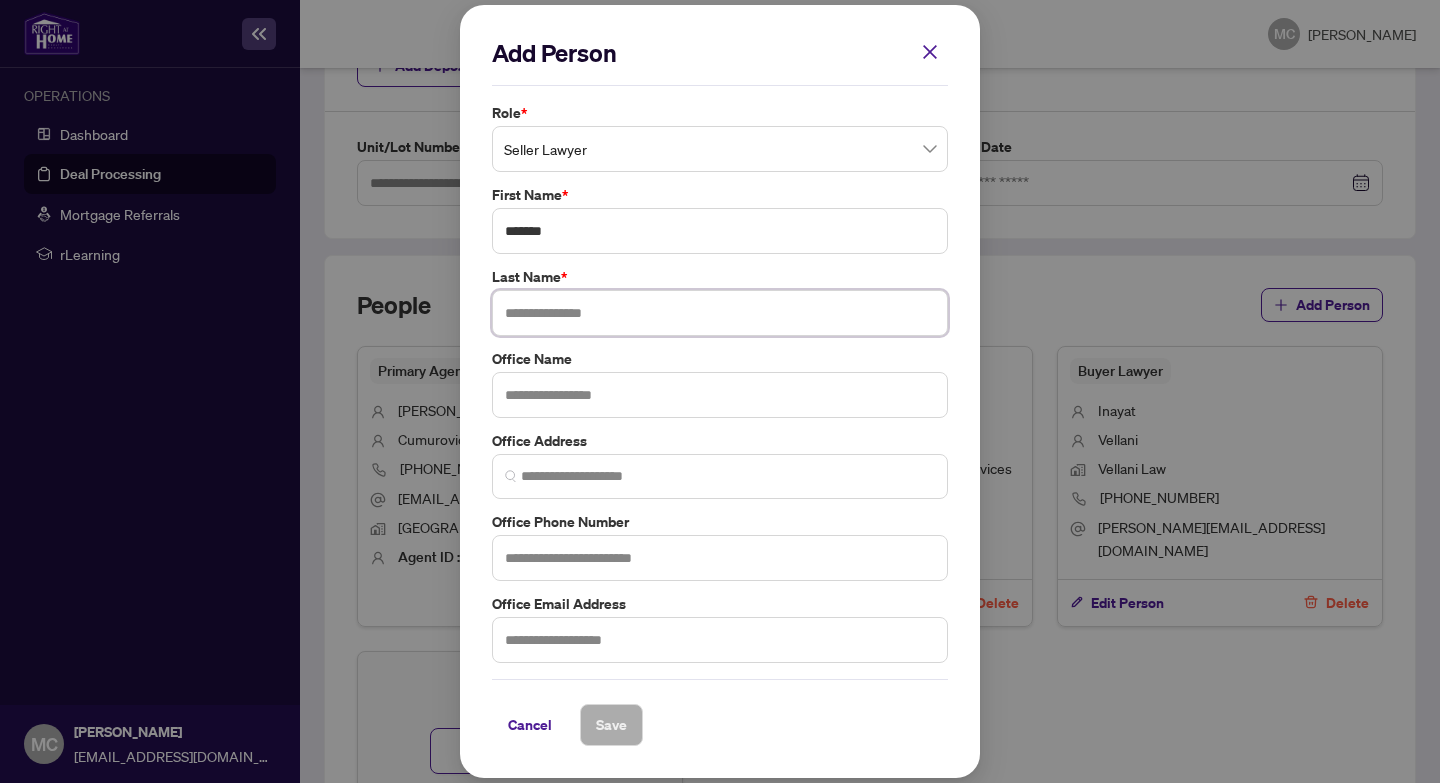 click at bounding box center [720, 313] 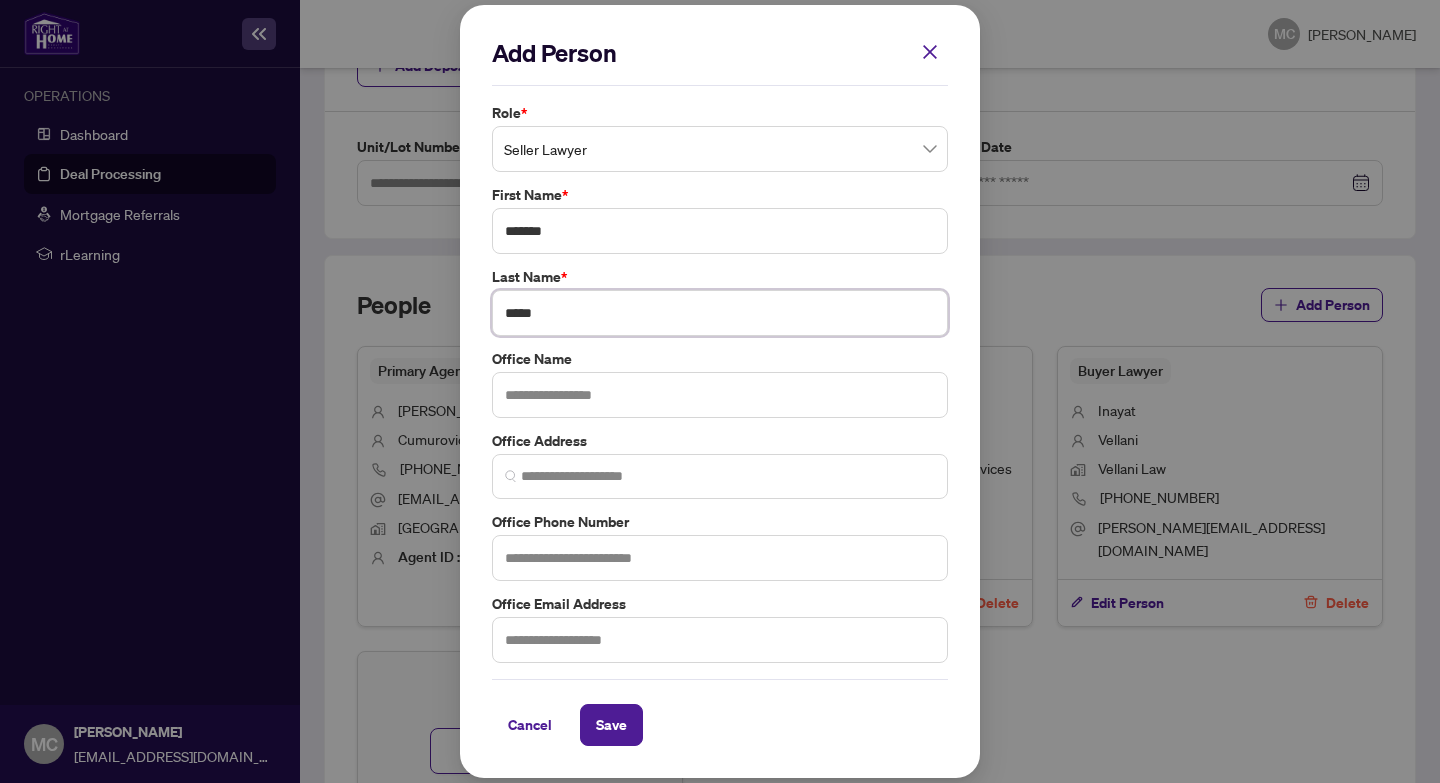 type on "*****" 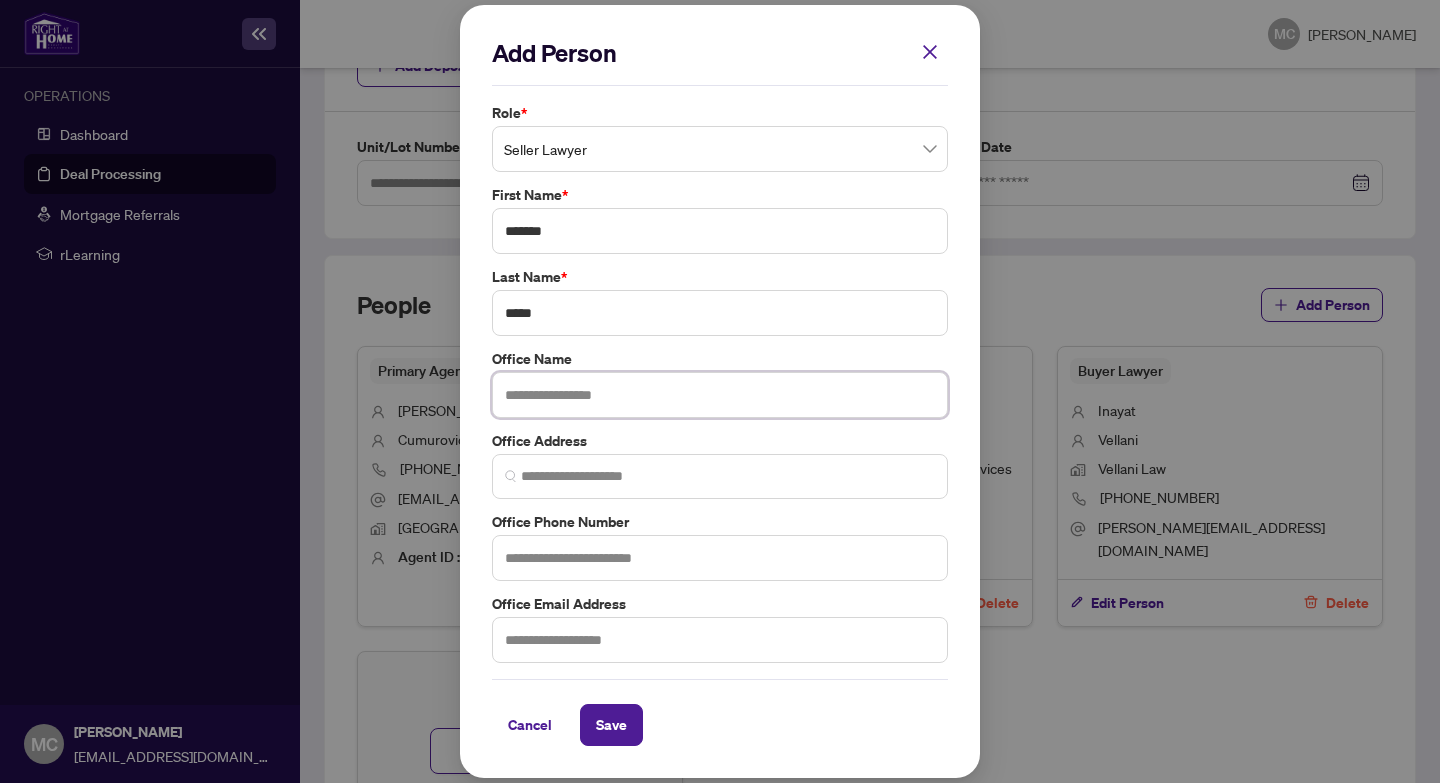 click at bounding box center (720, 395) 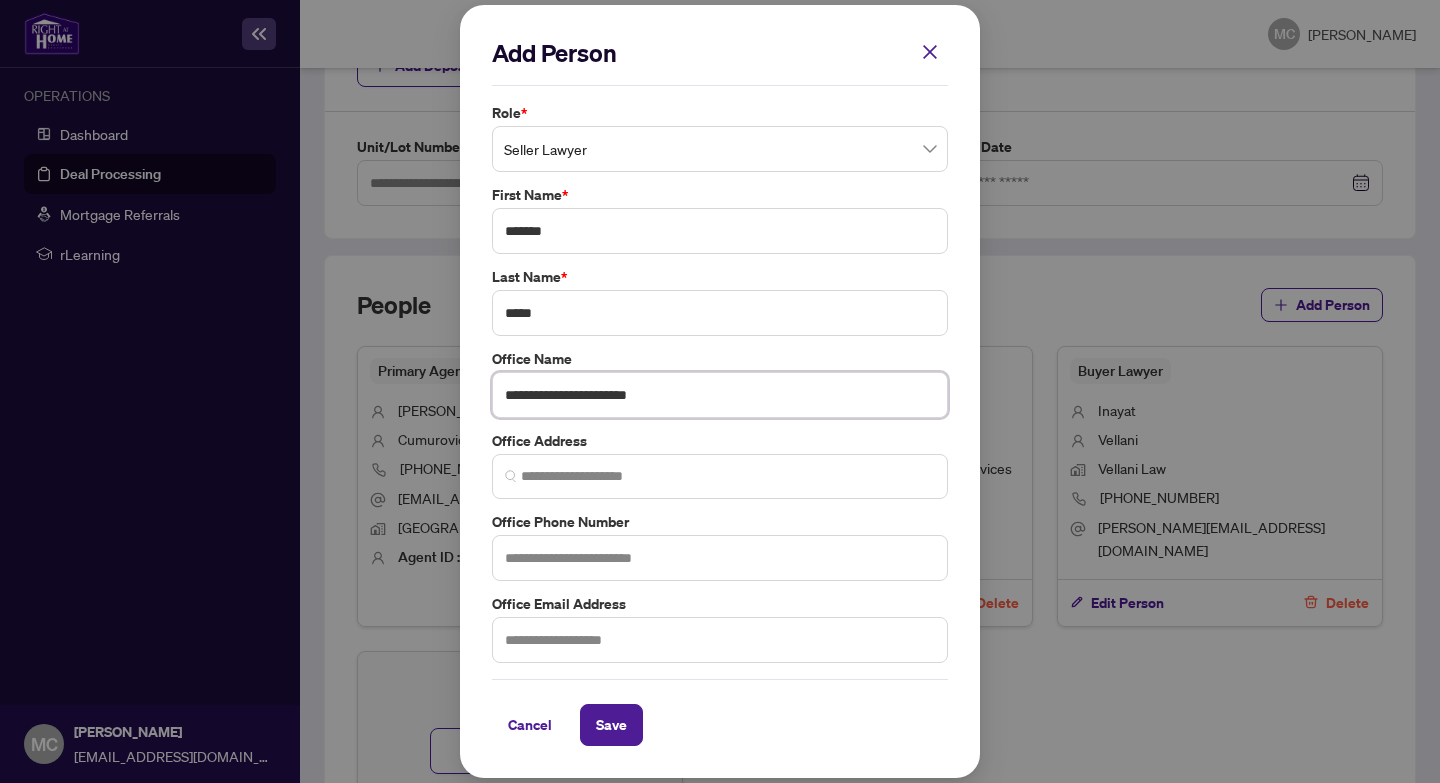 type on "**********" 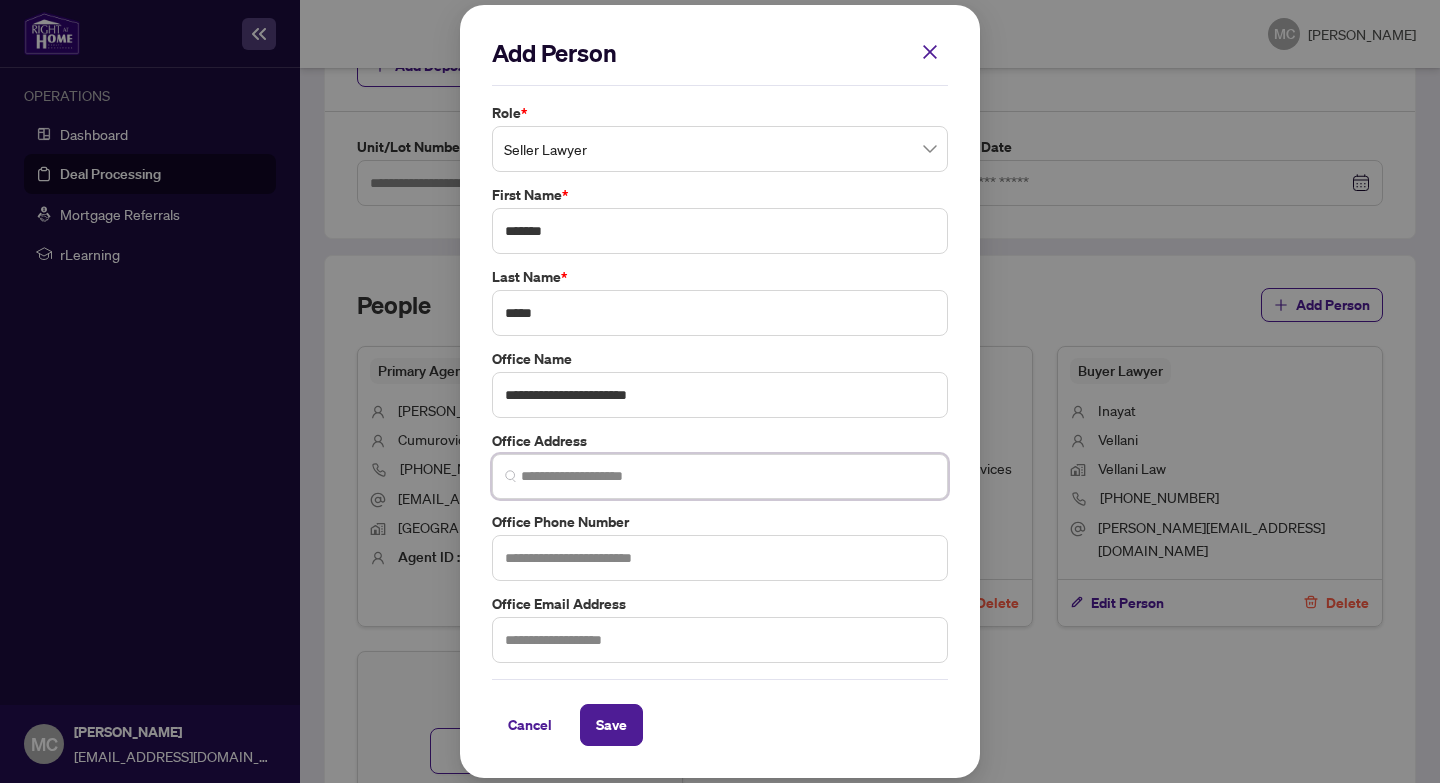 click at bounding box center [728, 476] 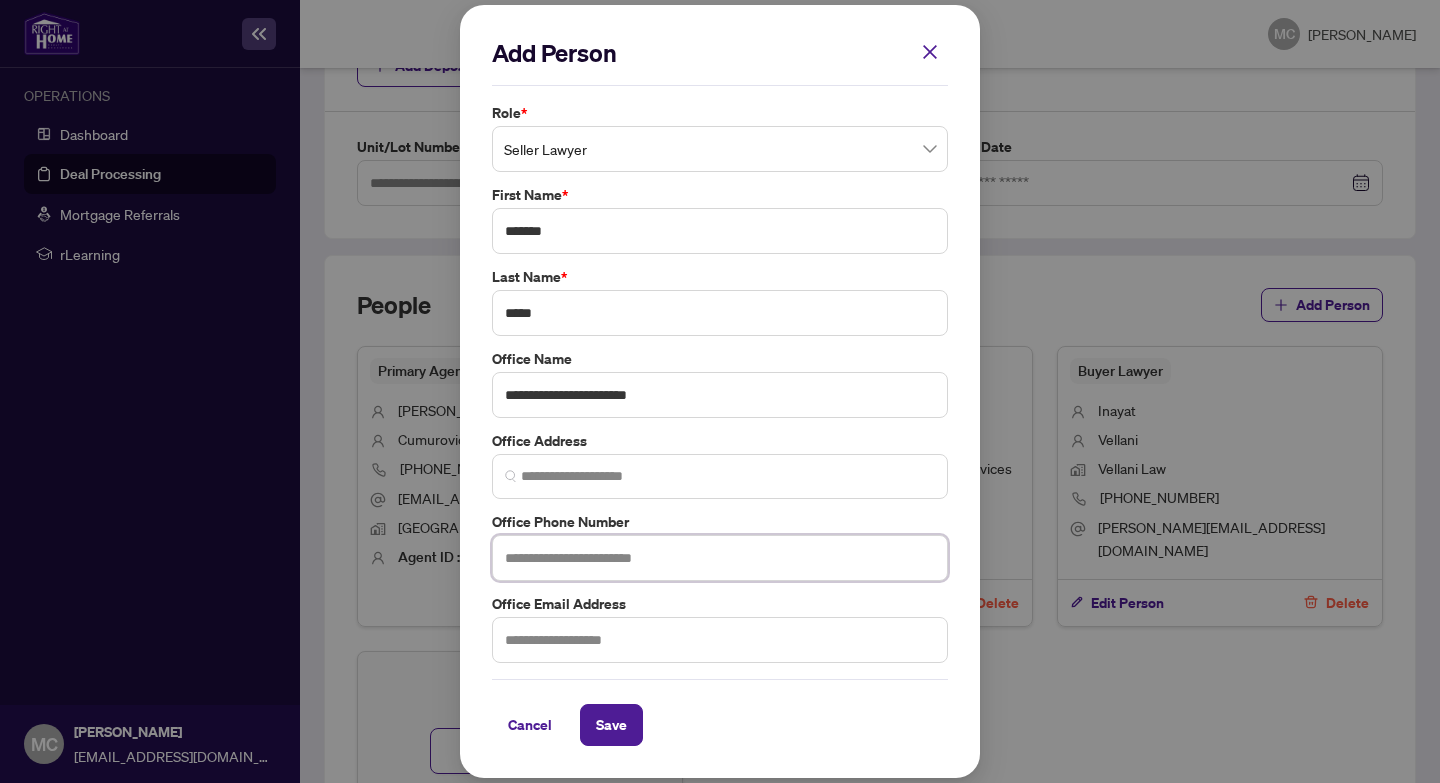 click at bounding box center (720, 558) 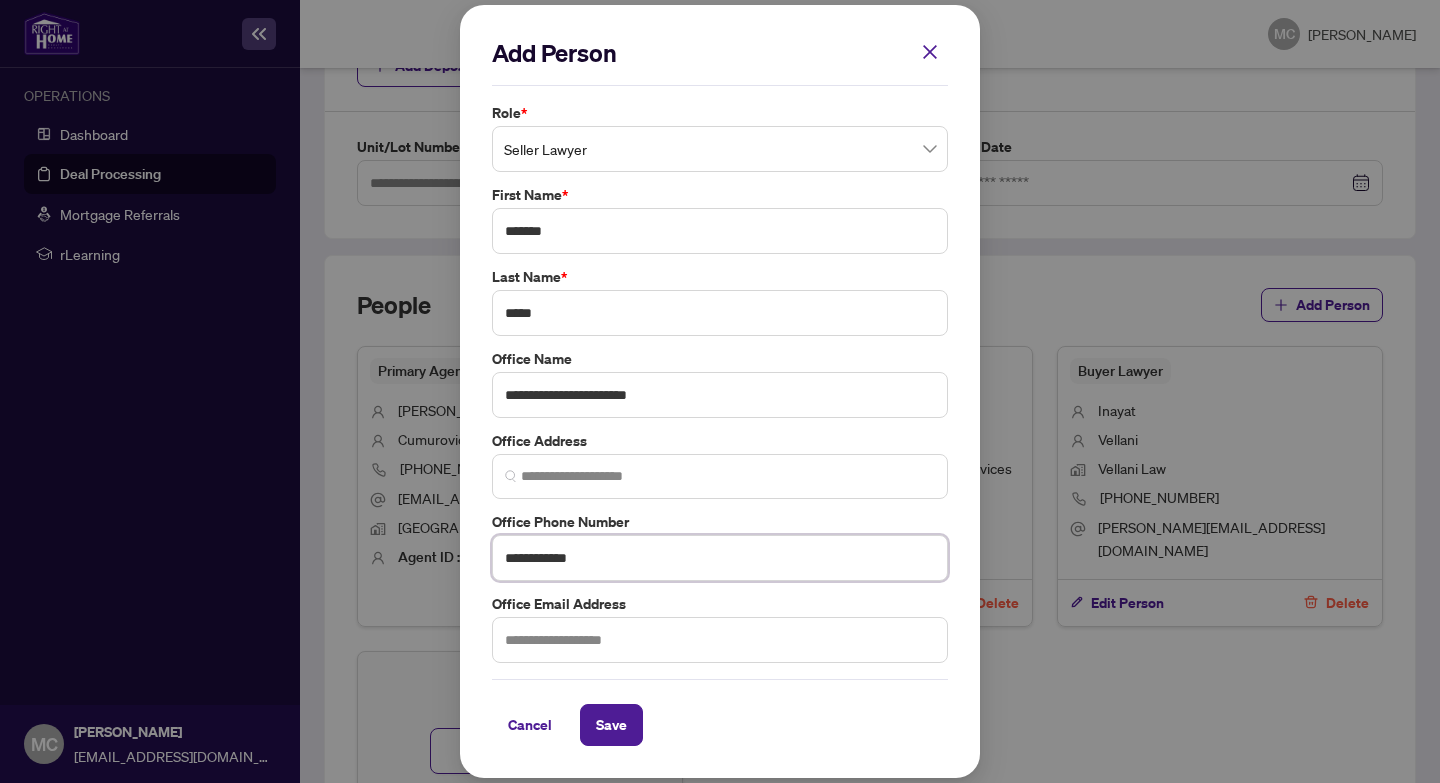 type on "**********" 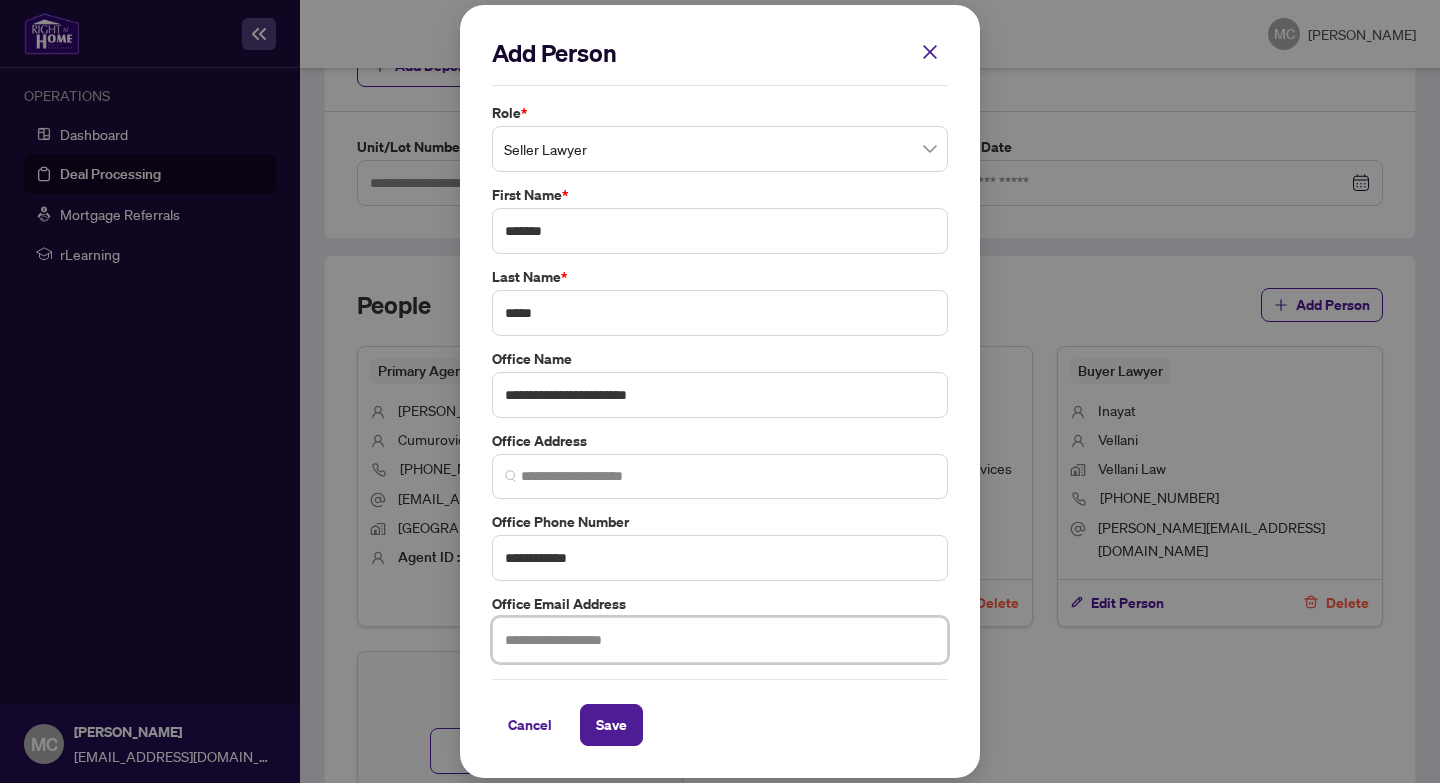 click at bounding box center [720, 640] 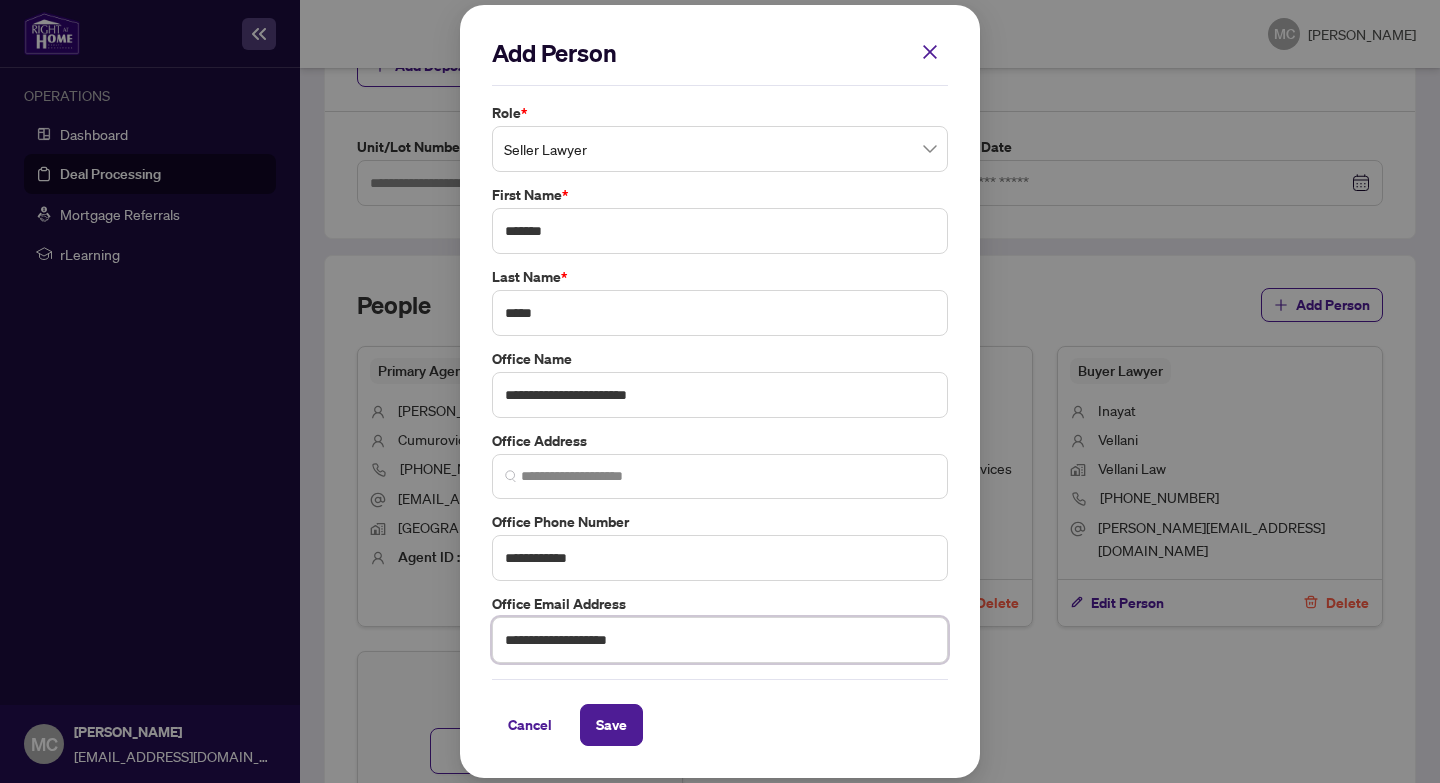 type on "**********" 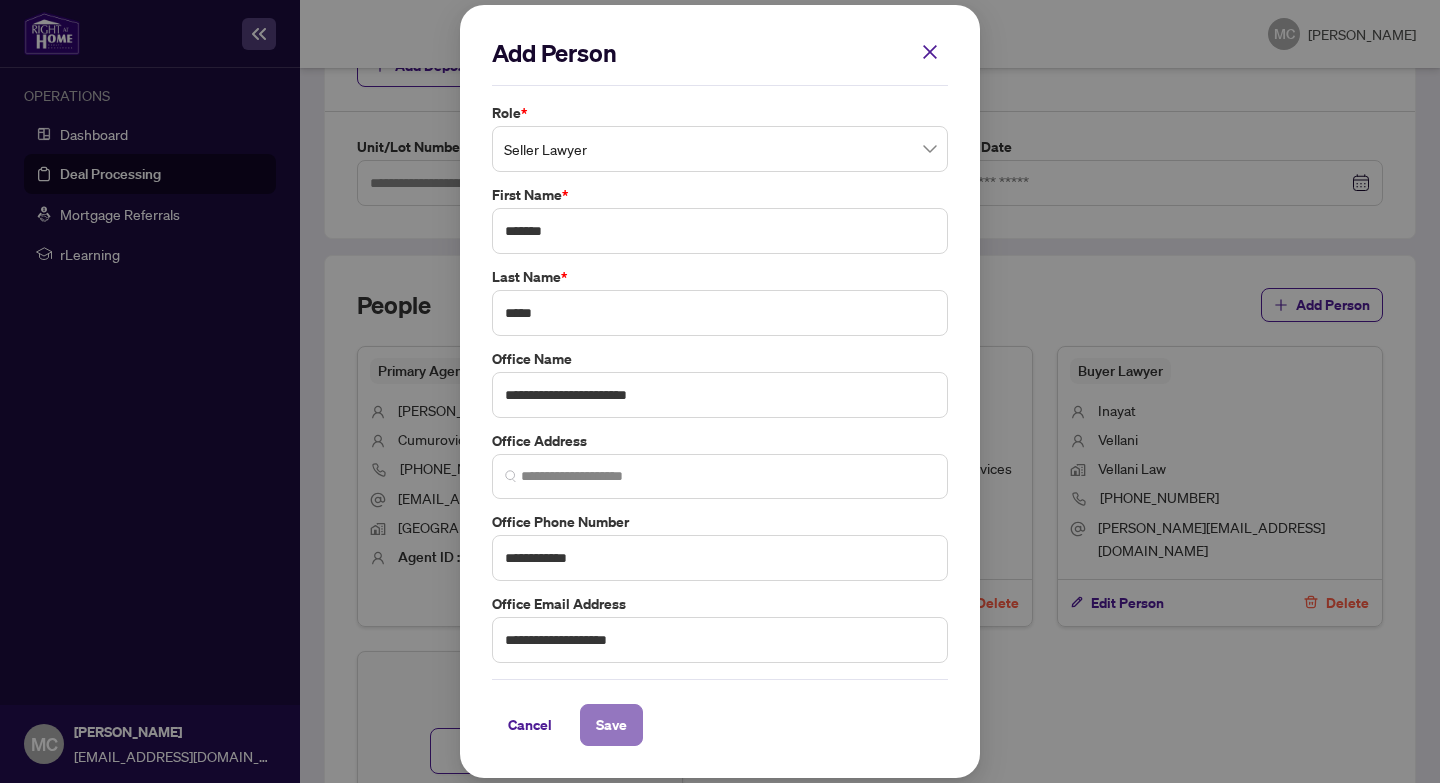click on "Save" at bounding box center (611, 725) 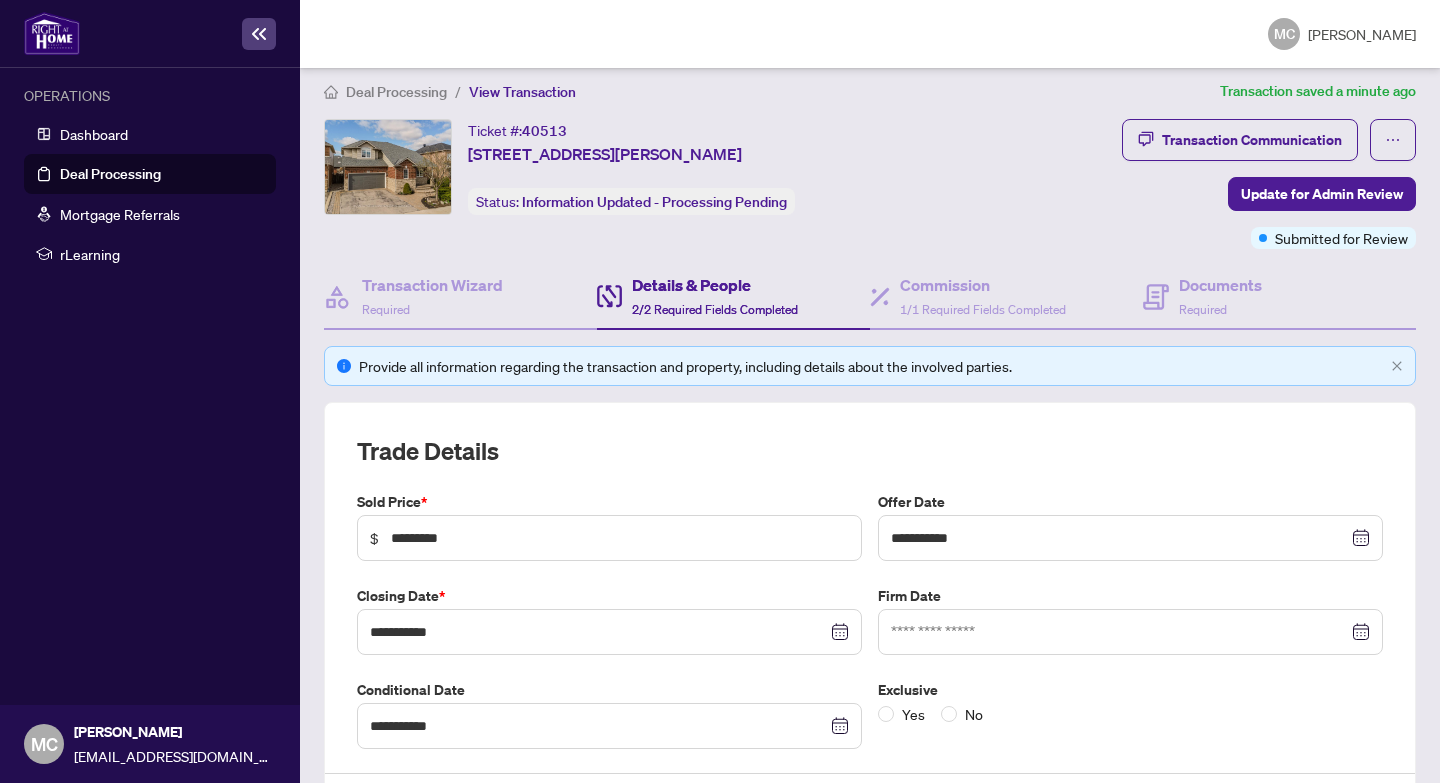 scroll, scrollTop: 0, scrollLeft: 0, axis: both 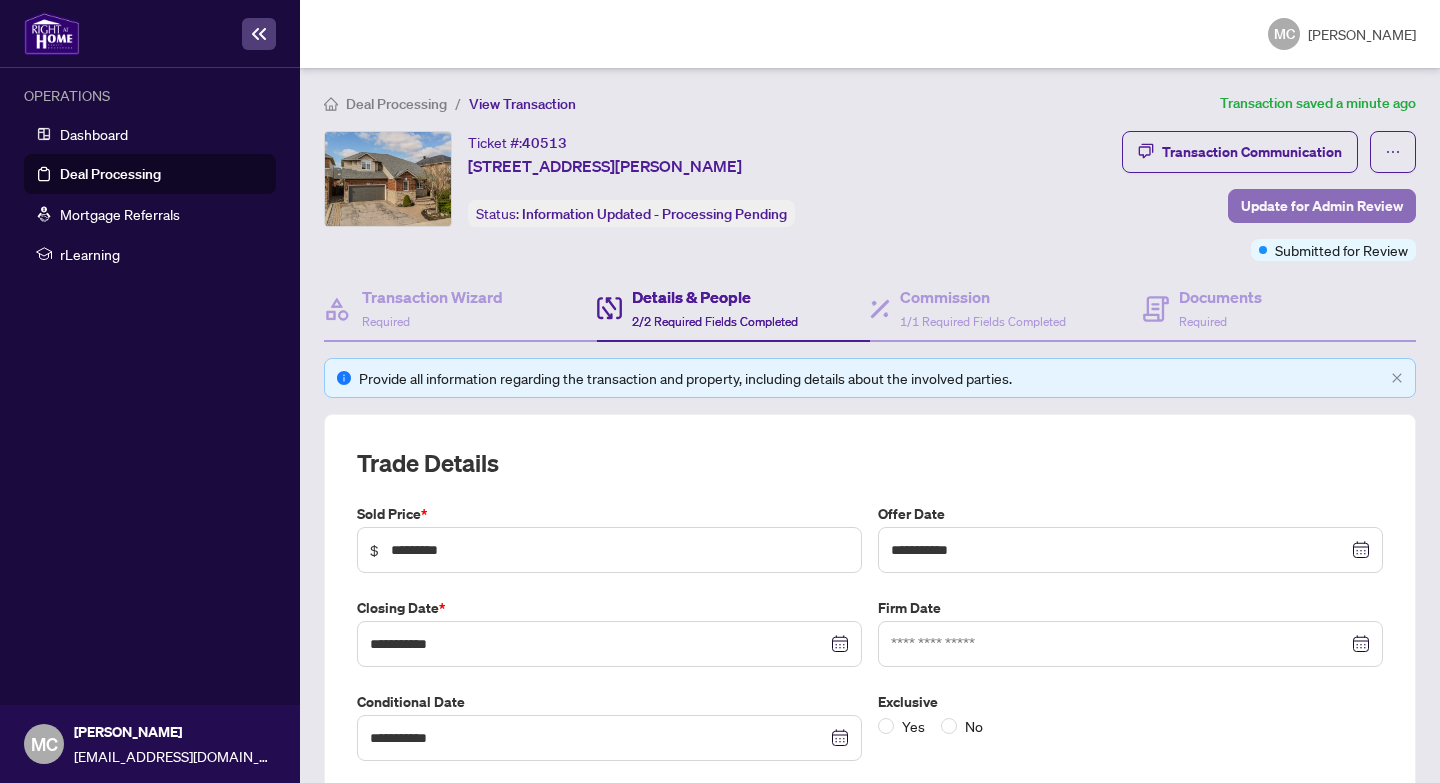 click on "Update for Admin Review" at bounding box center [1322, 206] 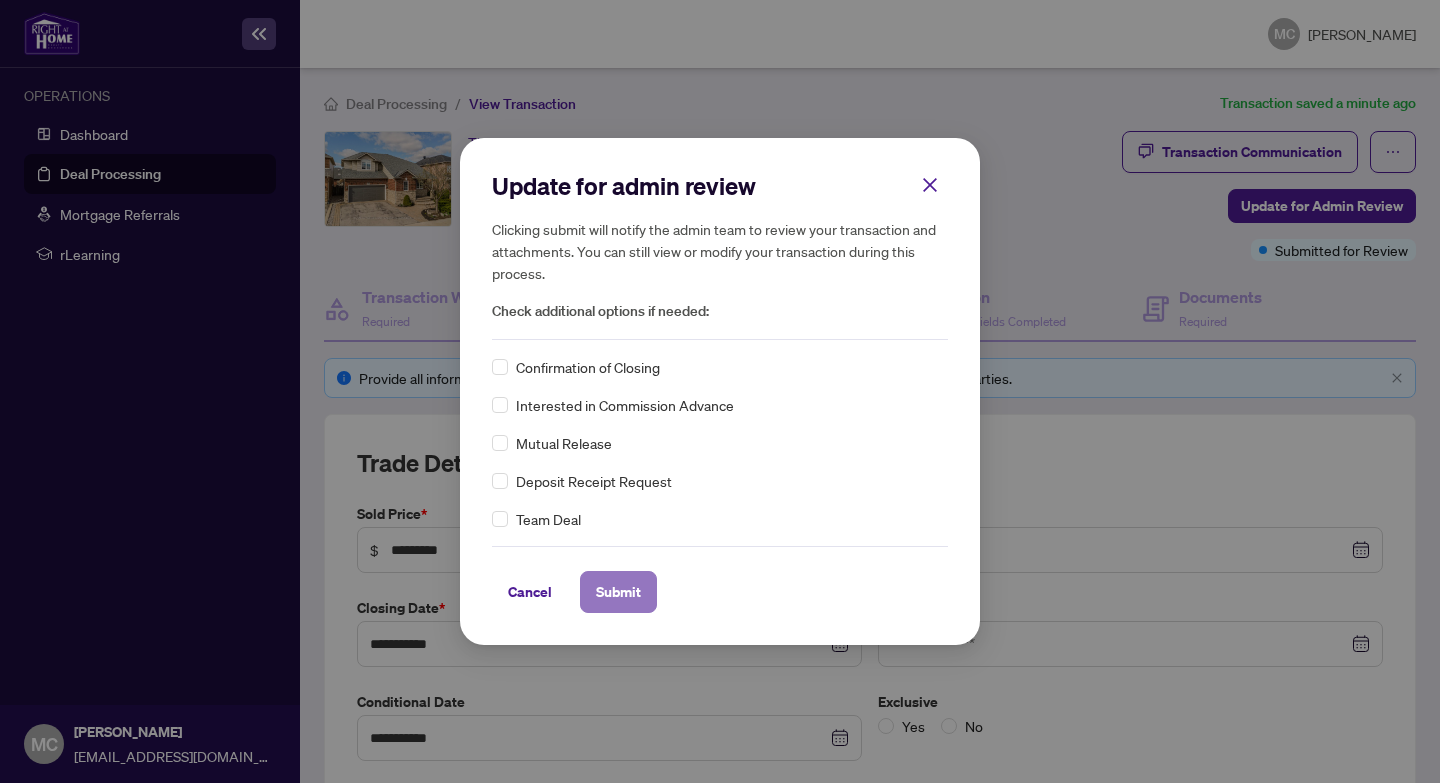 click on "Submit" at bounding box center (618, 592) 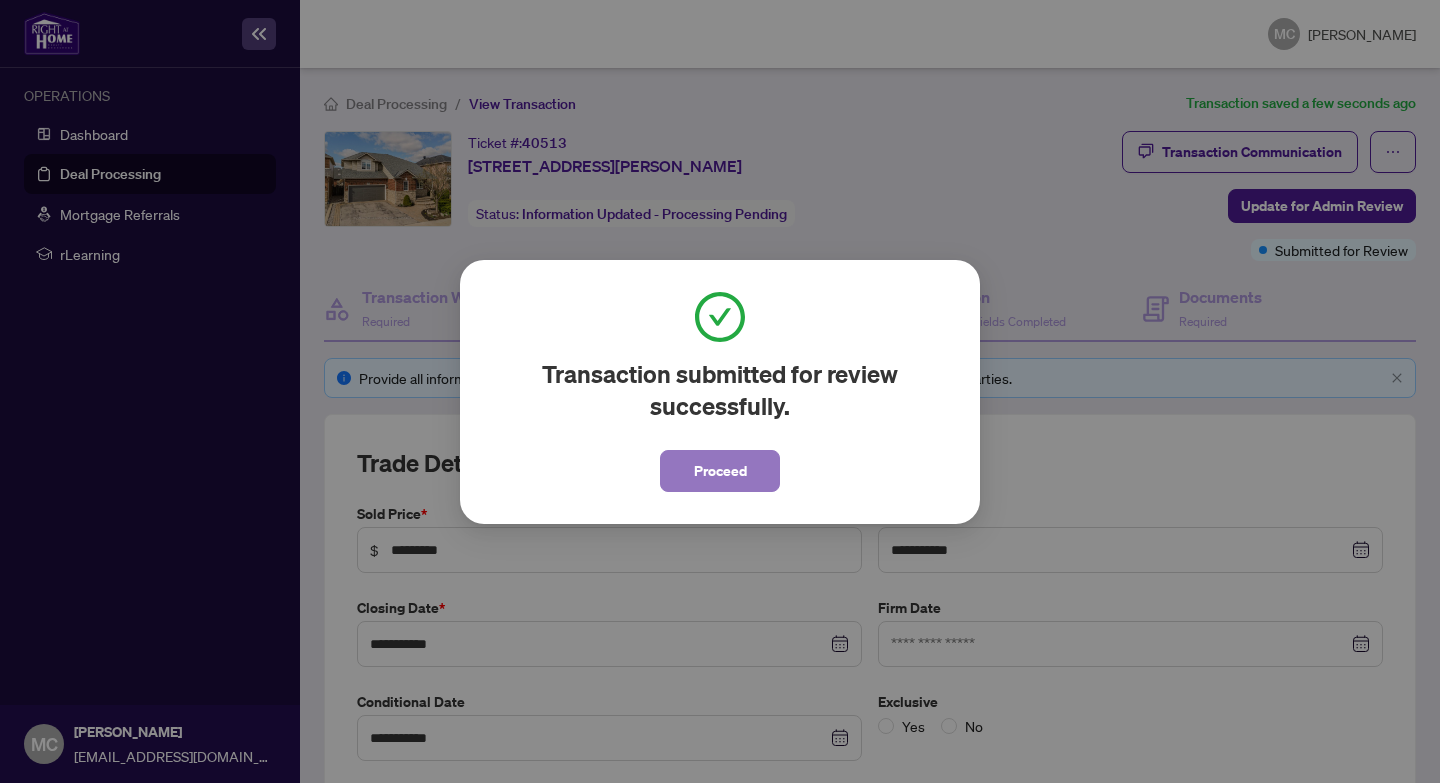 click on "Proceed" at bounding box center (720, 471) 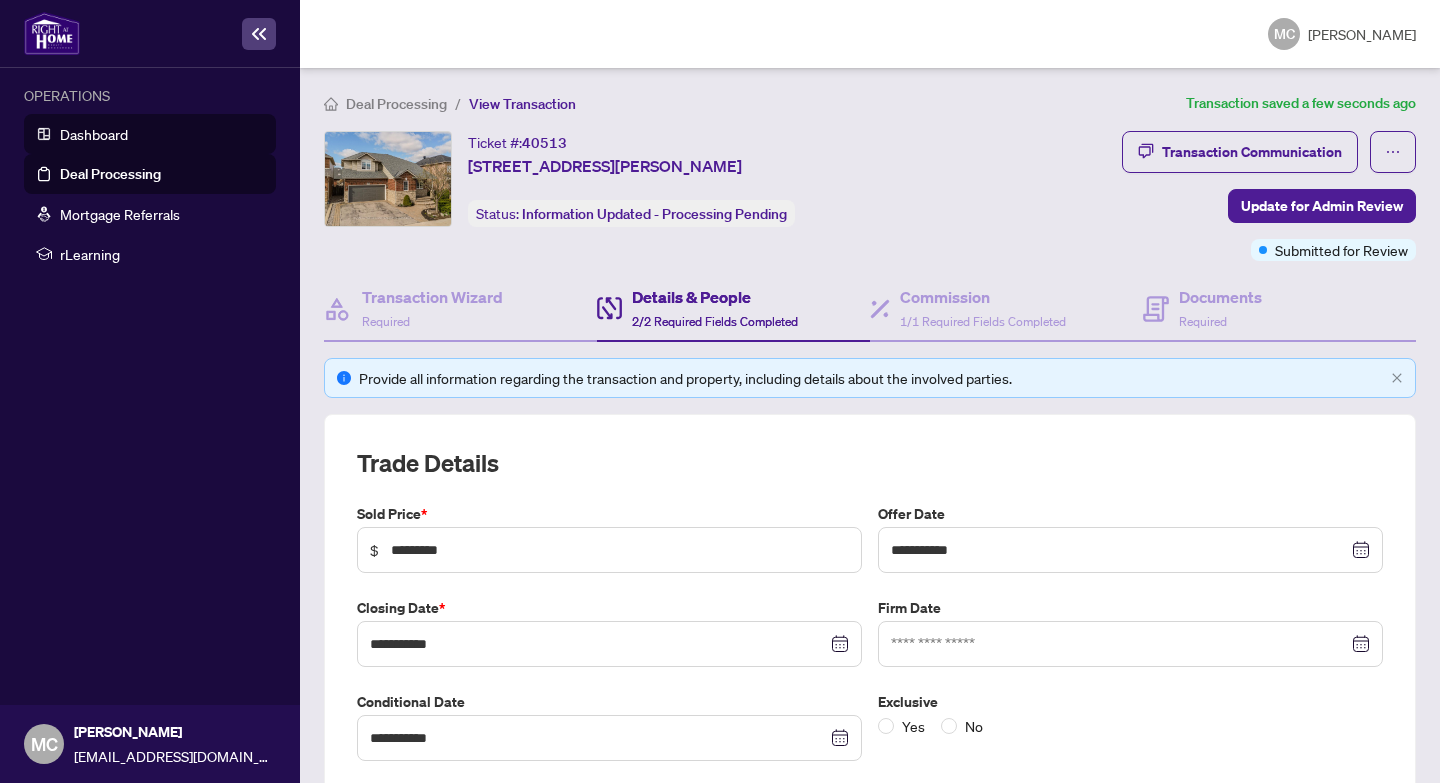 click on "Dashboard" at bounding box center [94, 134] 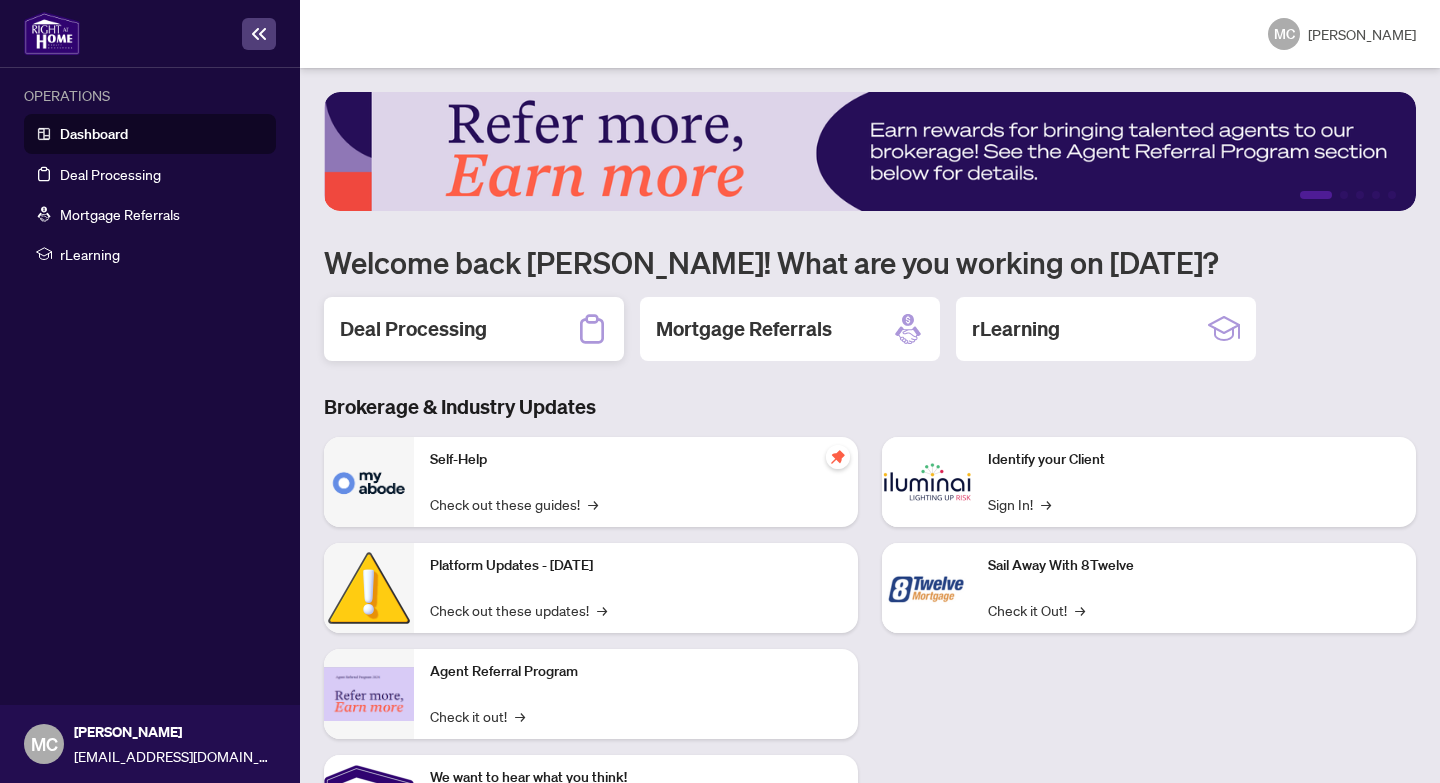 click on "Deal Processing" at bounding box center [413, 329] 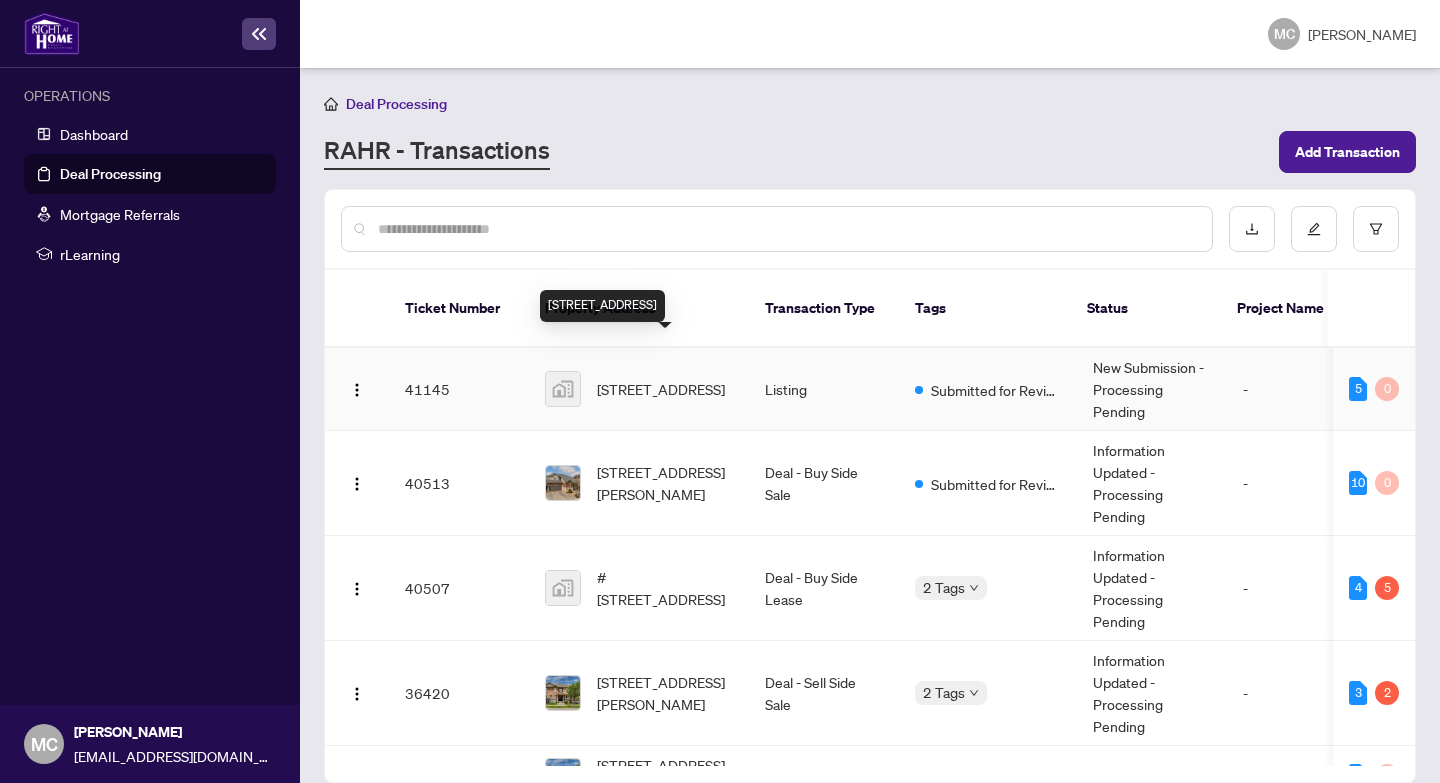 click on "[STREET_ADDRESS]" at bounding box center [661, 389] 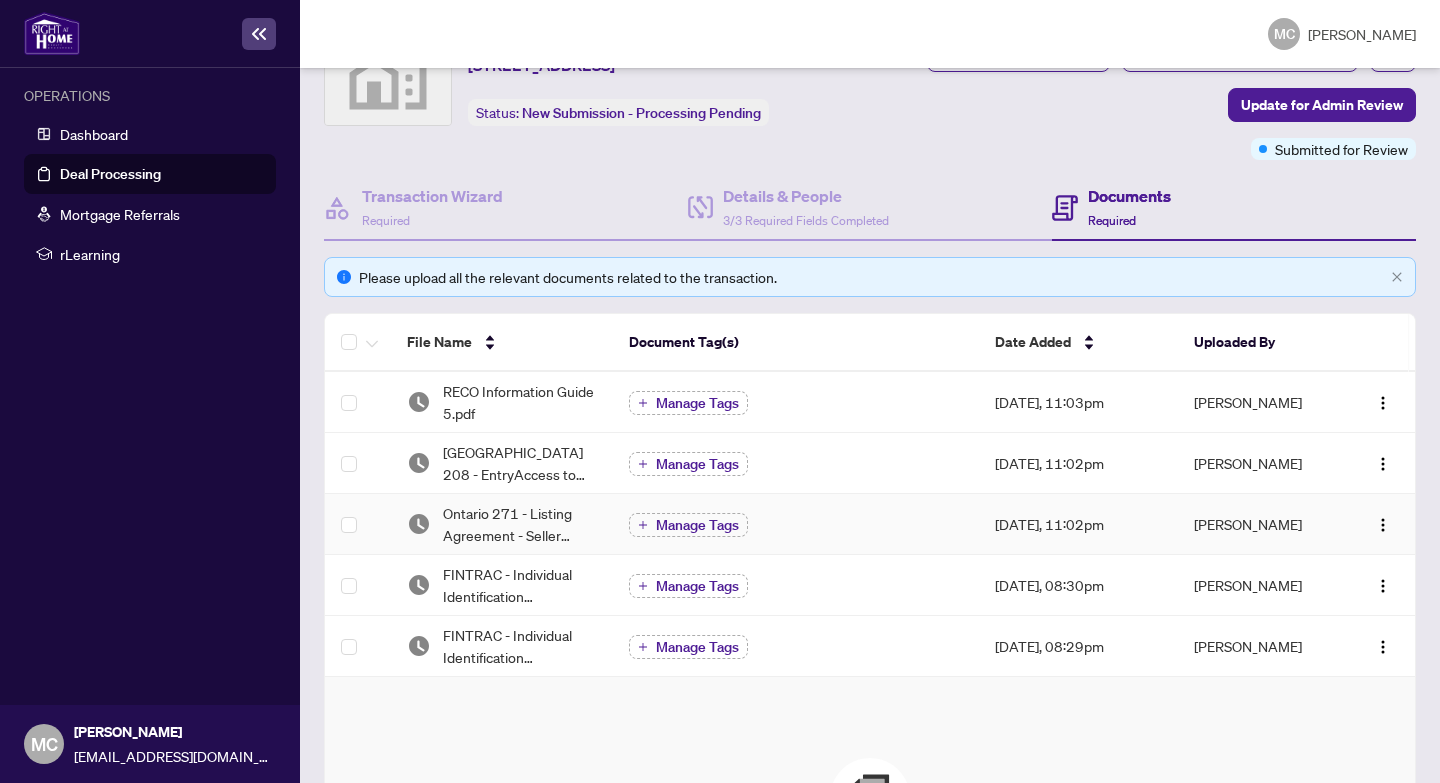 scroll, scrollTop: 0, scrollLeft: 0, axis: both 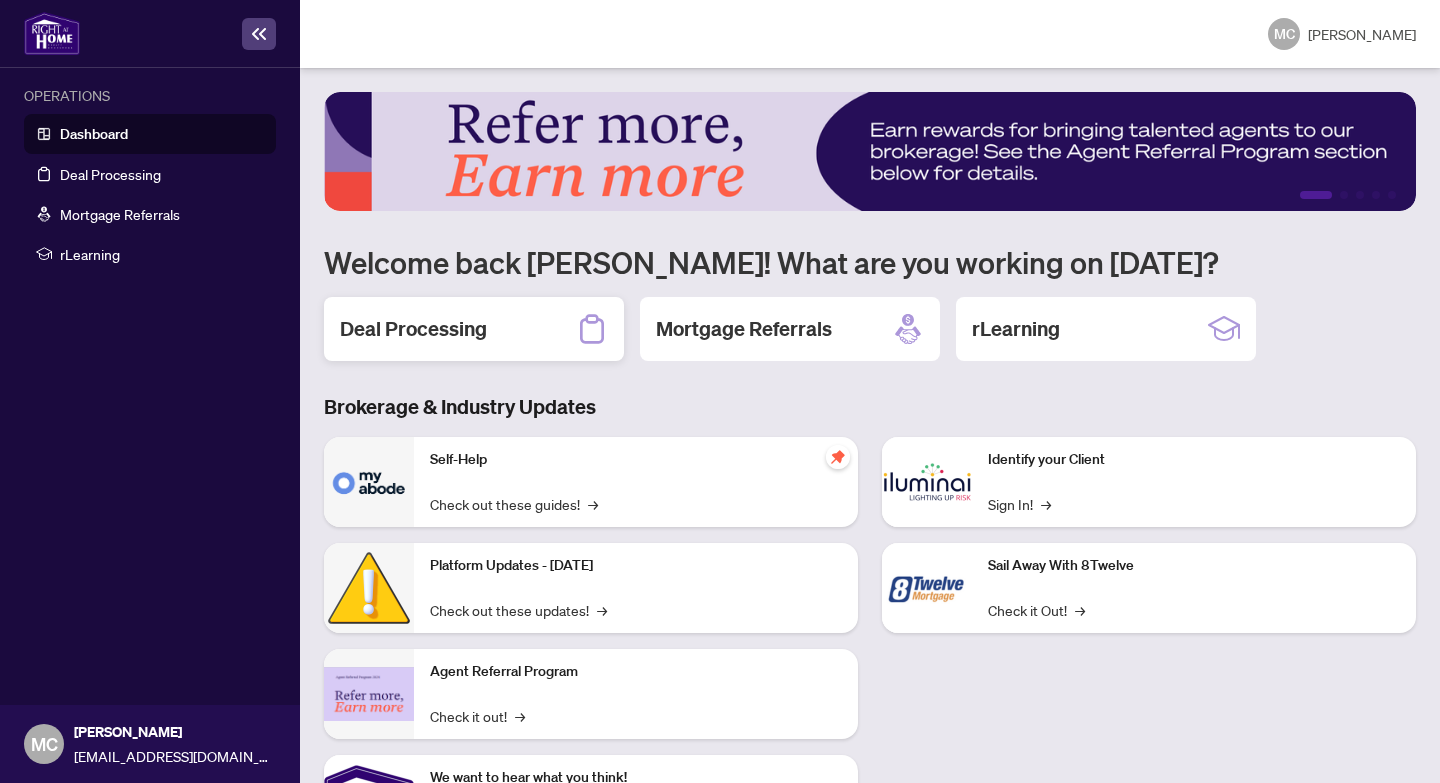 click on "Deal Processing" at bounding box center [413, 329] 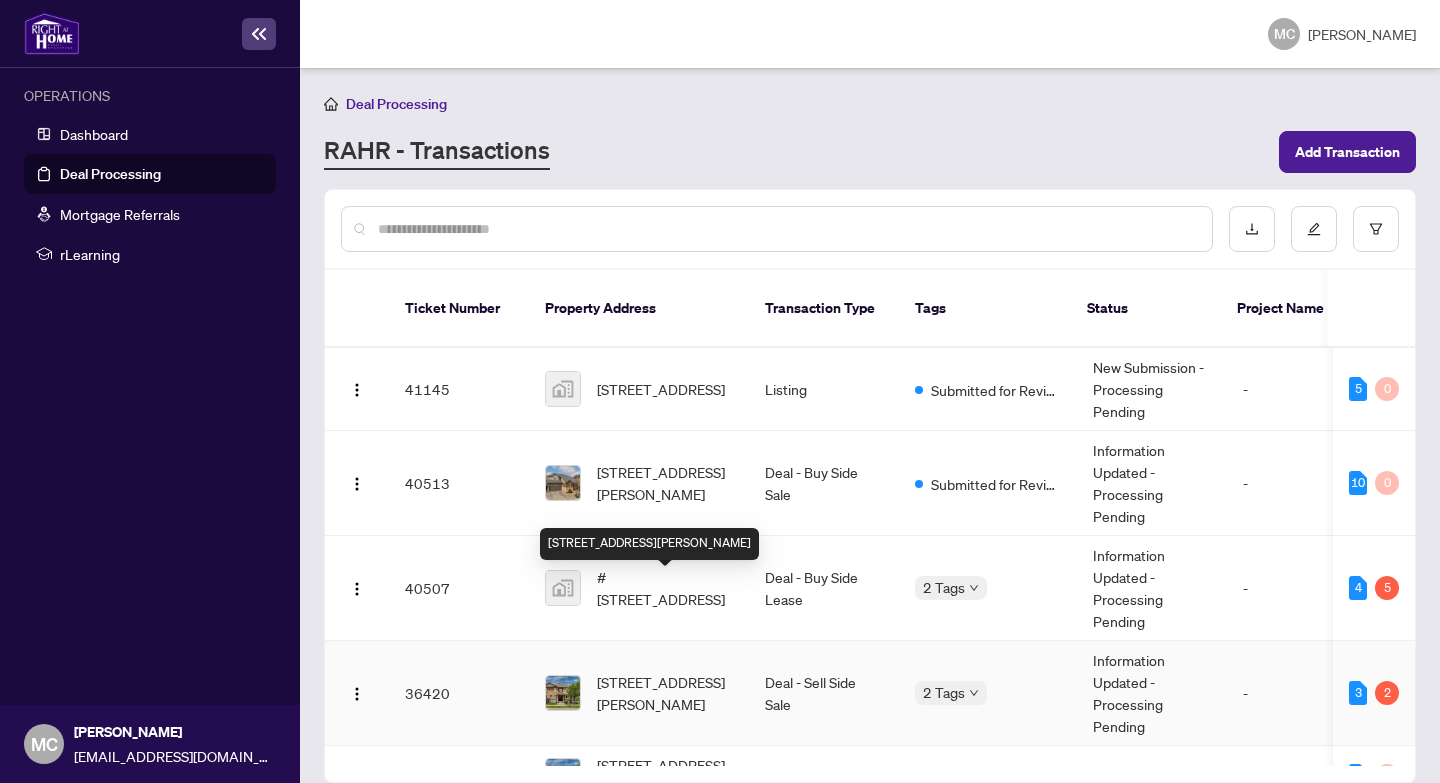 click on "4613 Thomas Alton Blvd, Burlington, Ontario L7M 0L9, Canada" at bounding box center [665, 693] 